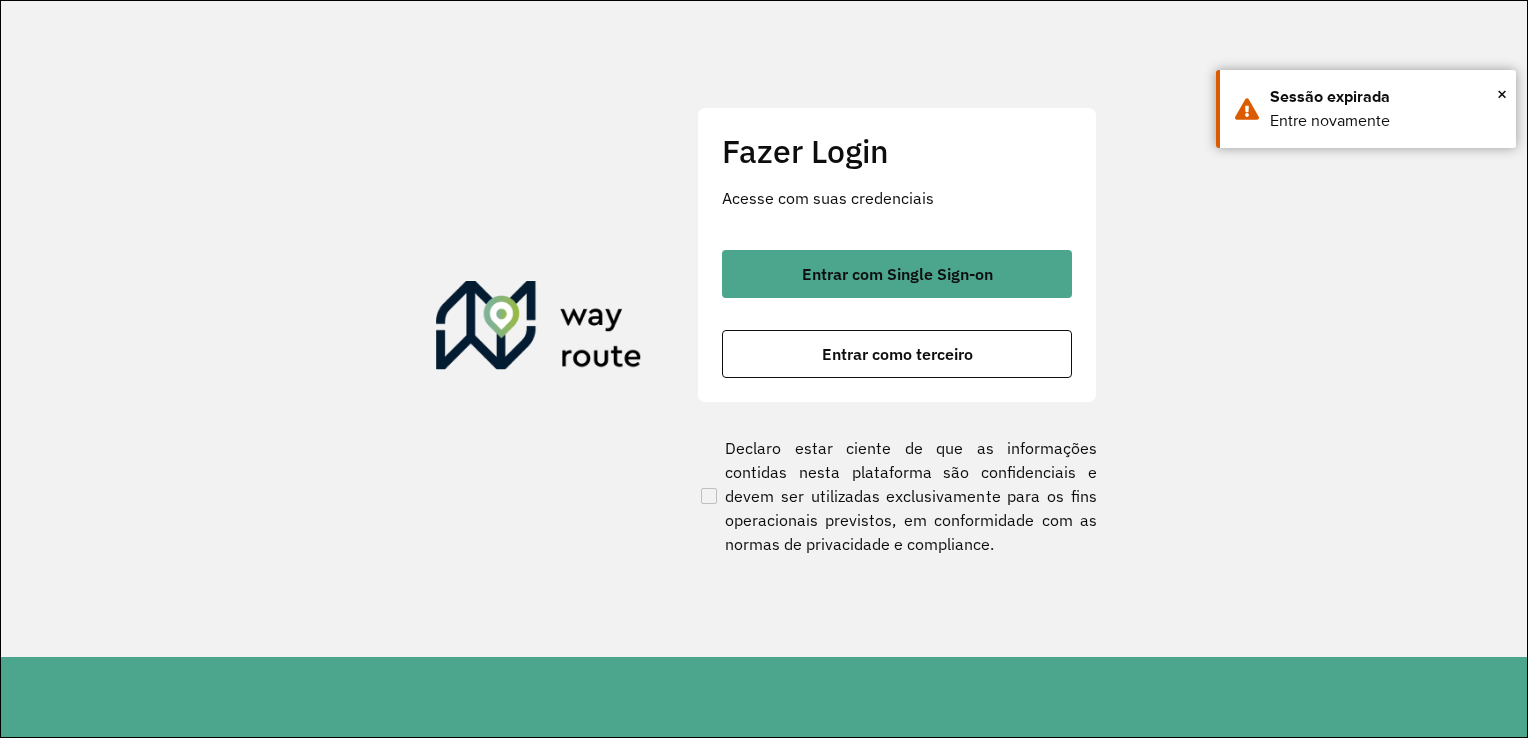 scroll, scrollTop: 0, scrollLeft: 0, axis: both 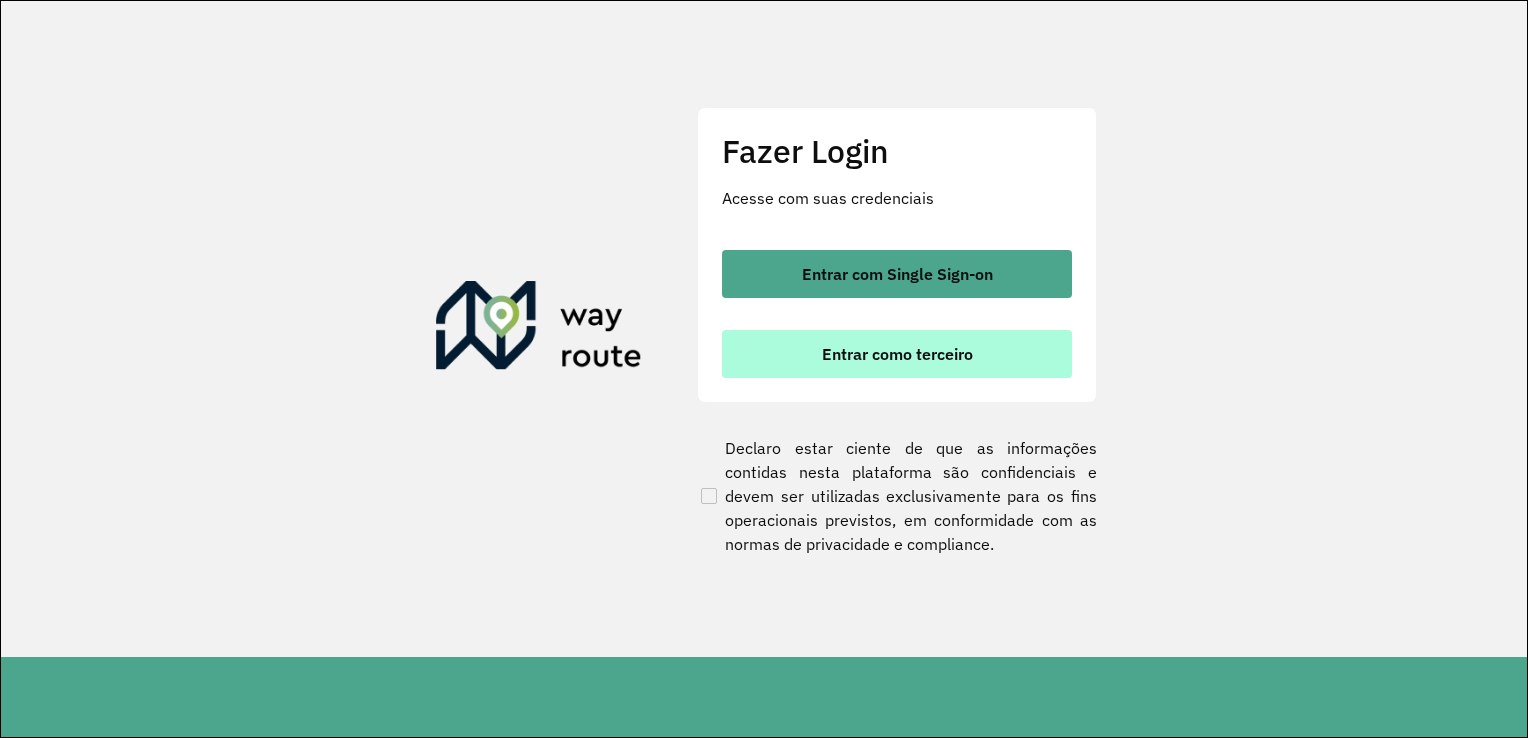 click on "Entrar como terceiro" at bounding box center (897, 354) 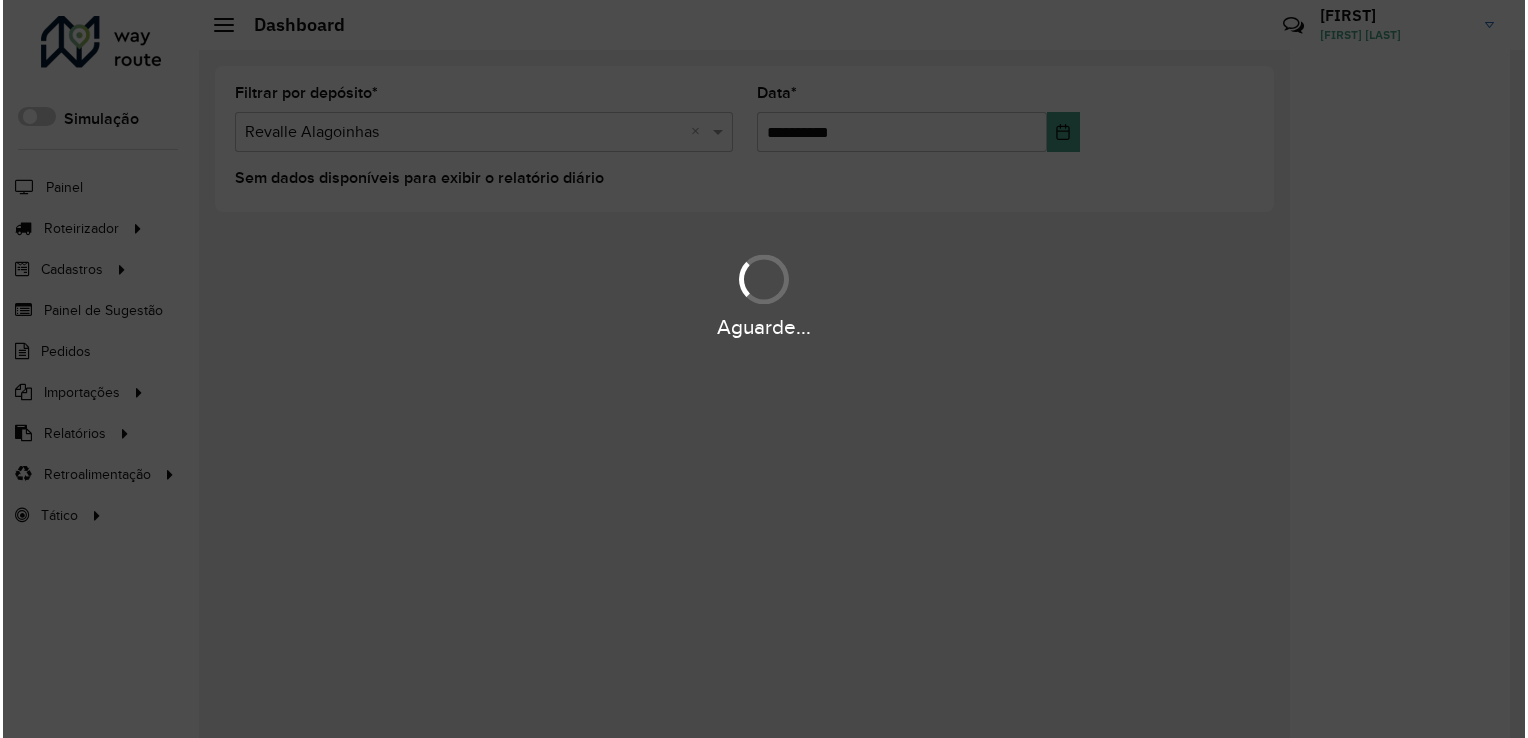 scroll, scrollTop: 0, scrollLeft: 0, axis: both 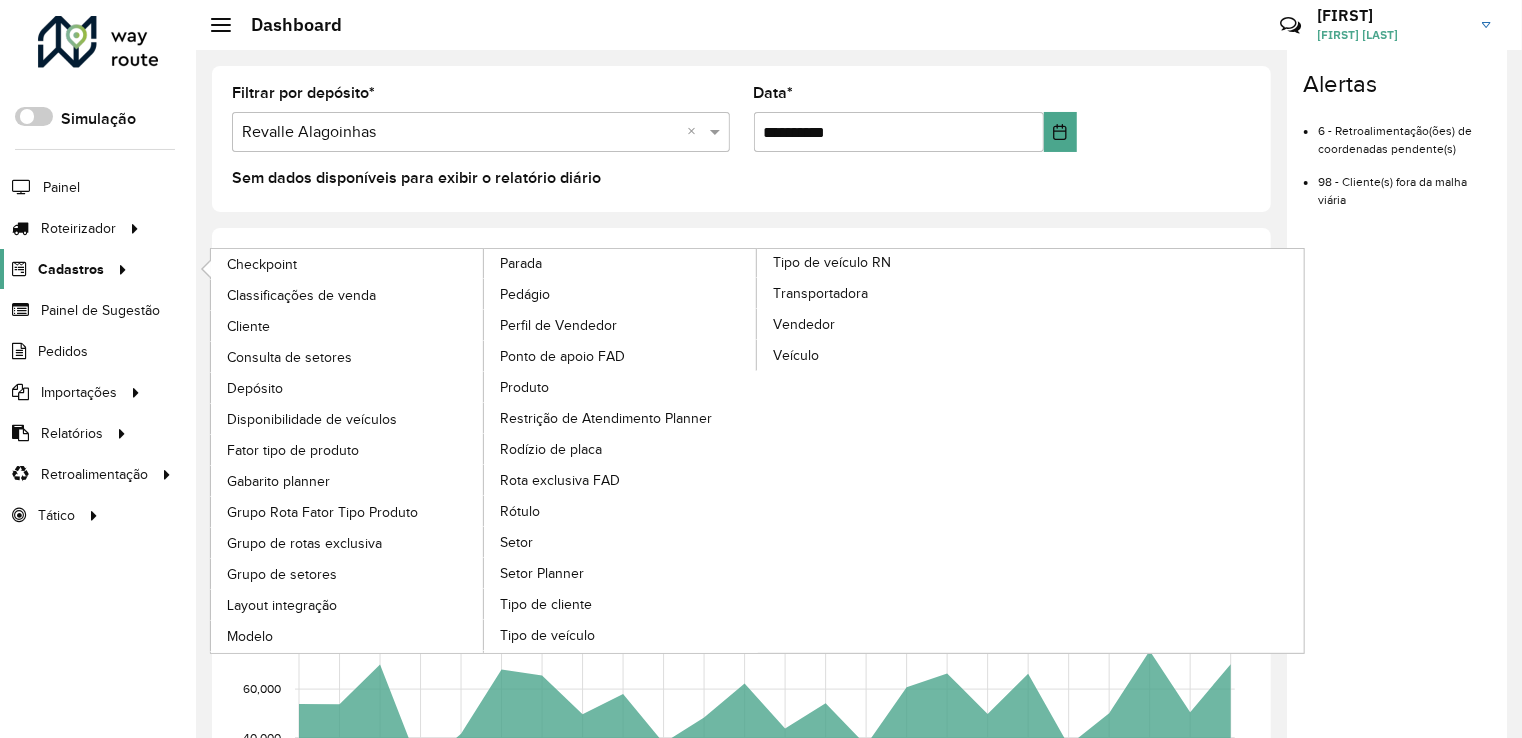 click 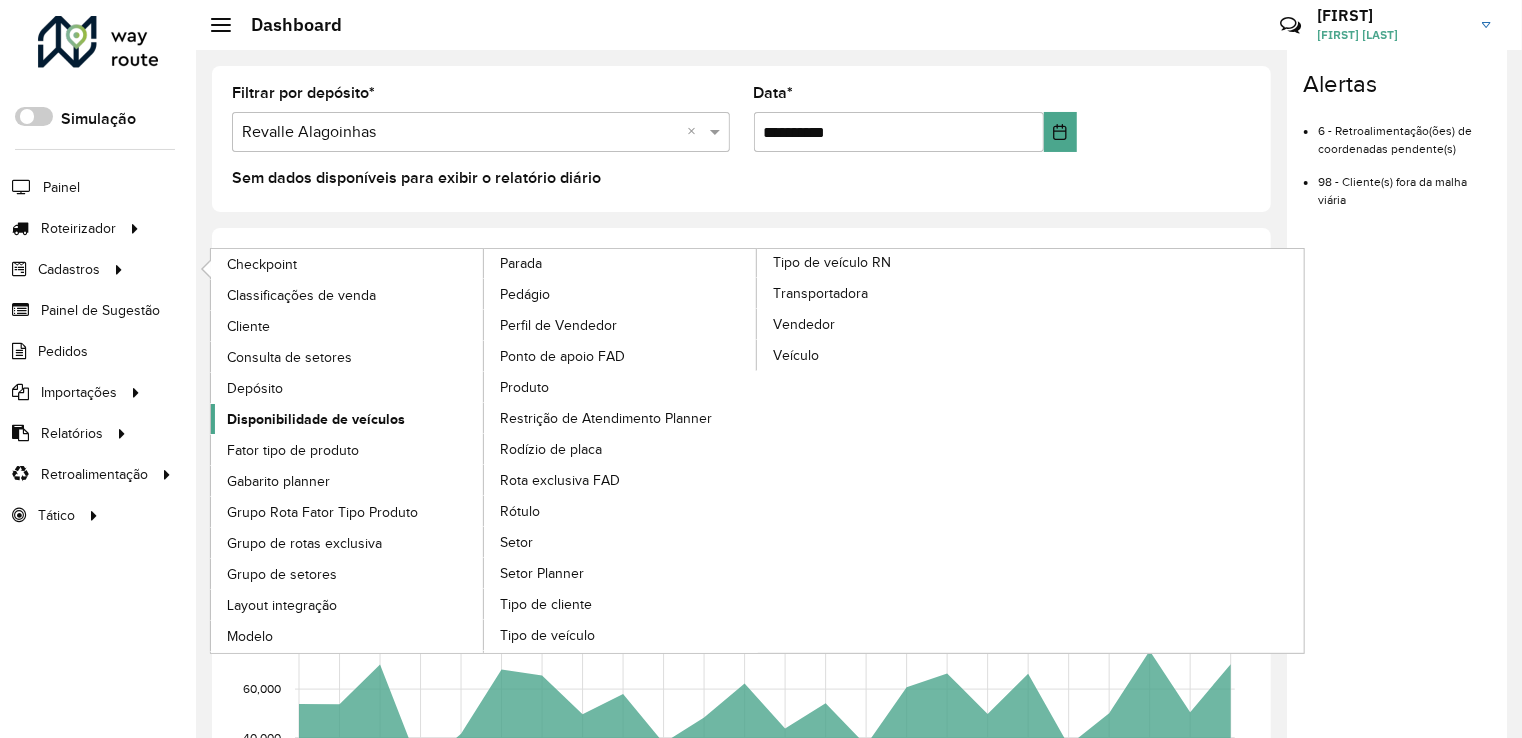 click on "Disponibilidade de veículos" 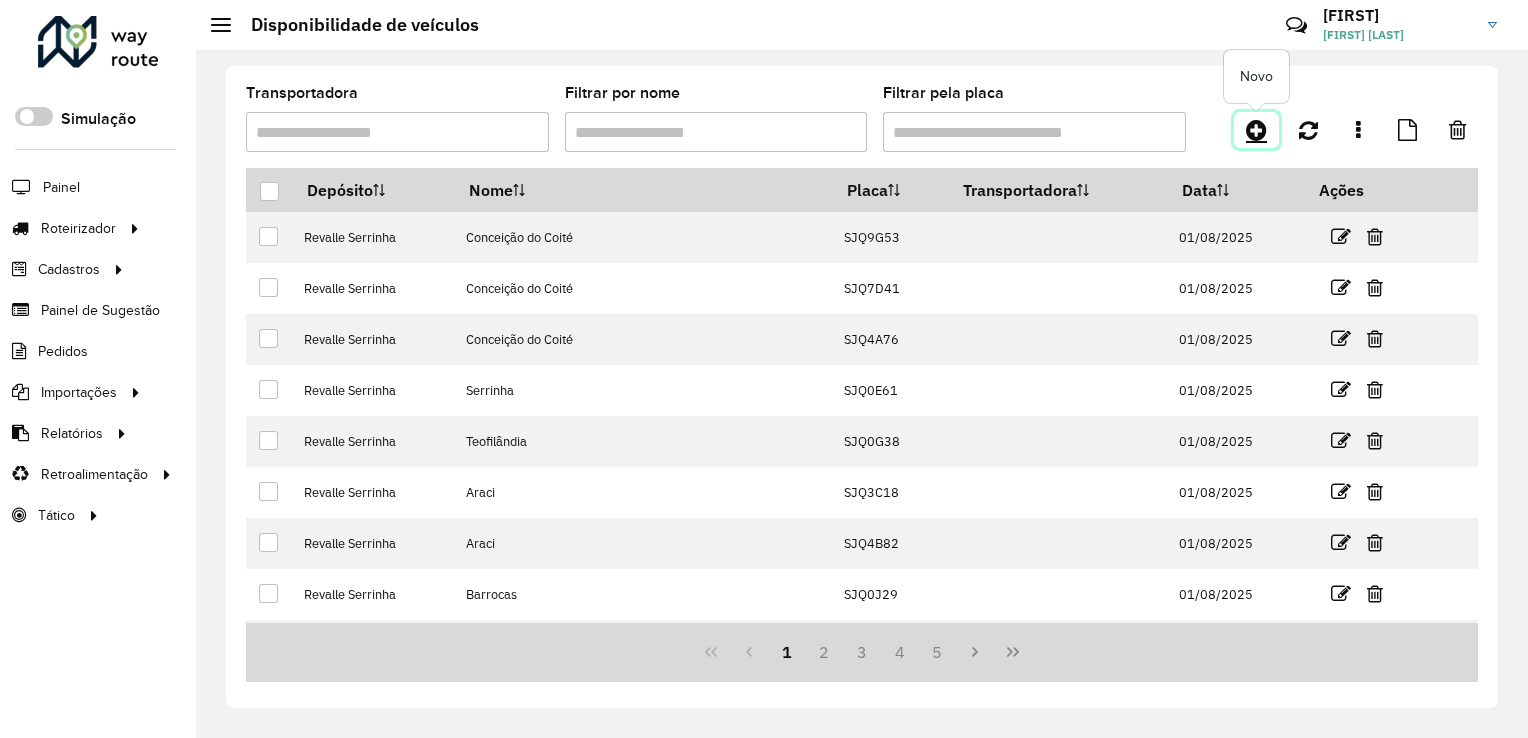 click 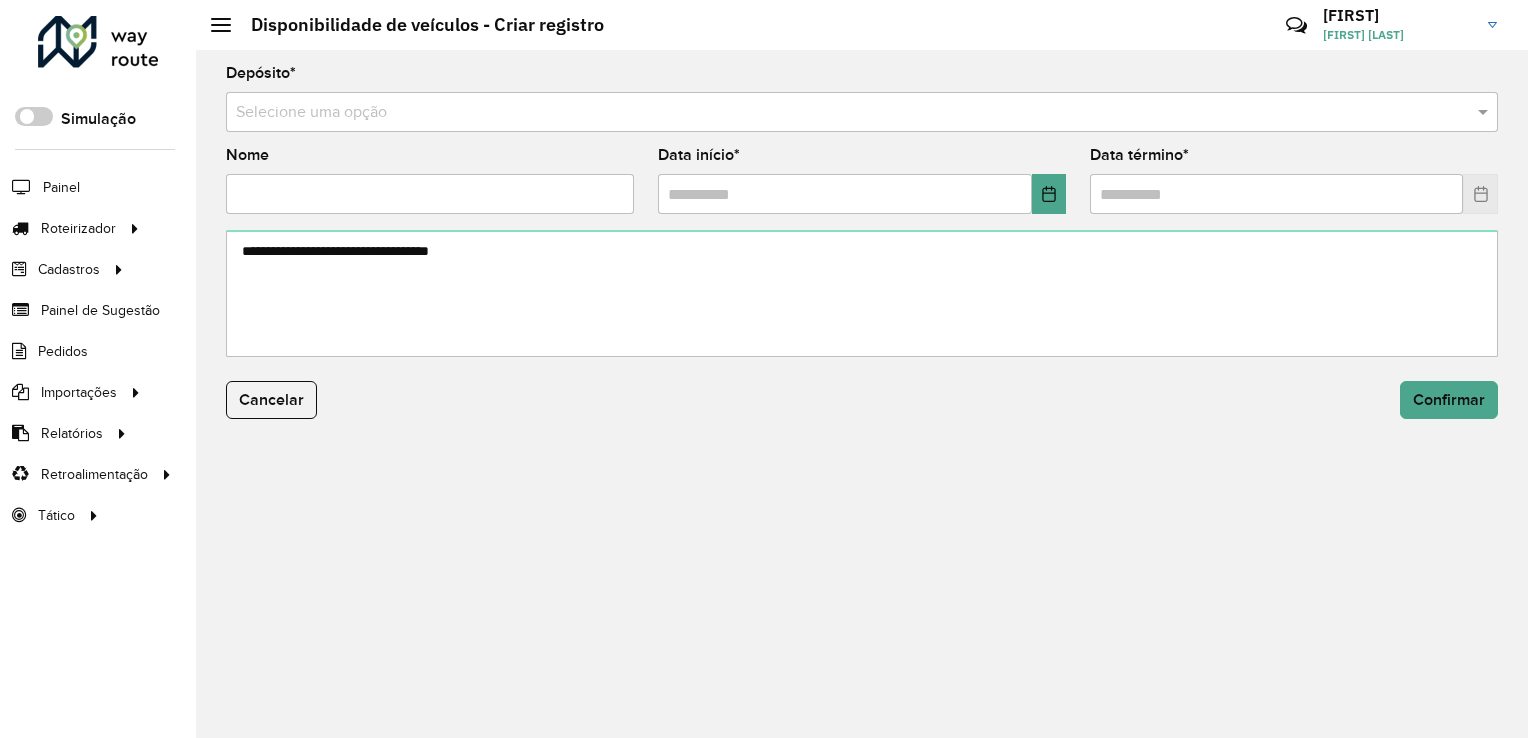 click at bounding box center (842, 113) 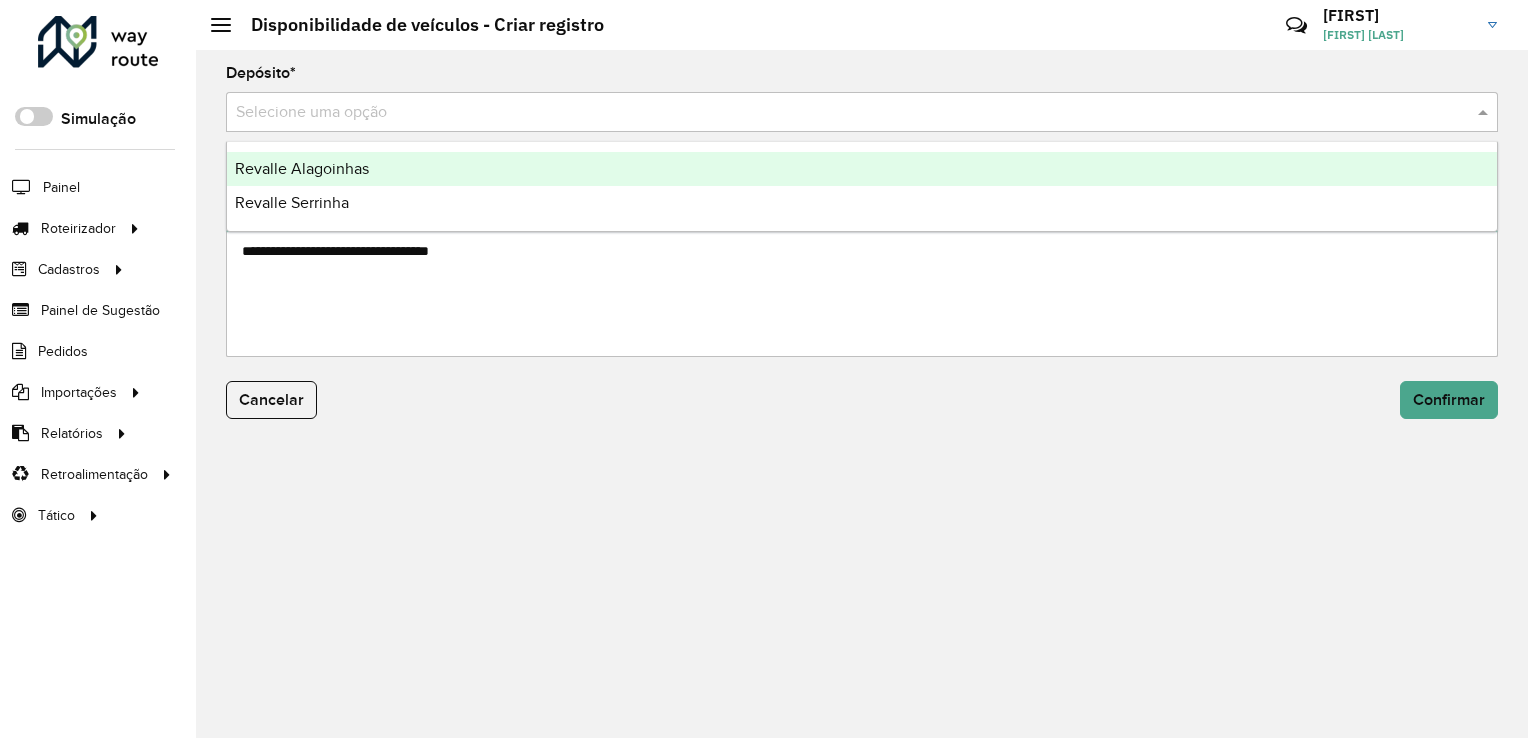 click on "Revalle Alagoinhas" at bounding box center (862, 169) 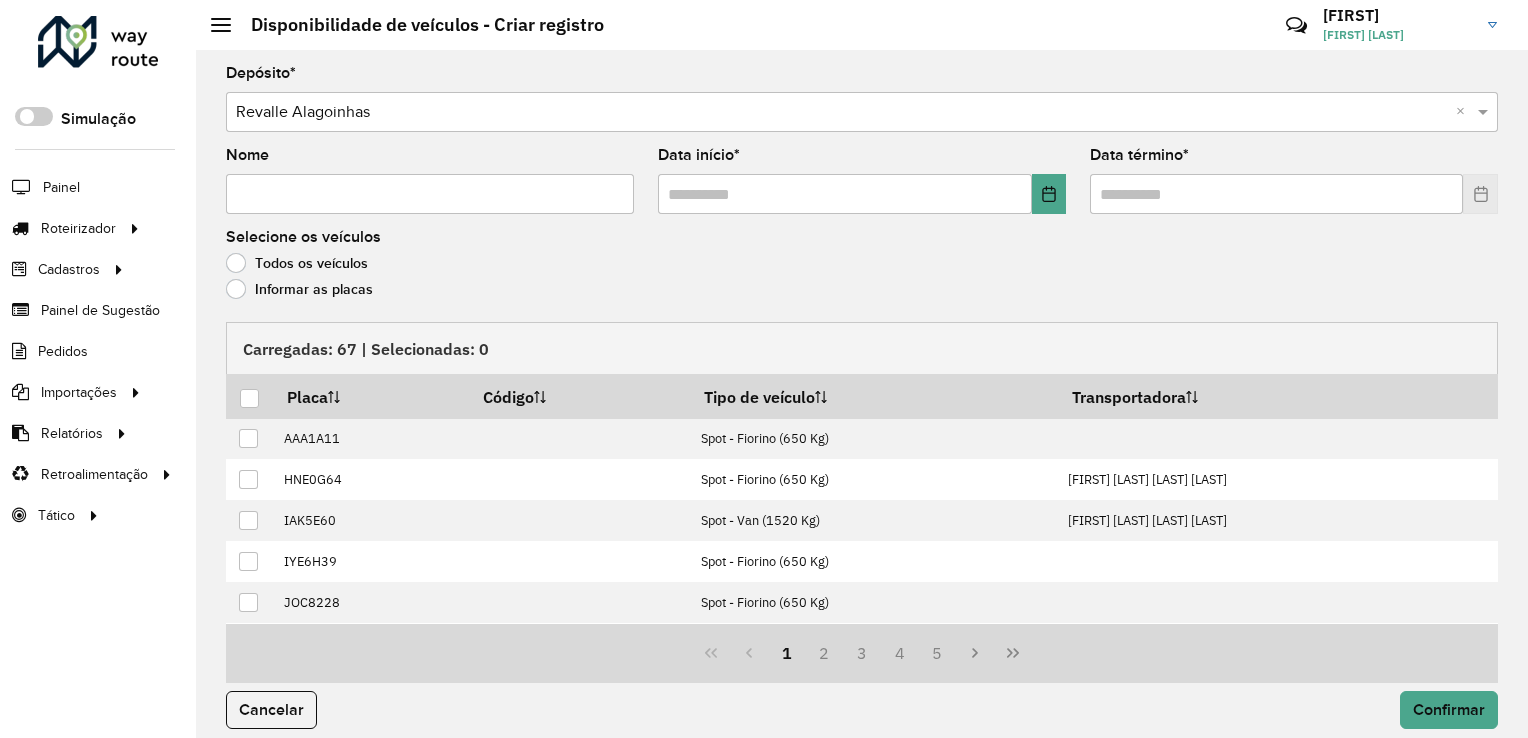 click on "Nome" at bounding box center (430, 194) 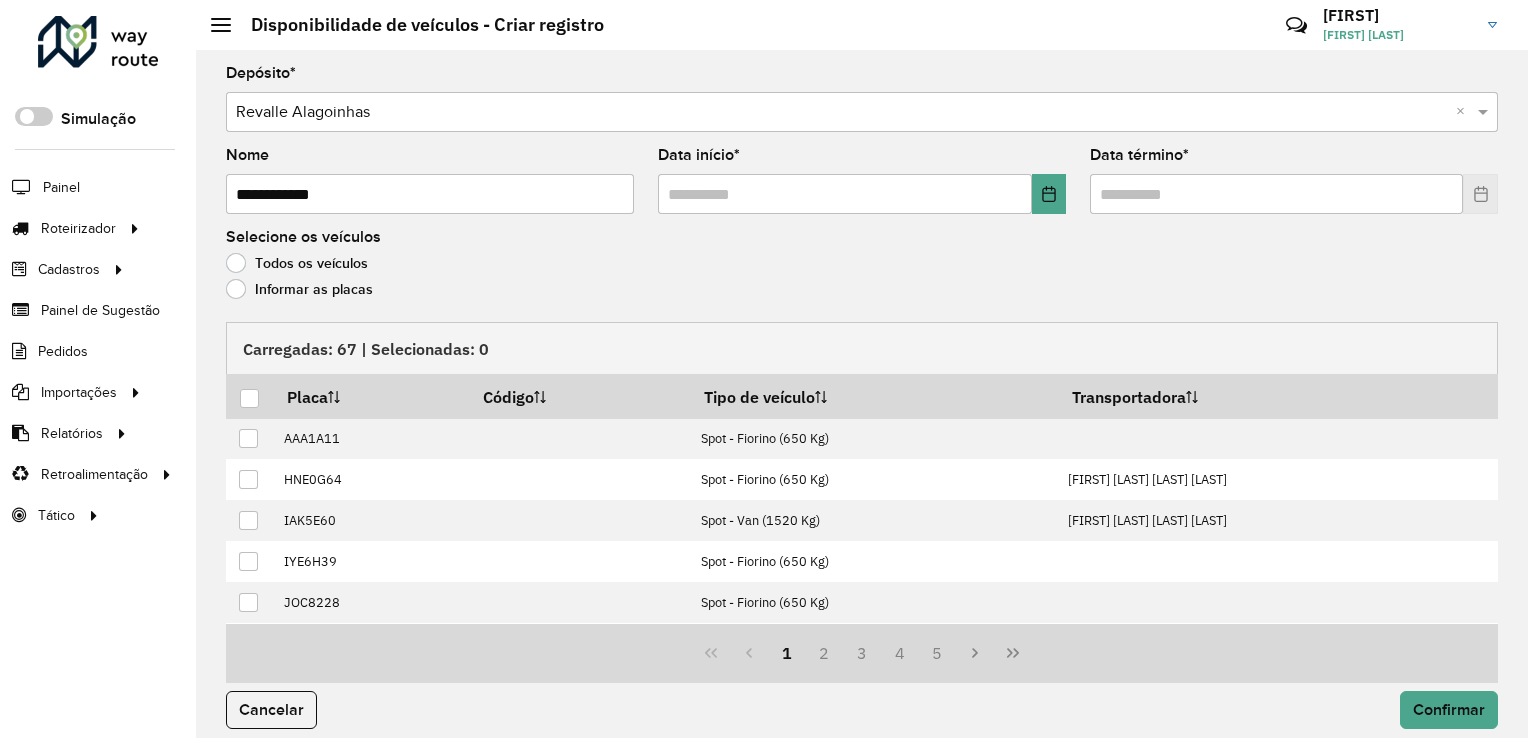click on "Informar as placas" 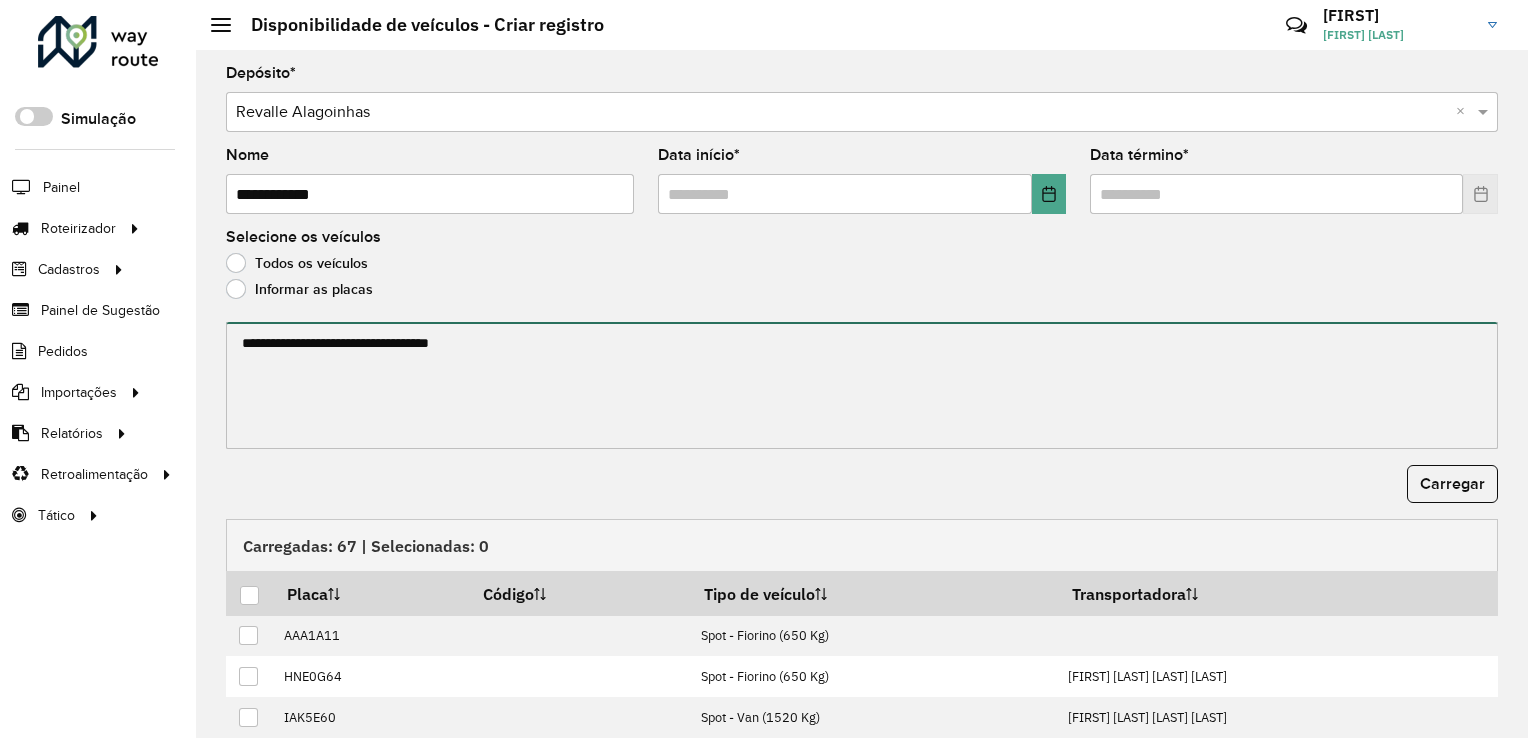 click at bounding box center (862, 385) 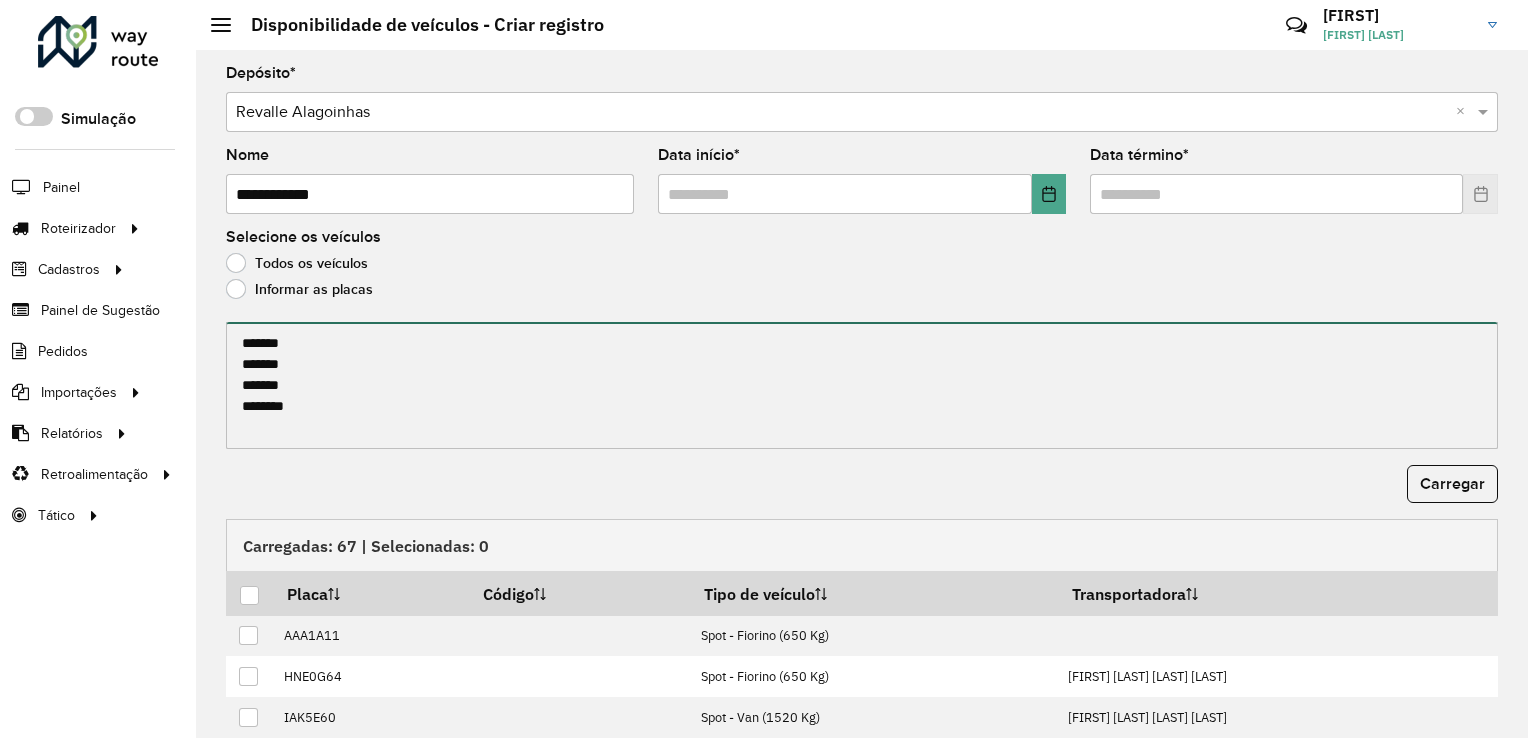 type on "*******
*******
*******
*******" 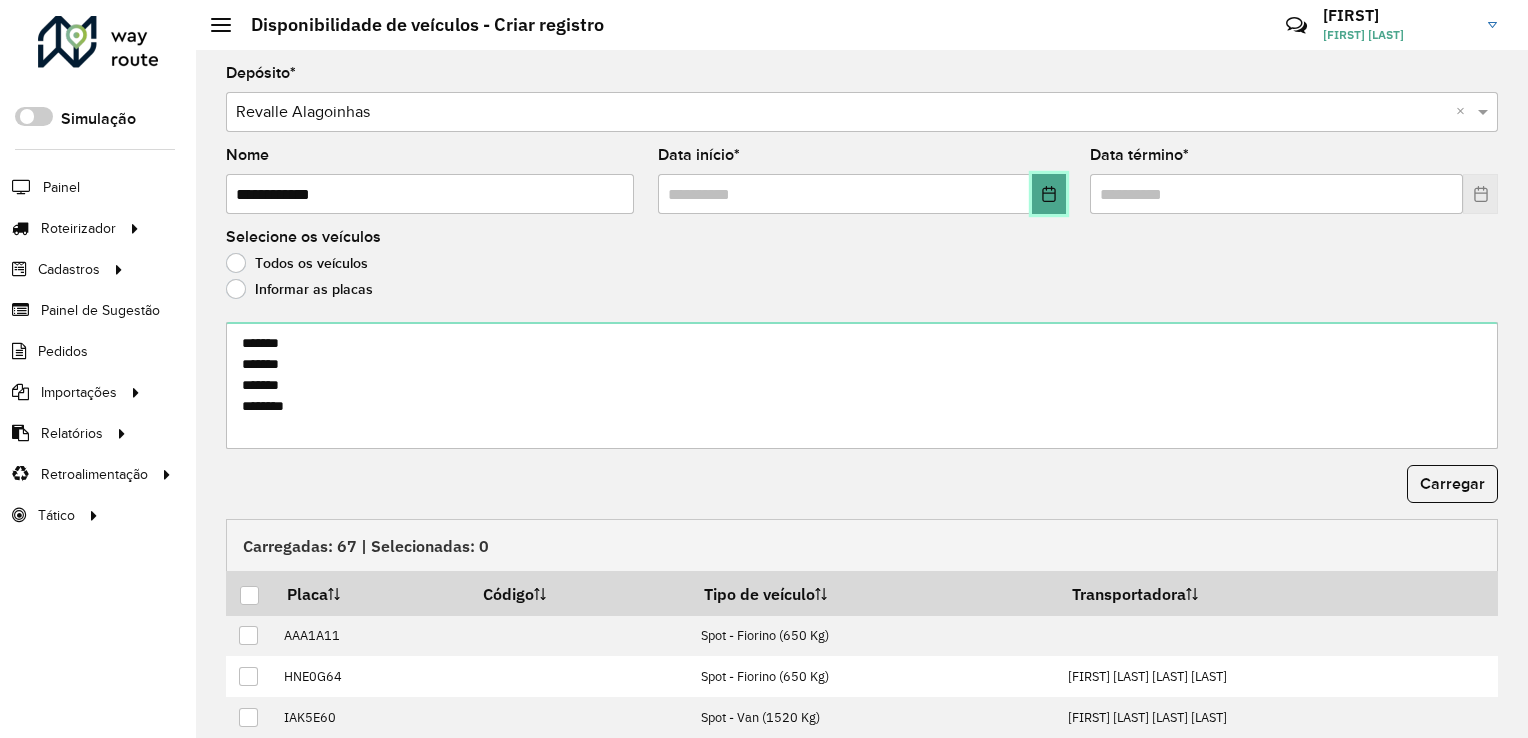 click at bounding box center [1049, 194] 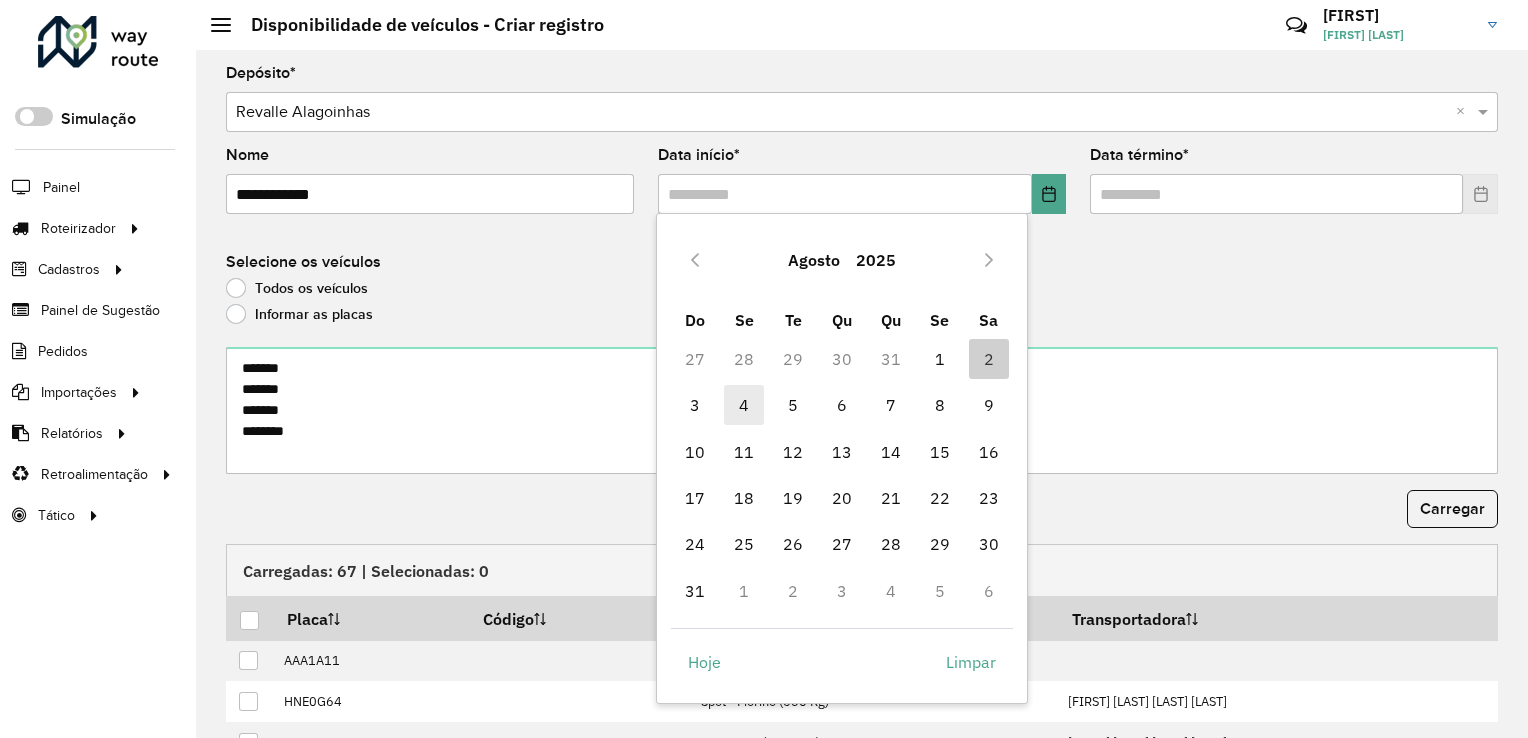 click on "4" at bounding box center (744, 405) 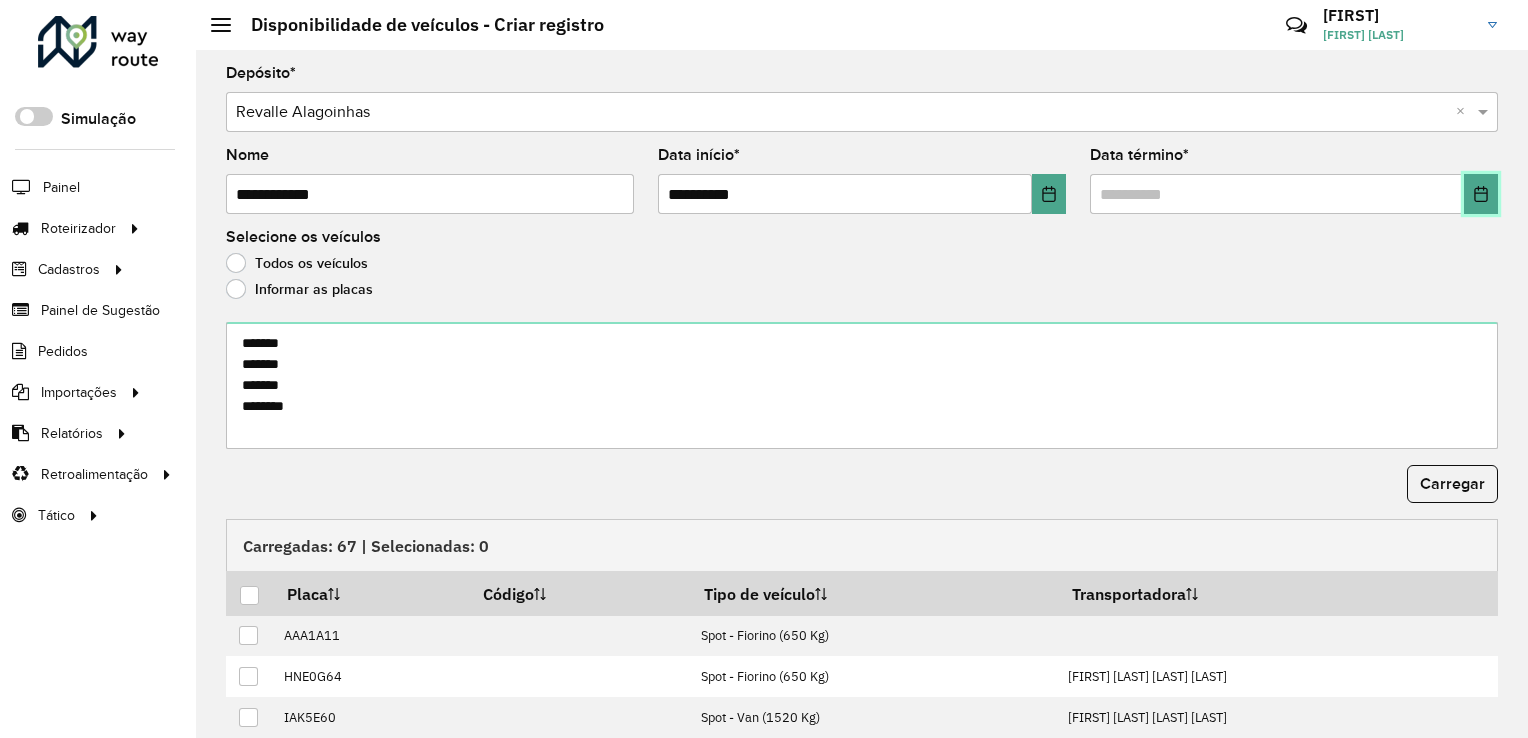 click at bounding box center [1481, 194] 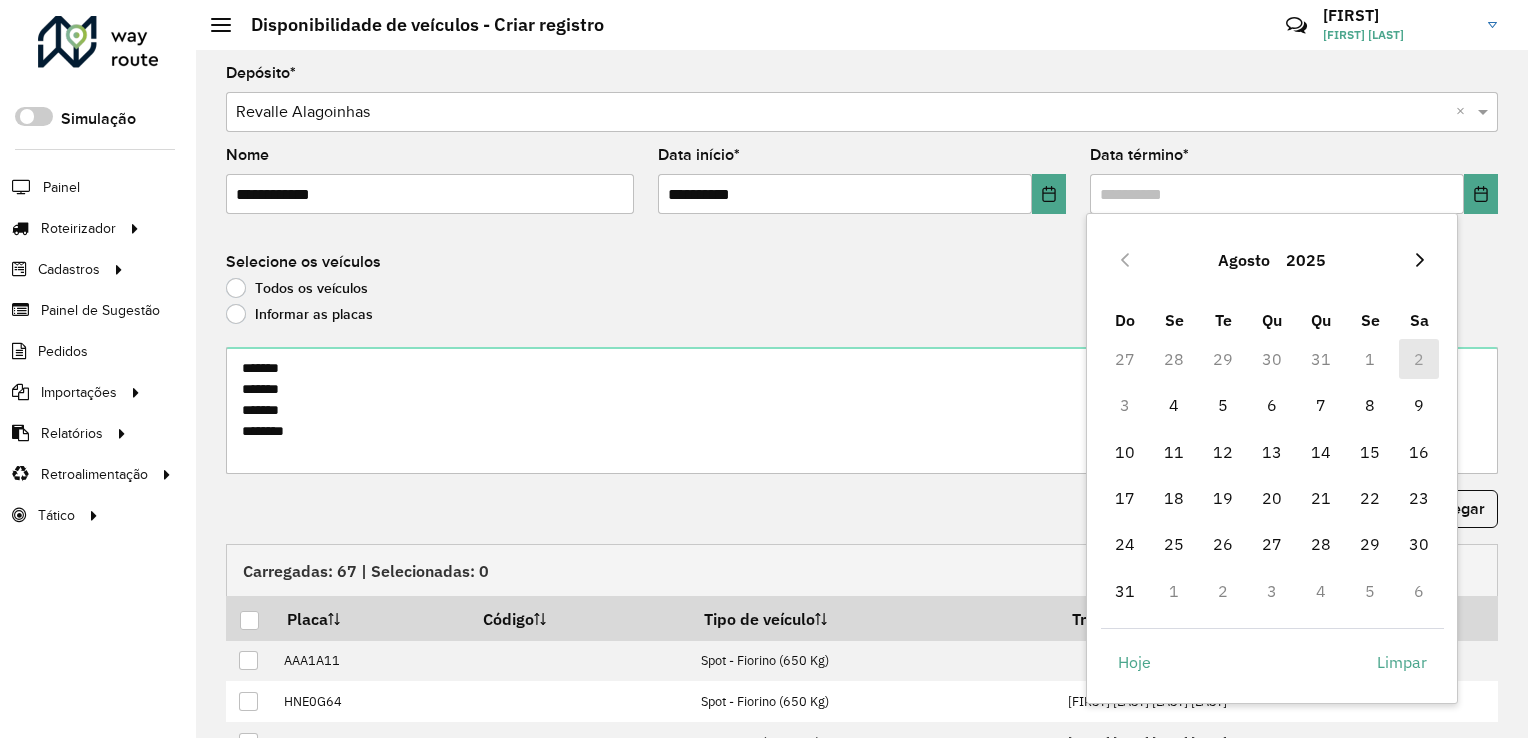click 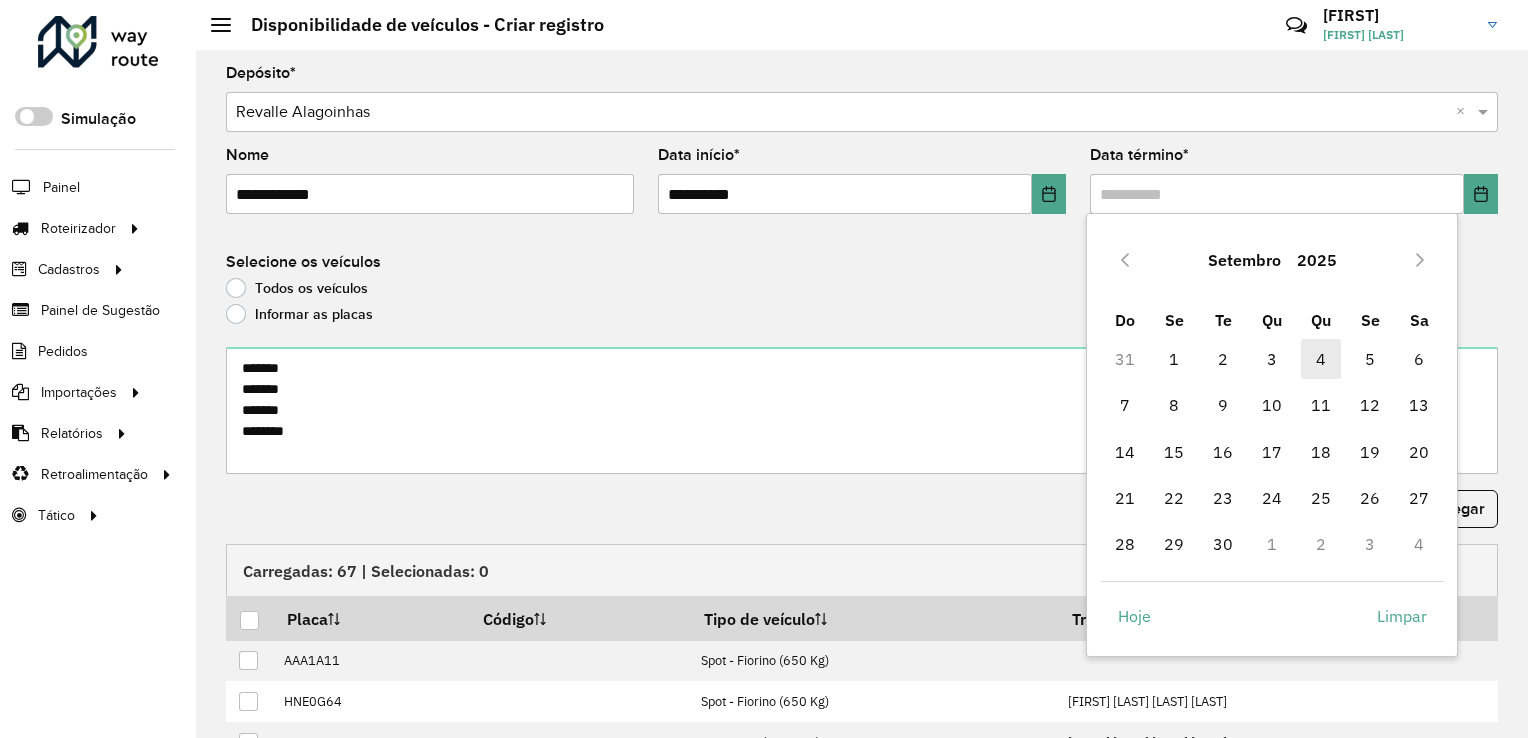 click on "4" at bounding box center [1321, 359] 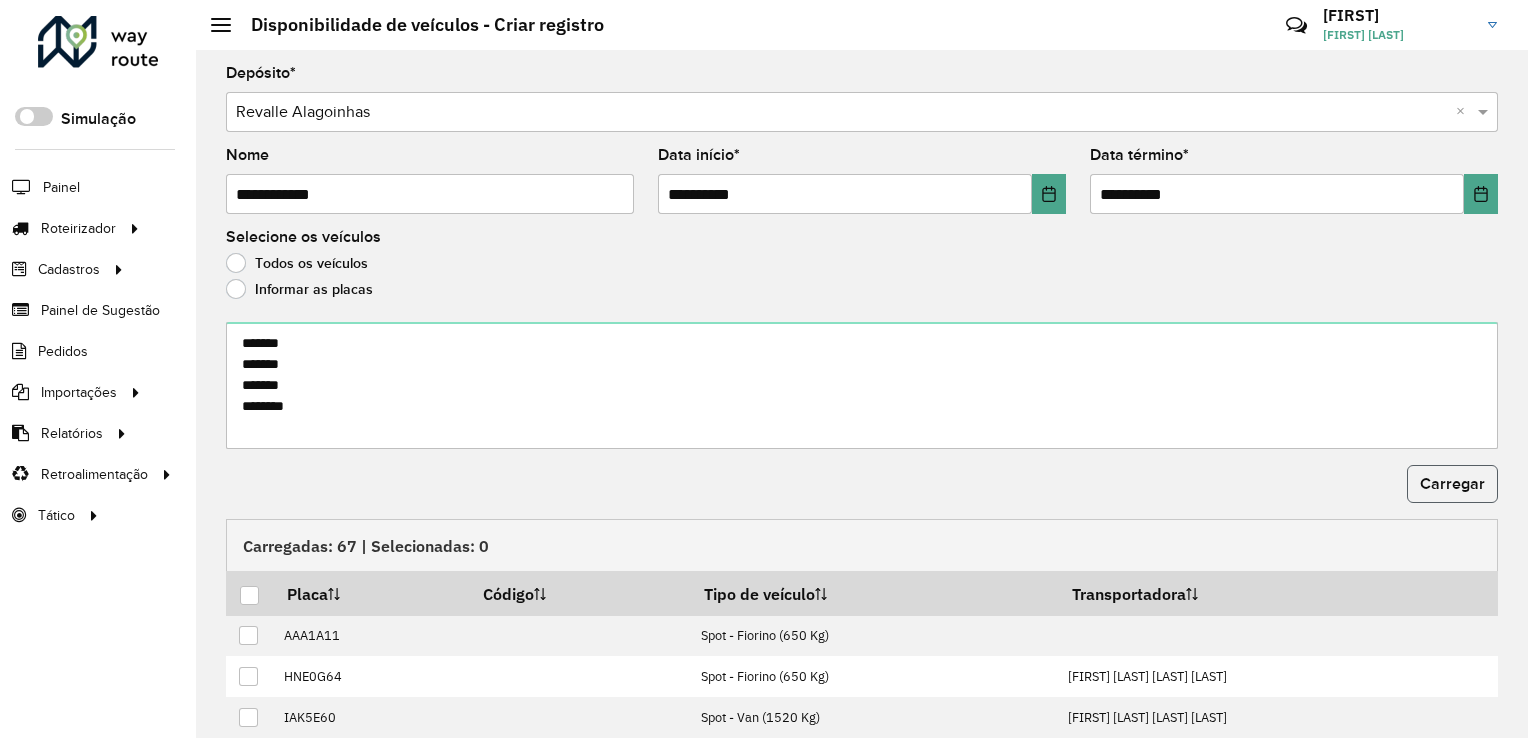 click on "Carregar" 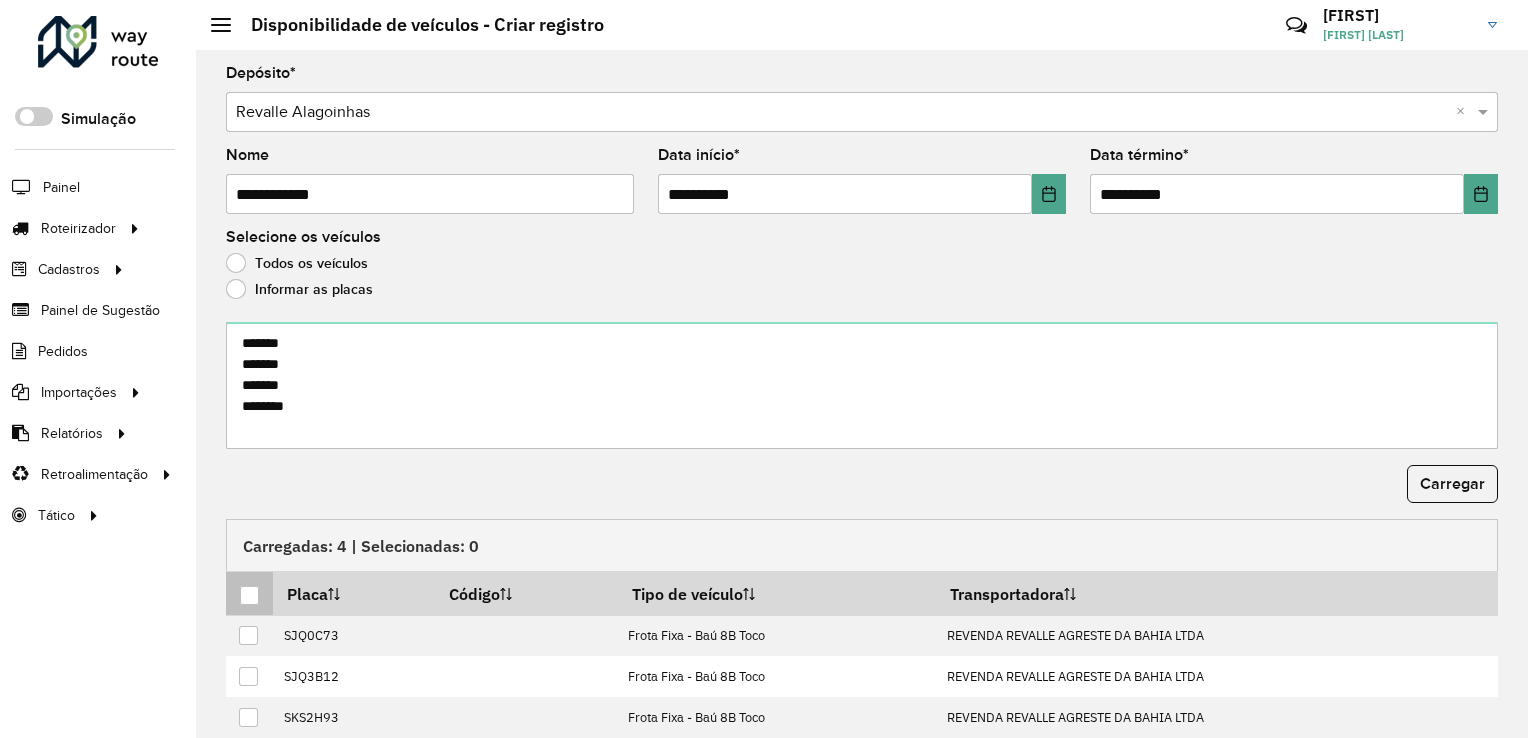 click at bounding box center (249, 593) 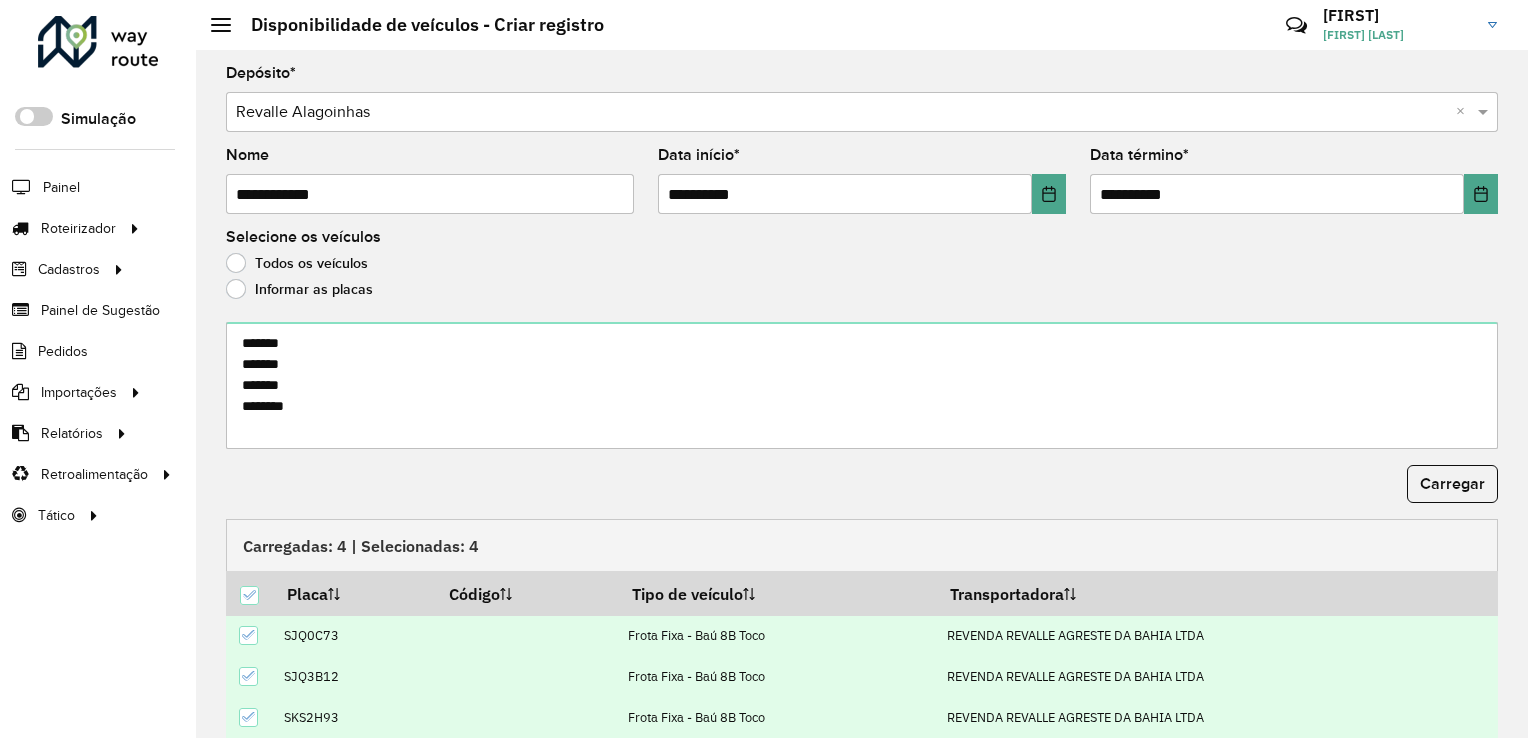 scroll, scrollTop: 107, scrollLeft: 0, axis: vertical 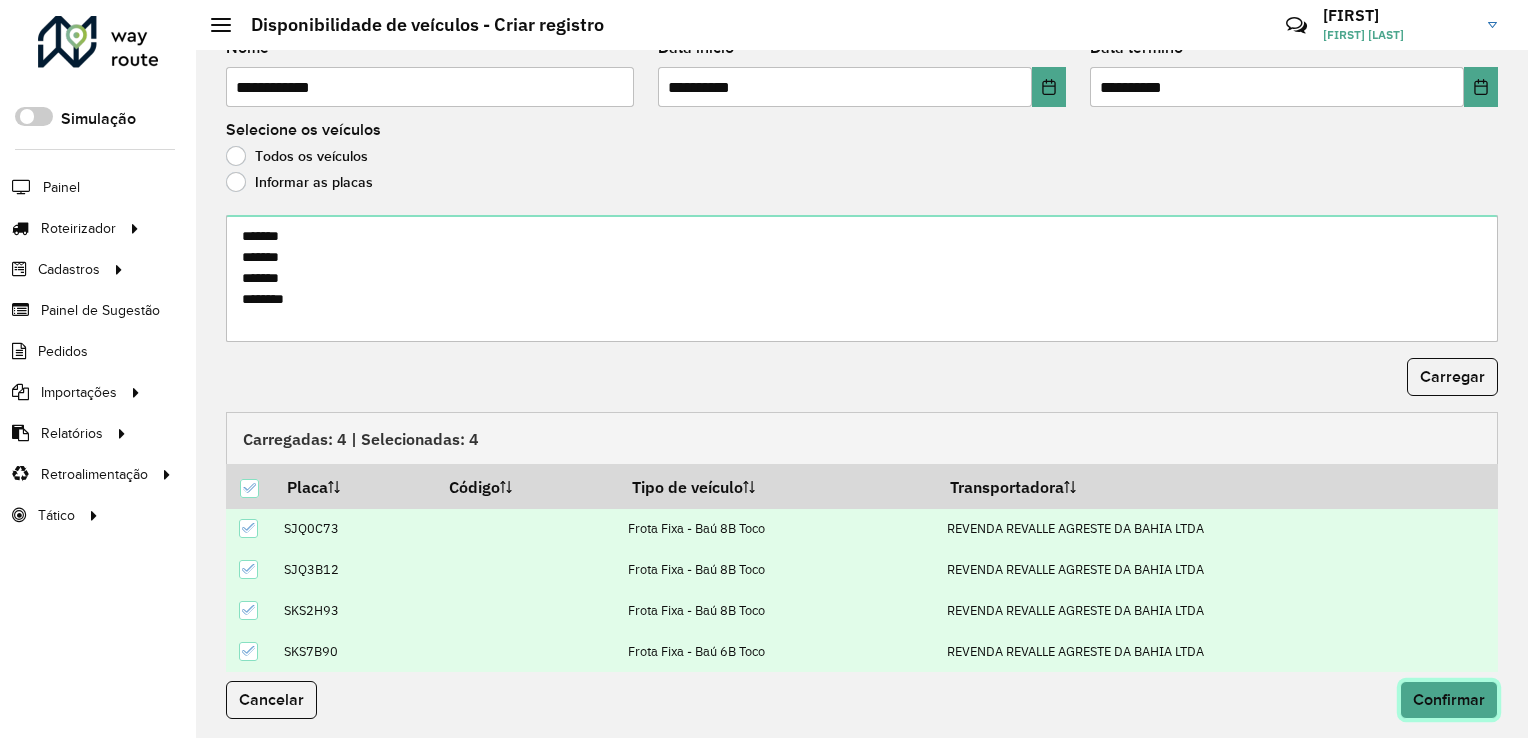 click on "Confirmar" 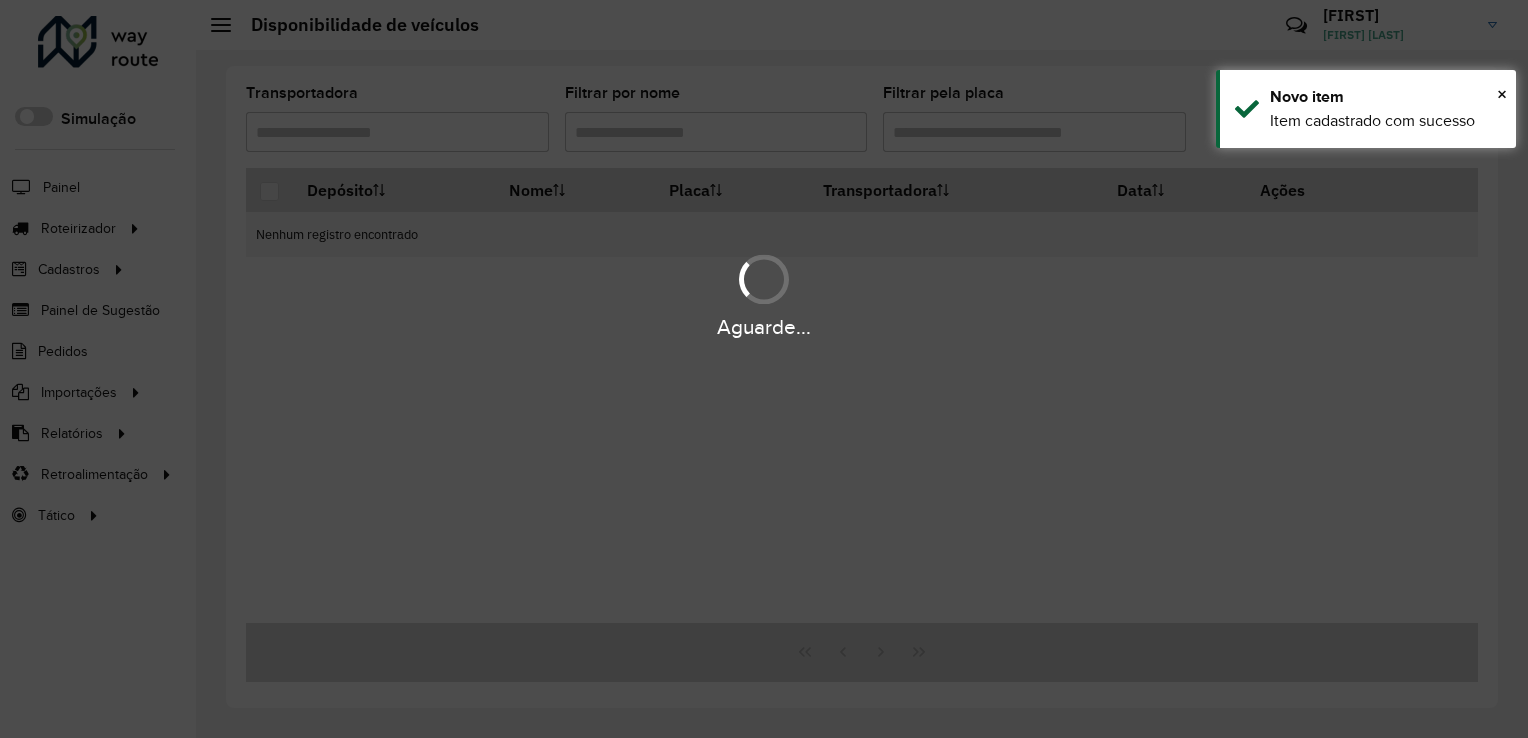 scroll, scrollTop: 0, scrollLeft: 0, axis: both 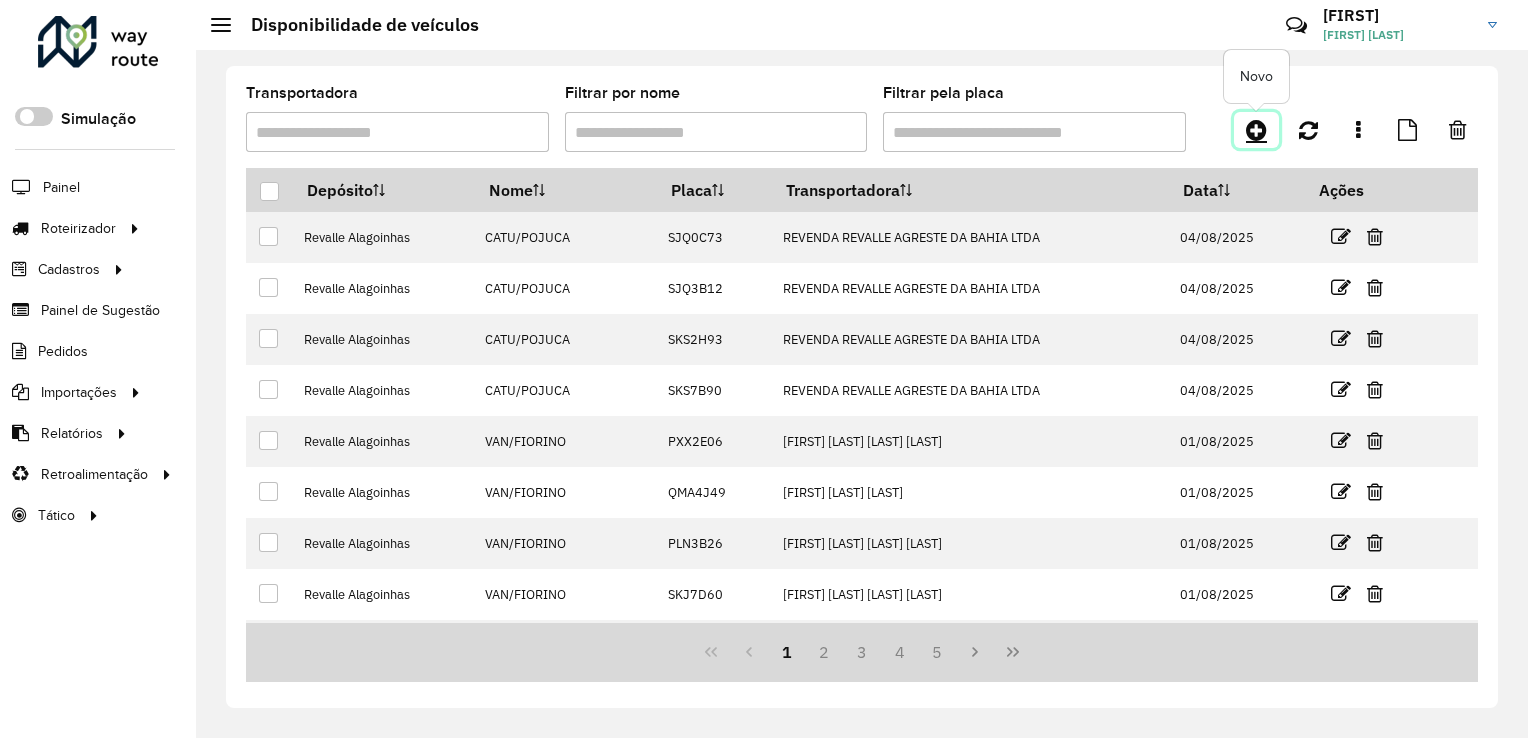 click 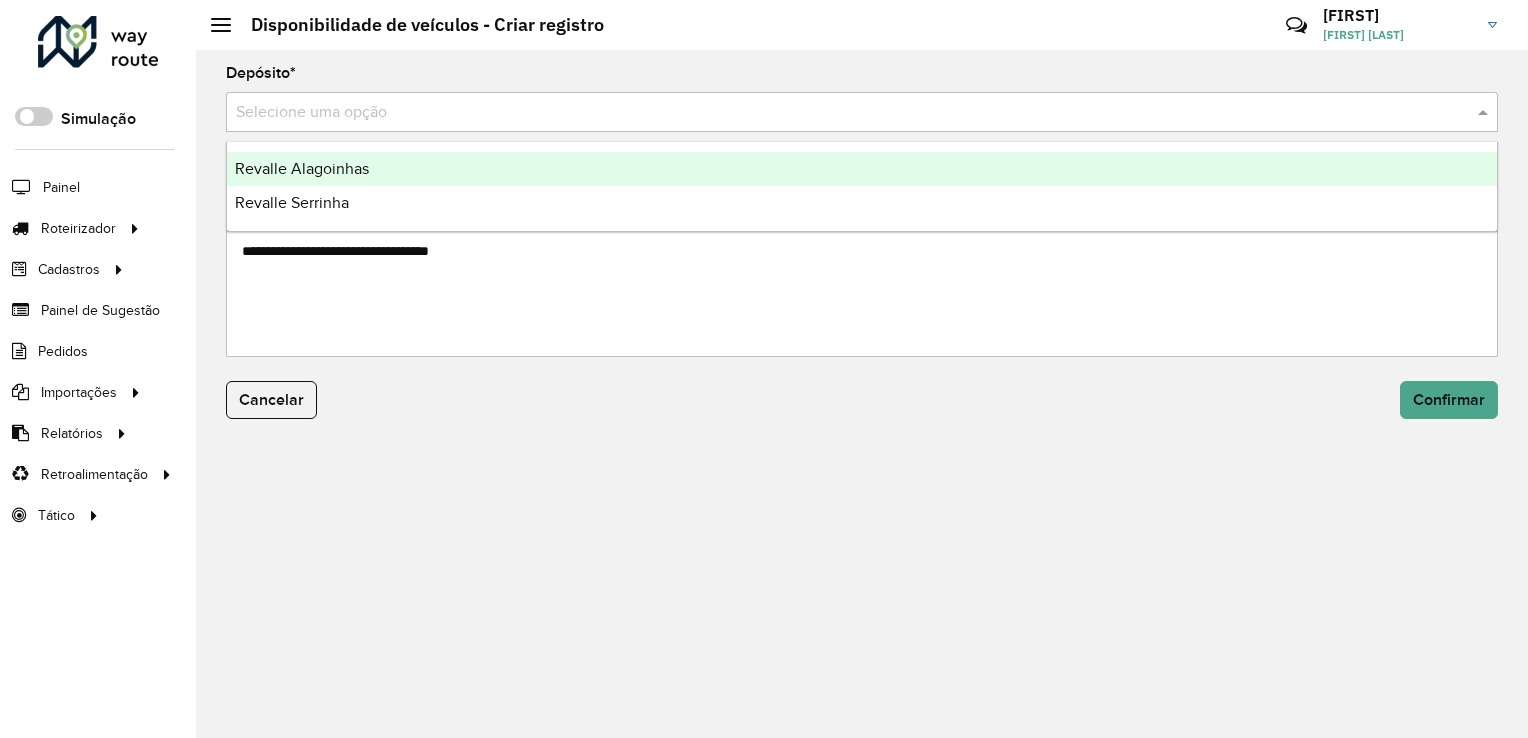 click at bounding box center (842, 113) 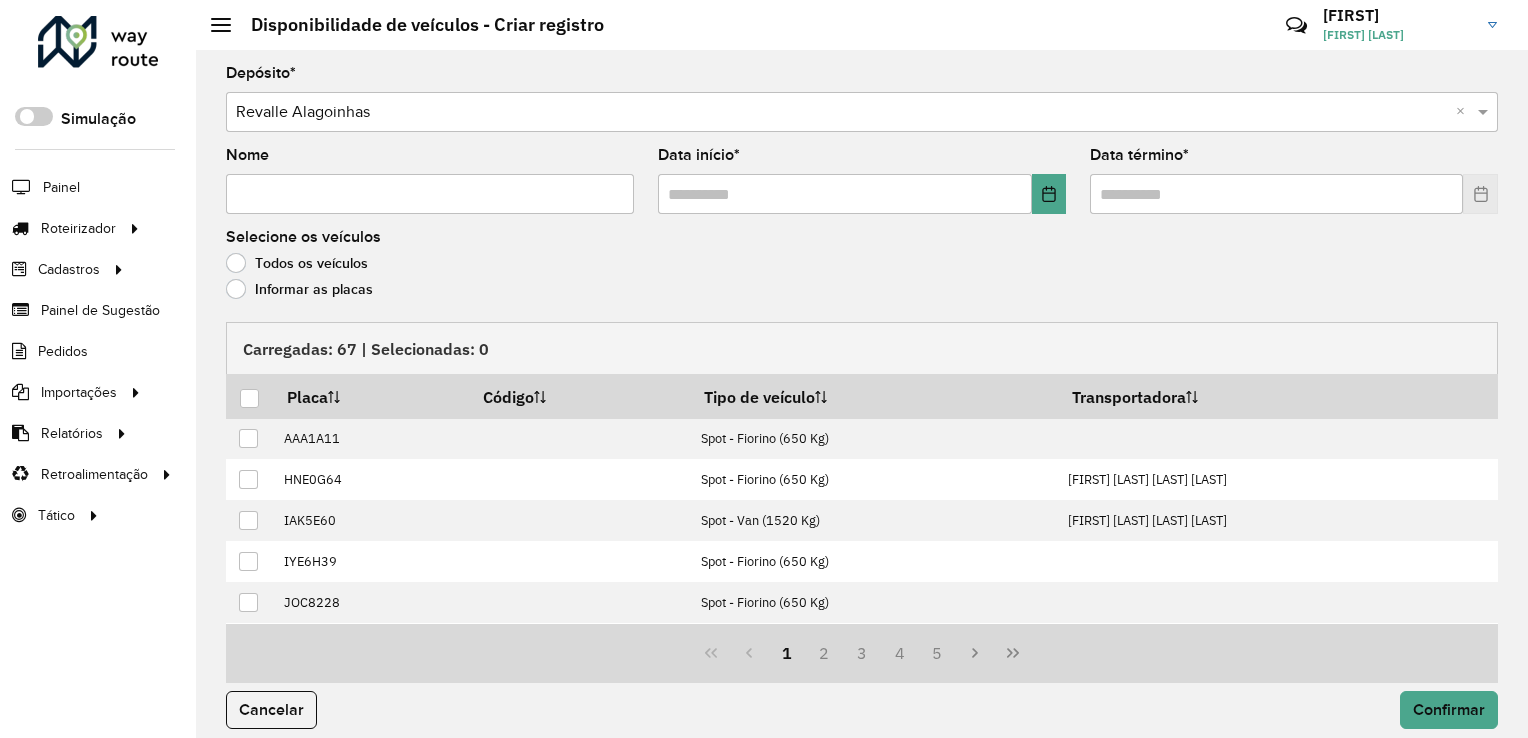 click on "Nome" at bounding box center [430, 194] 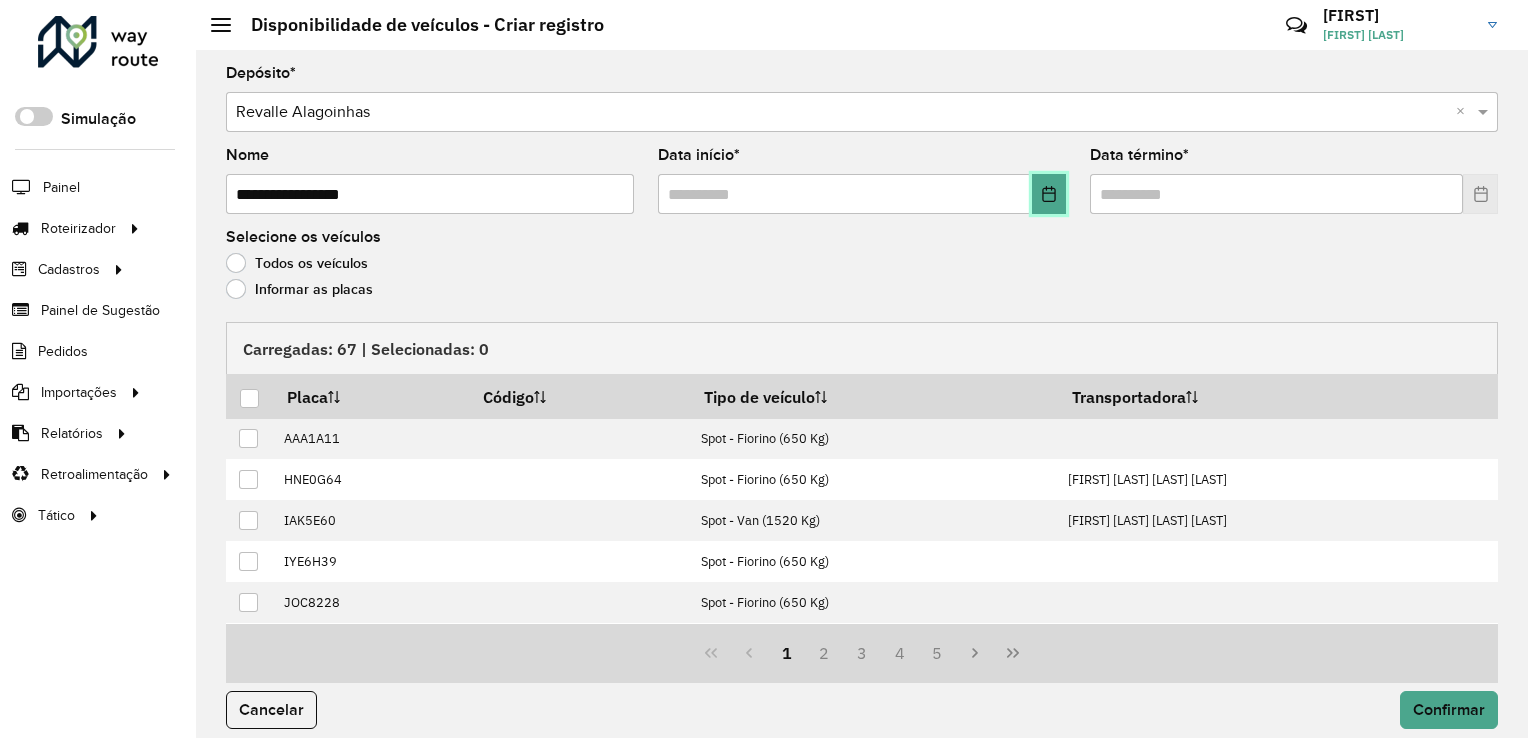 click 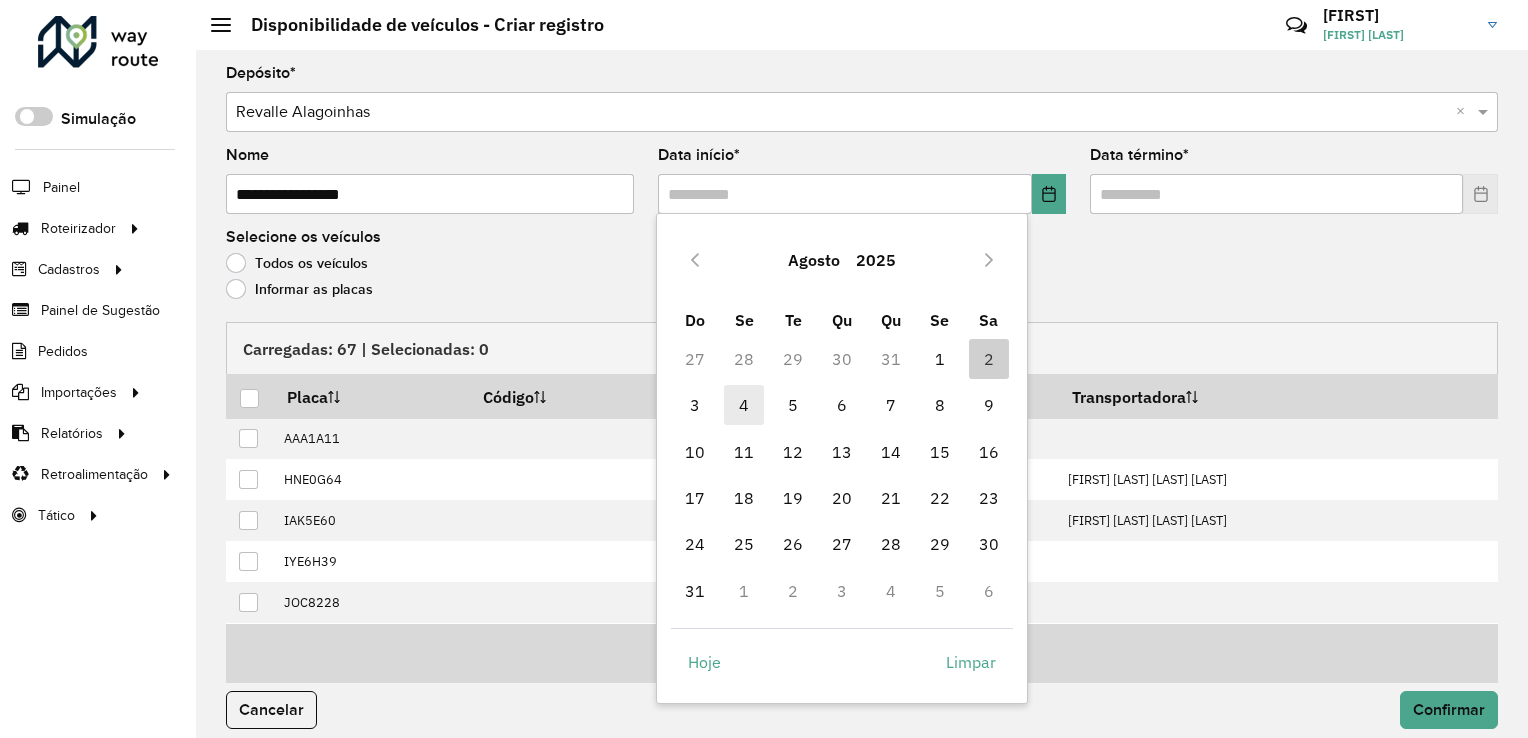 click on "4" at bounding box center (744, 405) 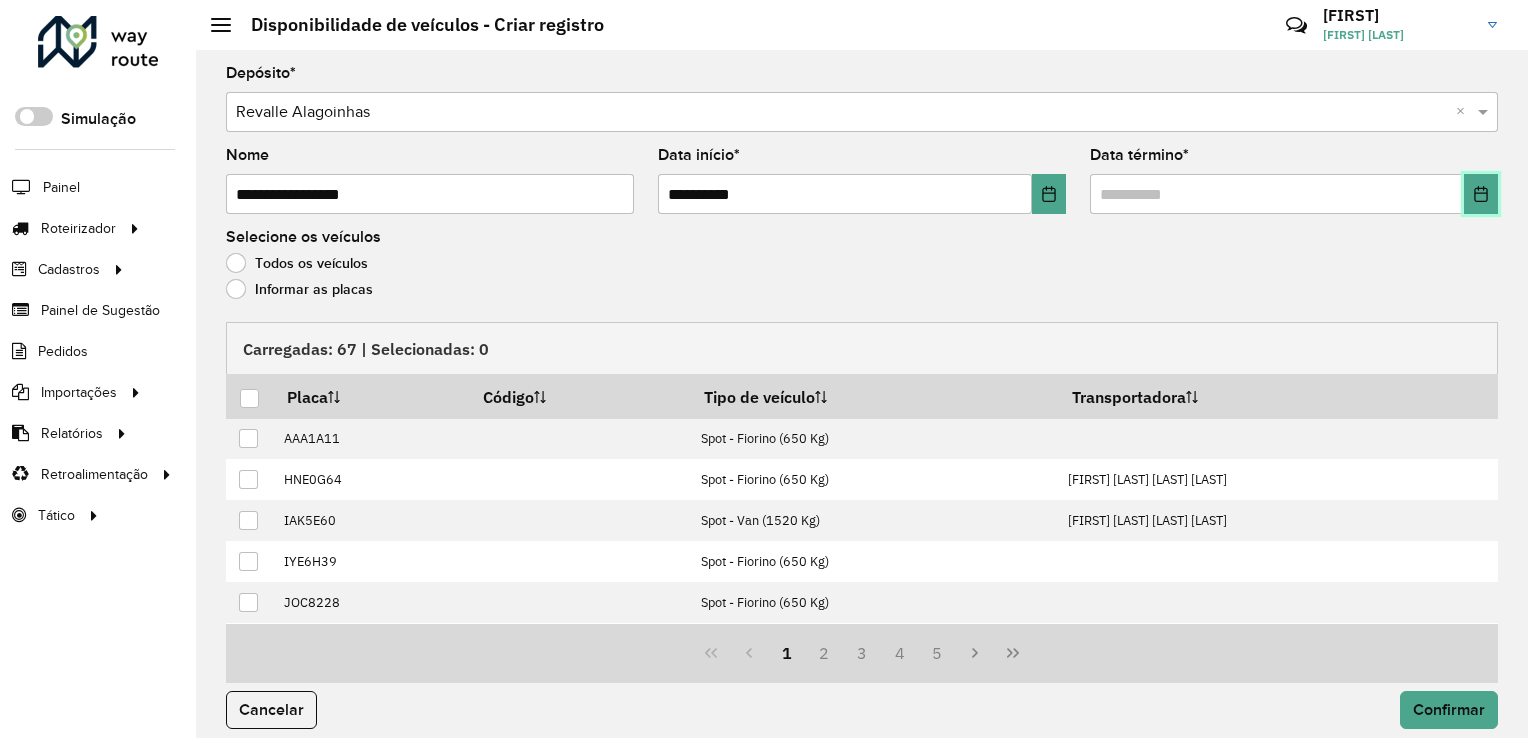click 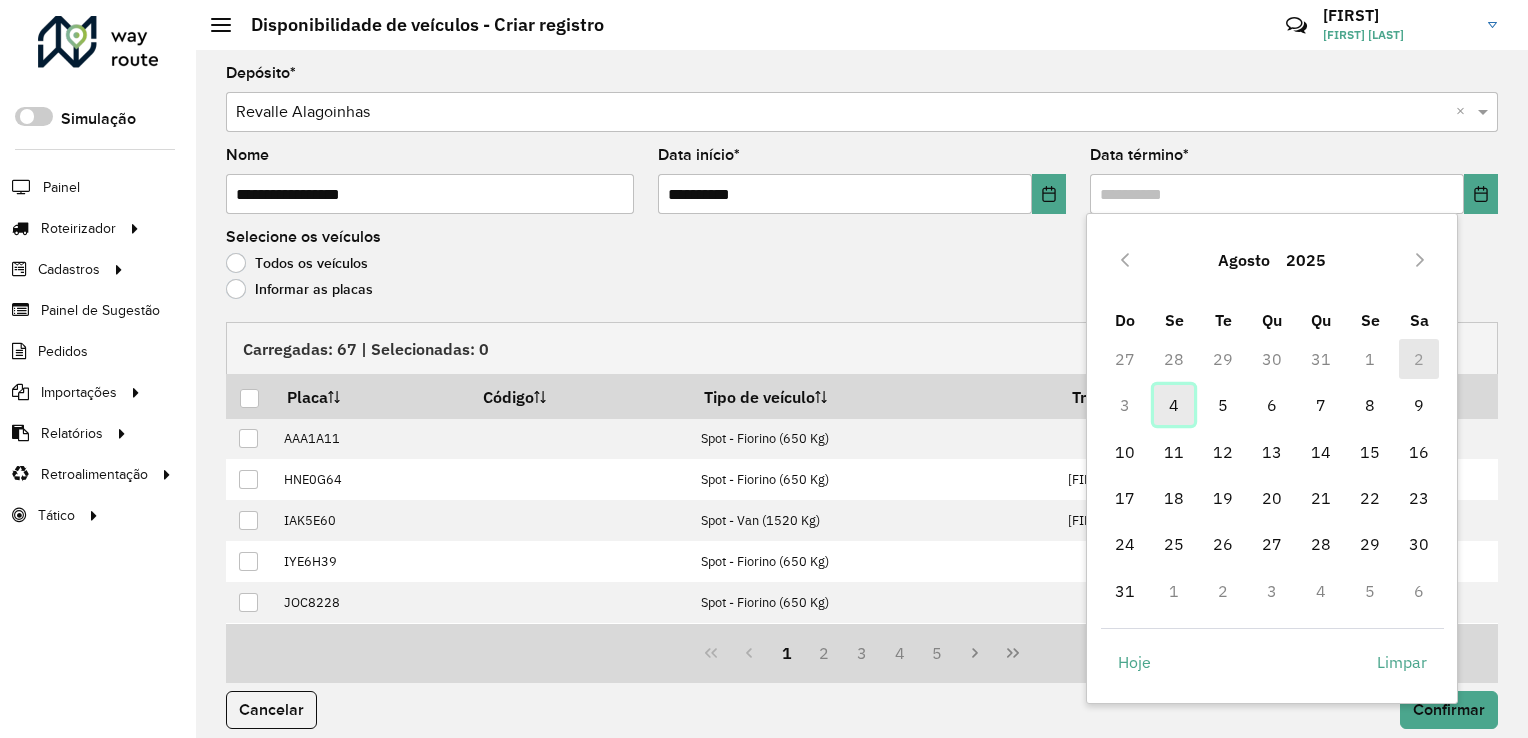 click on "4" at bounding box center (1174, 405) 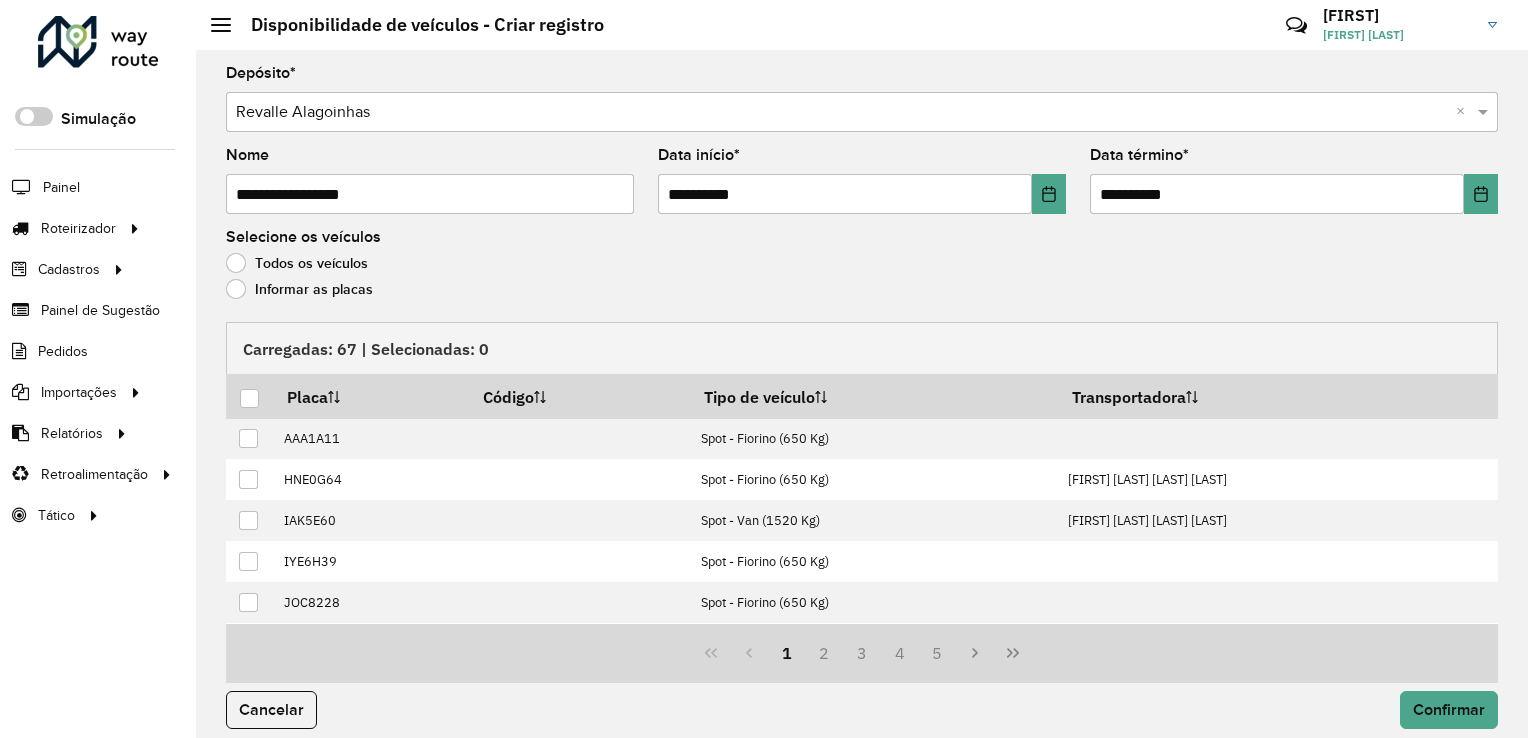 click on "Informar as placas" 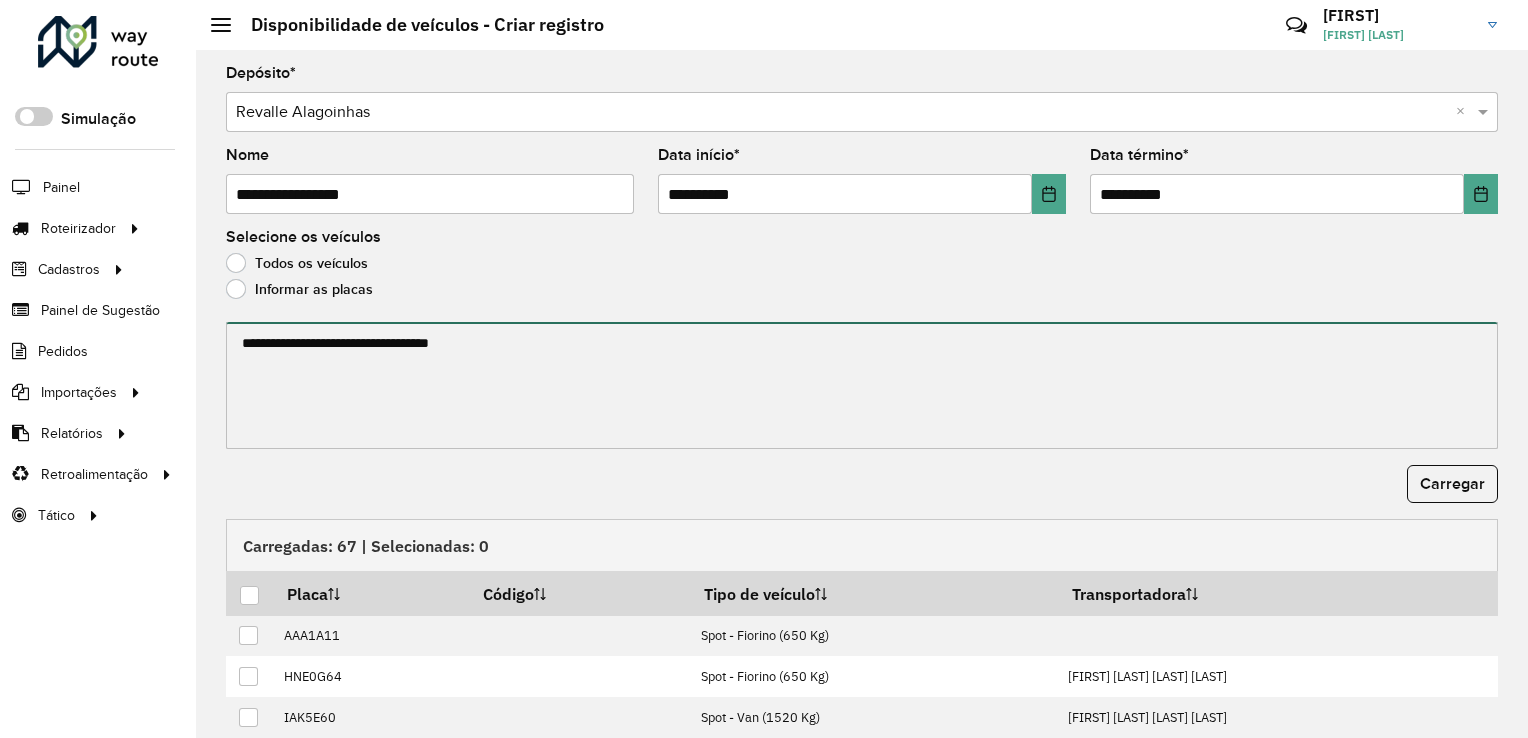 click at bounding box center (862, 385) 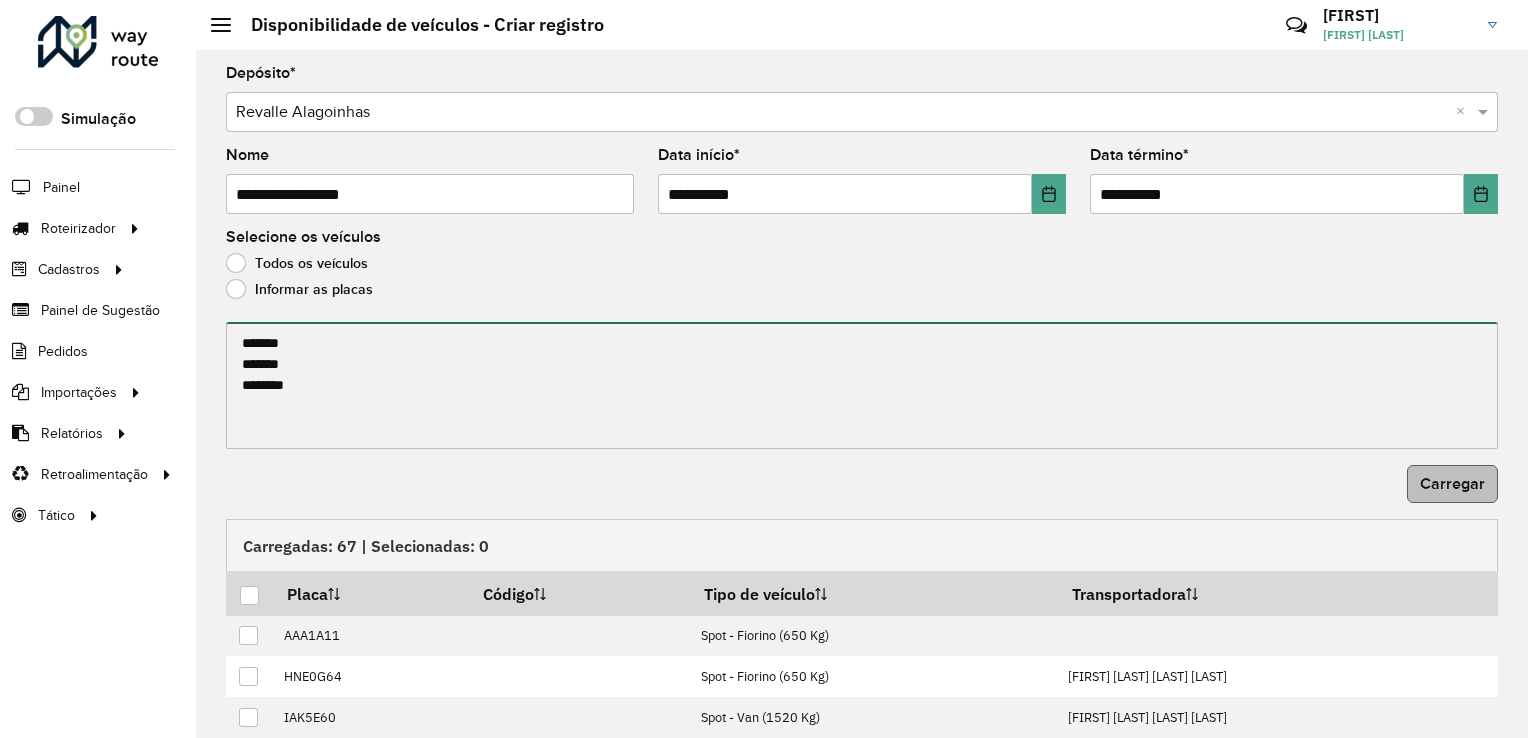 type on "*******
*******
*******" 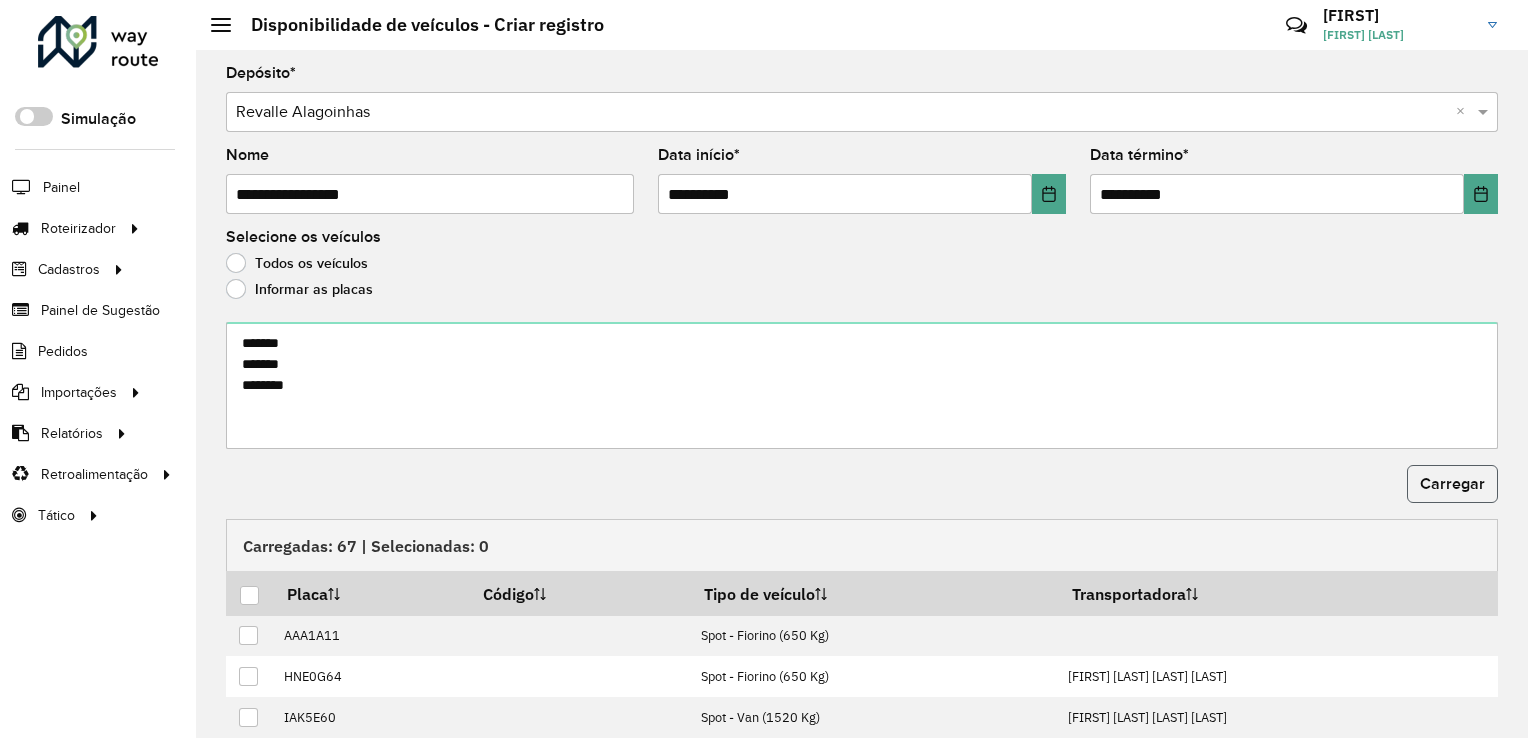 click on "Carregar" 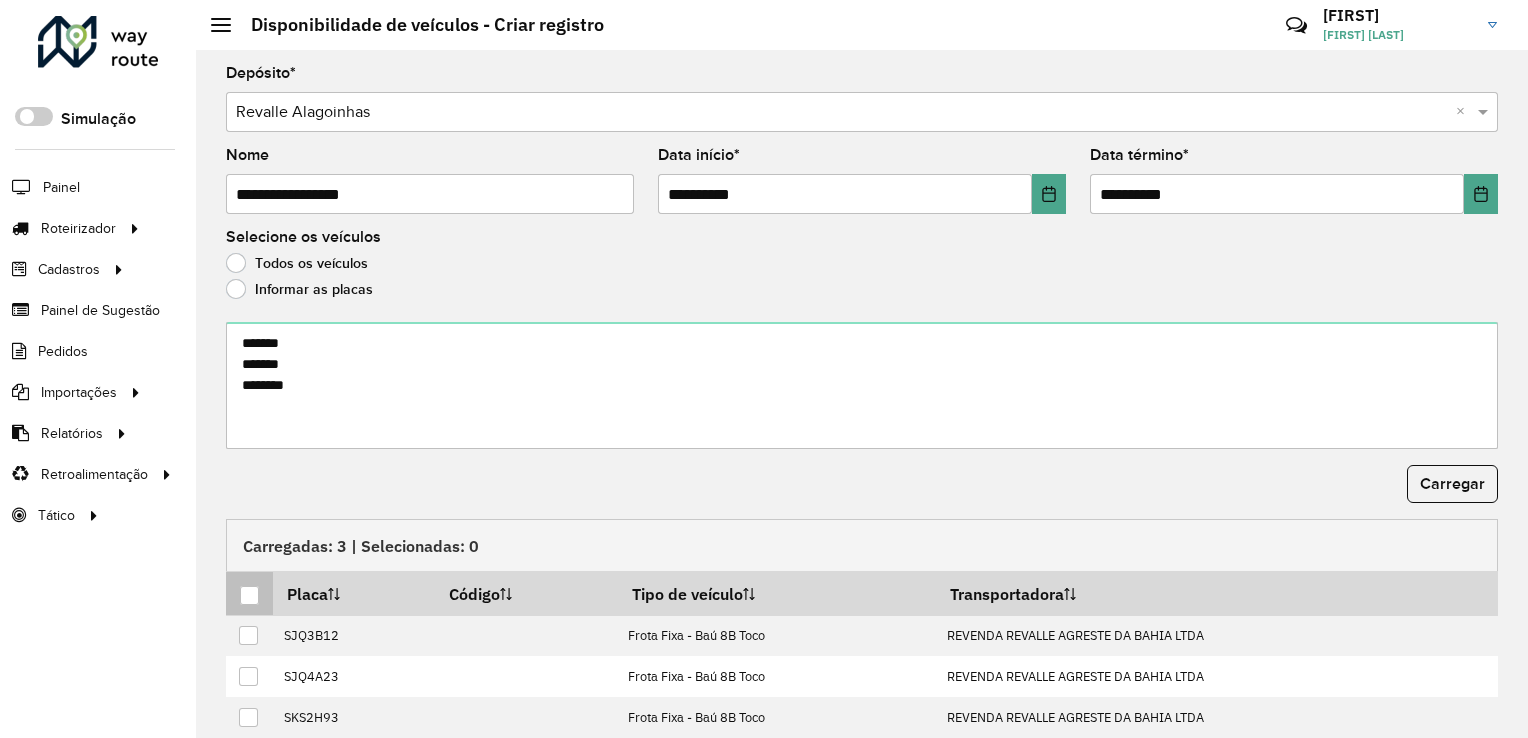 click at bounding box center (249, 593) 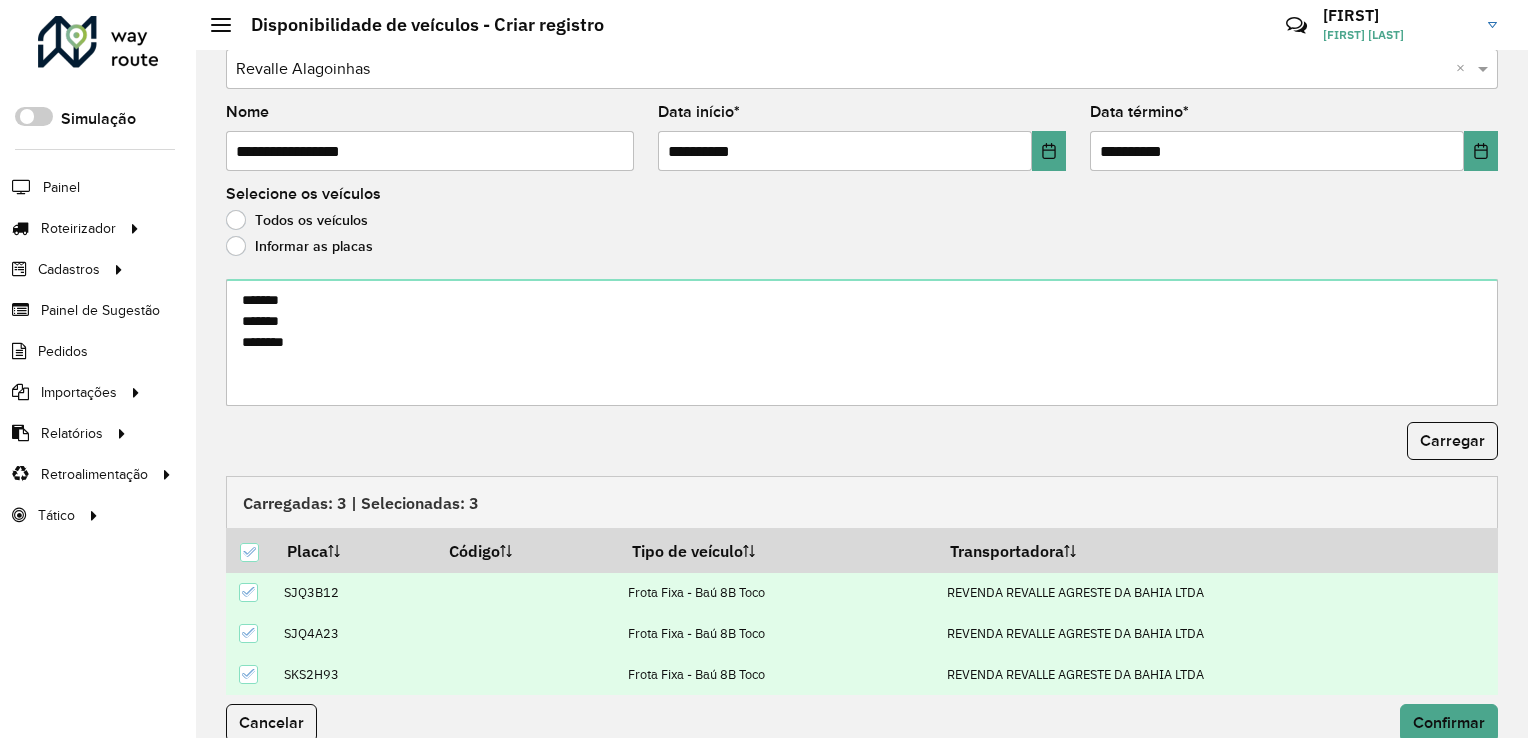 scroll, scrollTop: 66, scrollLeft: 0, axis: vertical 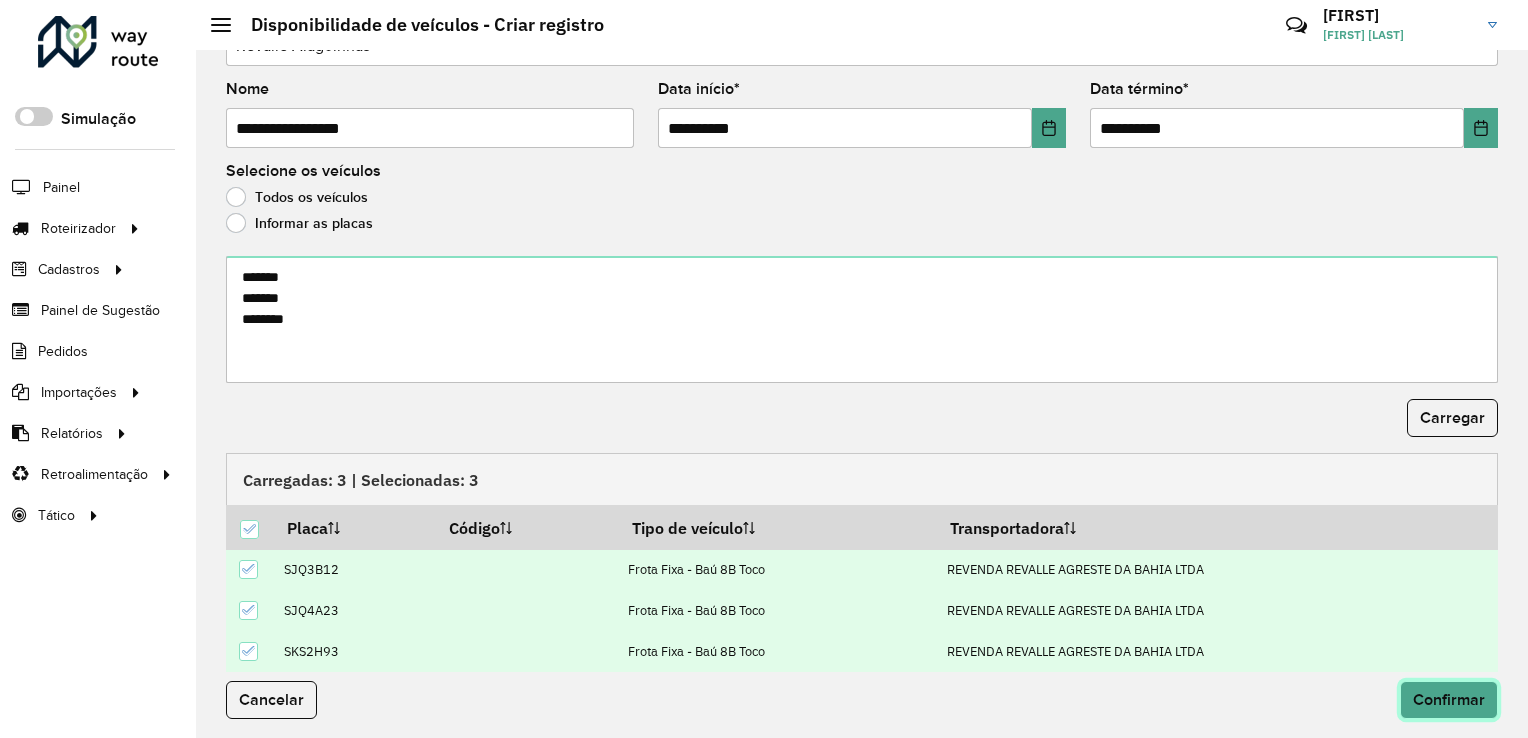 click on "Confirmar" 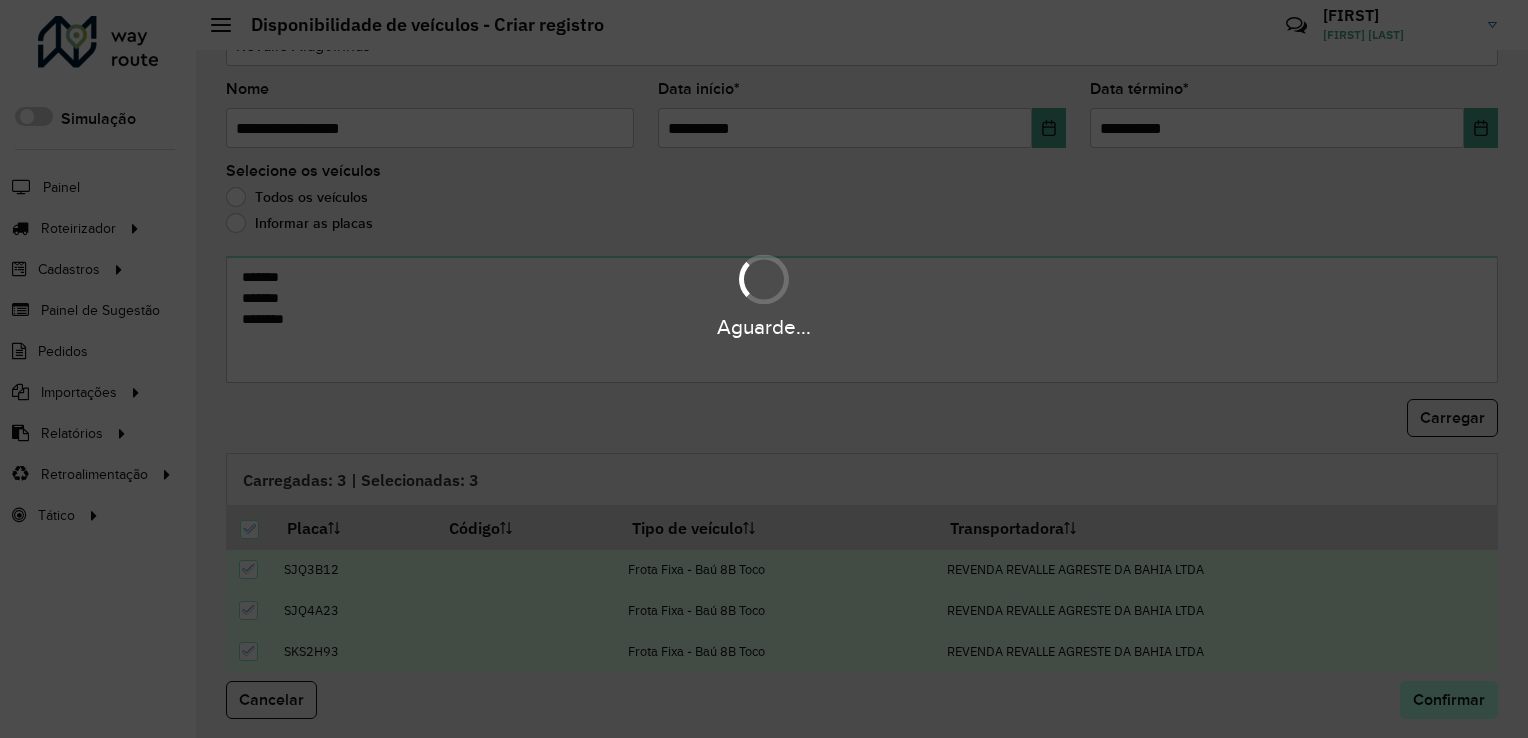 scroll, scrollTop: 0, scrollLeft: 0, axis: both 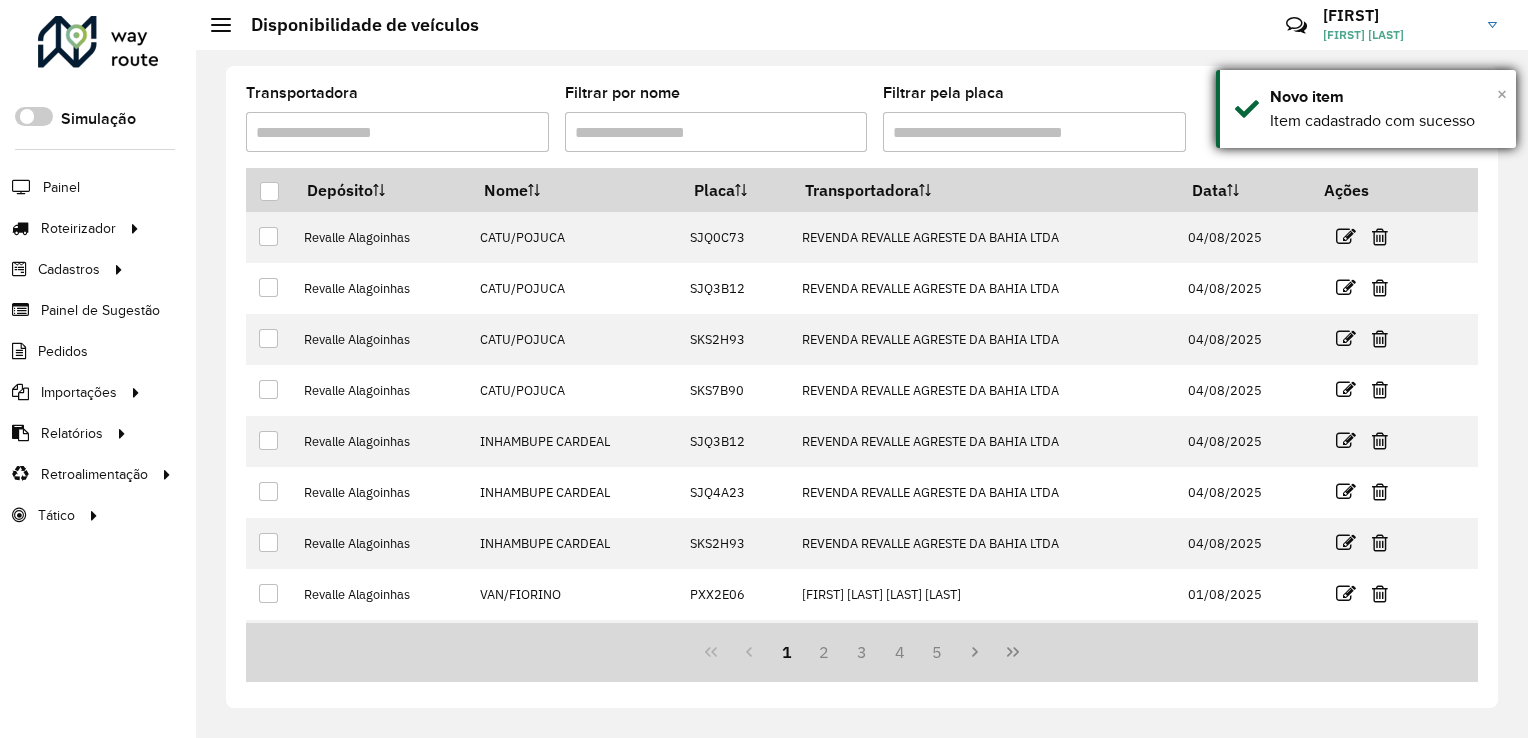 click on "×" at bounding box center [1502, 94] 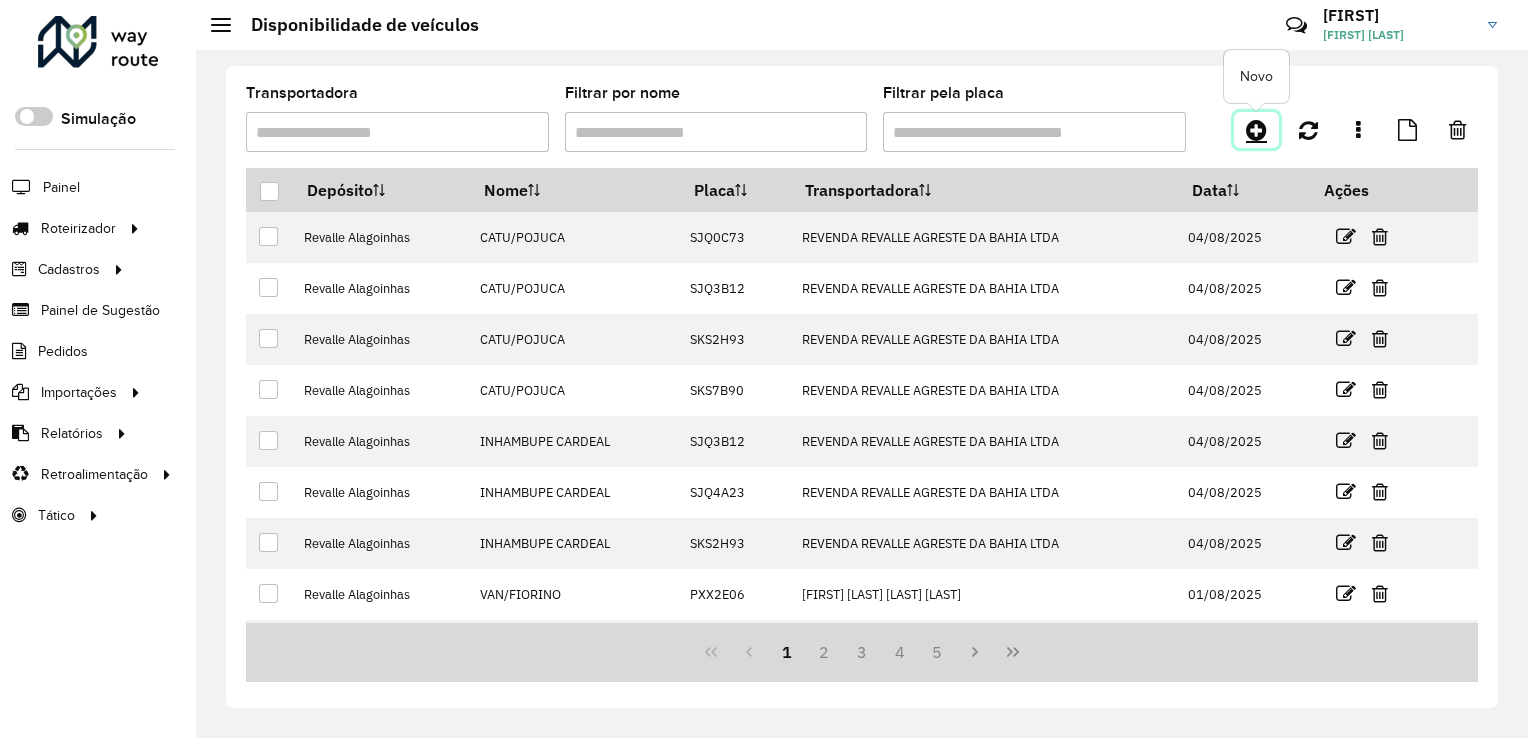 click 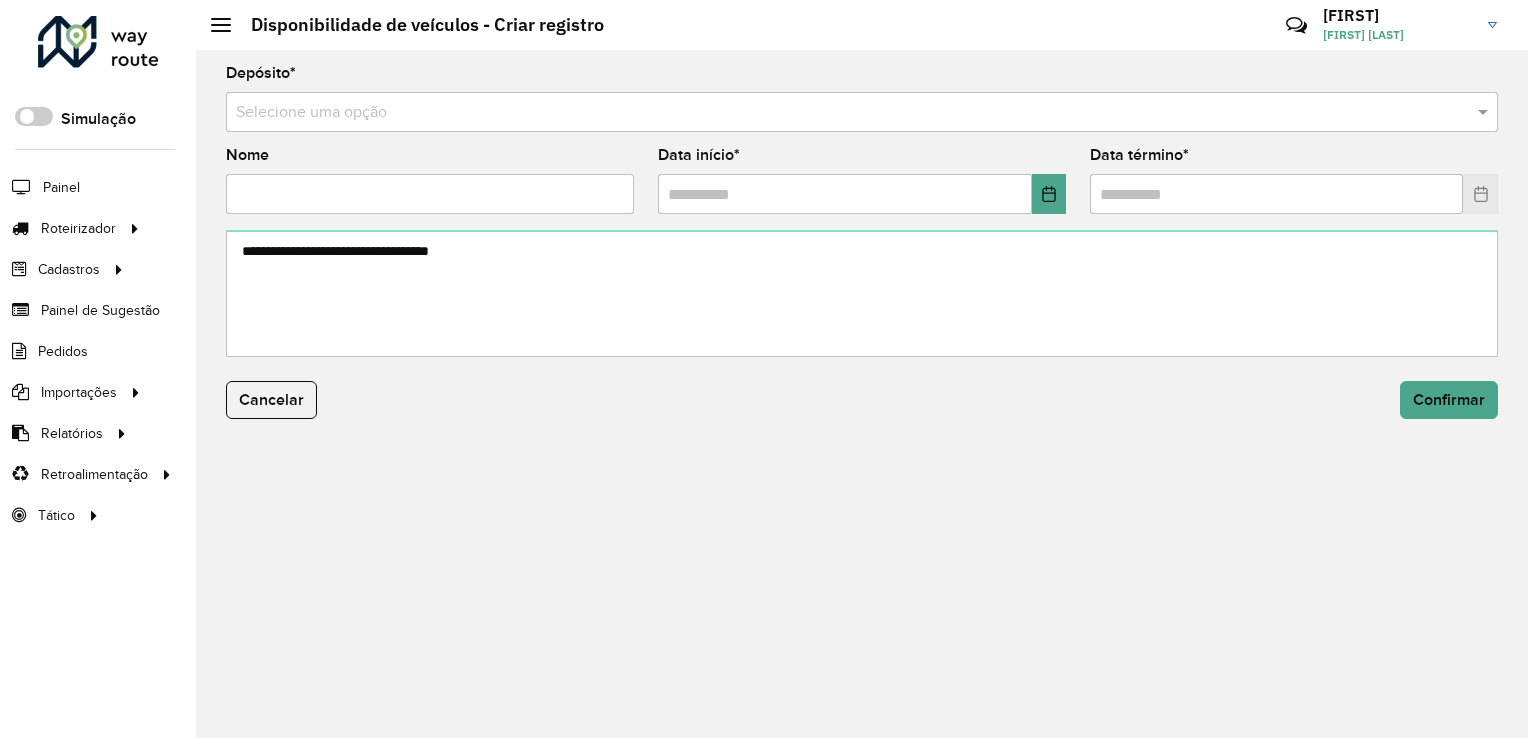 click on "Selecione uma opção" at bounding box center [862, 112] 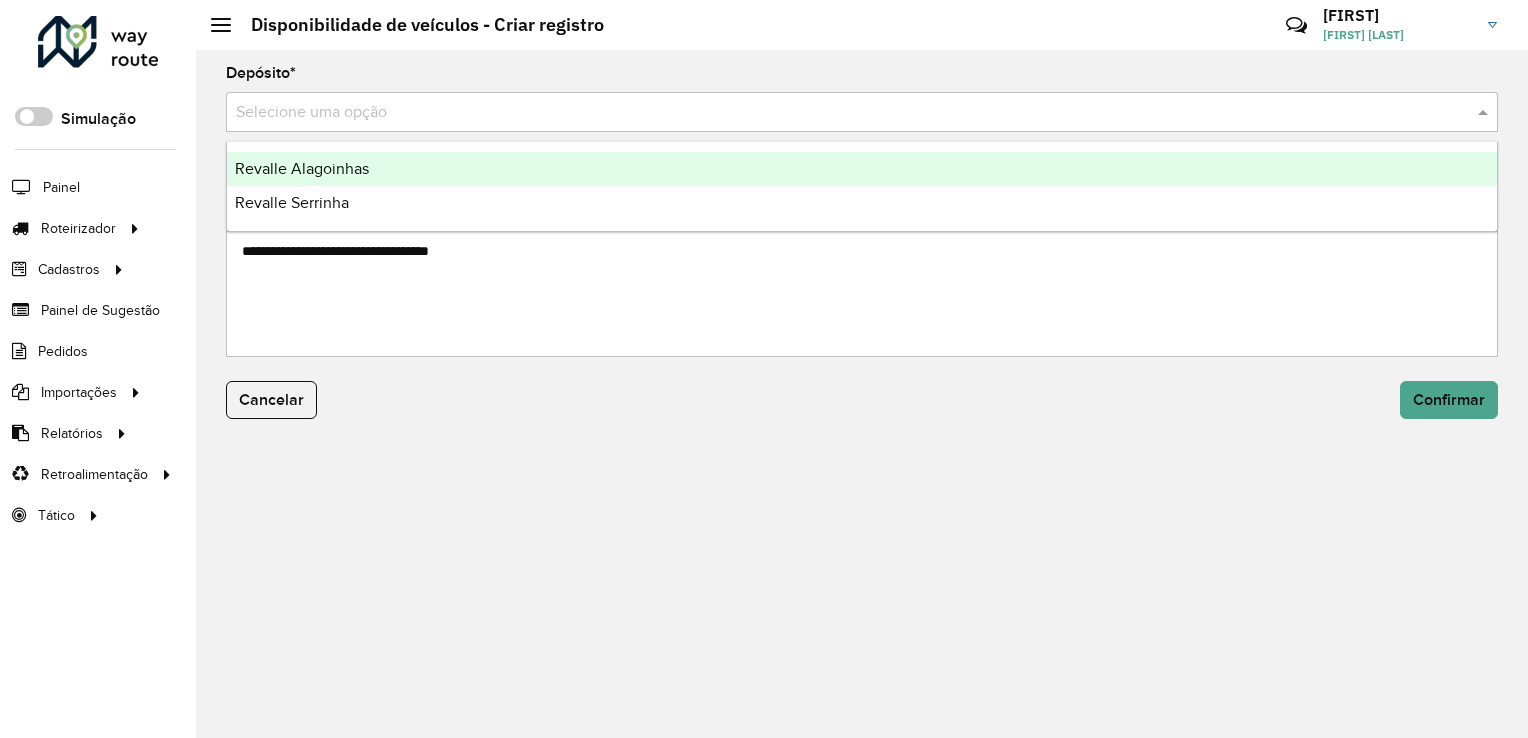 click on "Revalle Alagoinhas" at bounding box center [302, 168] 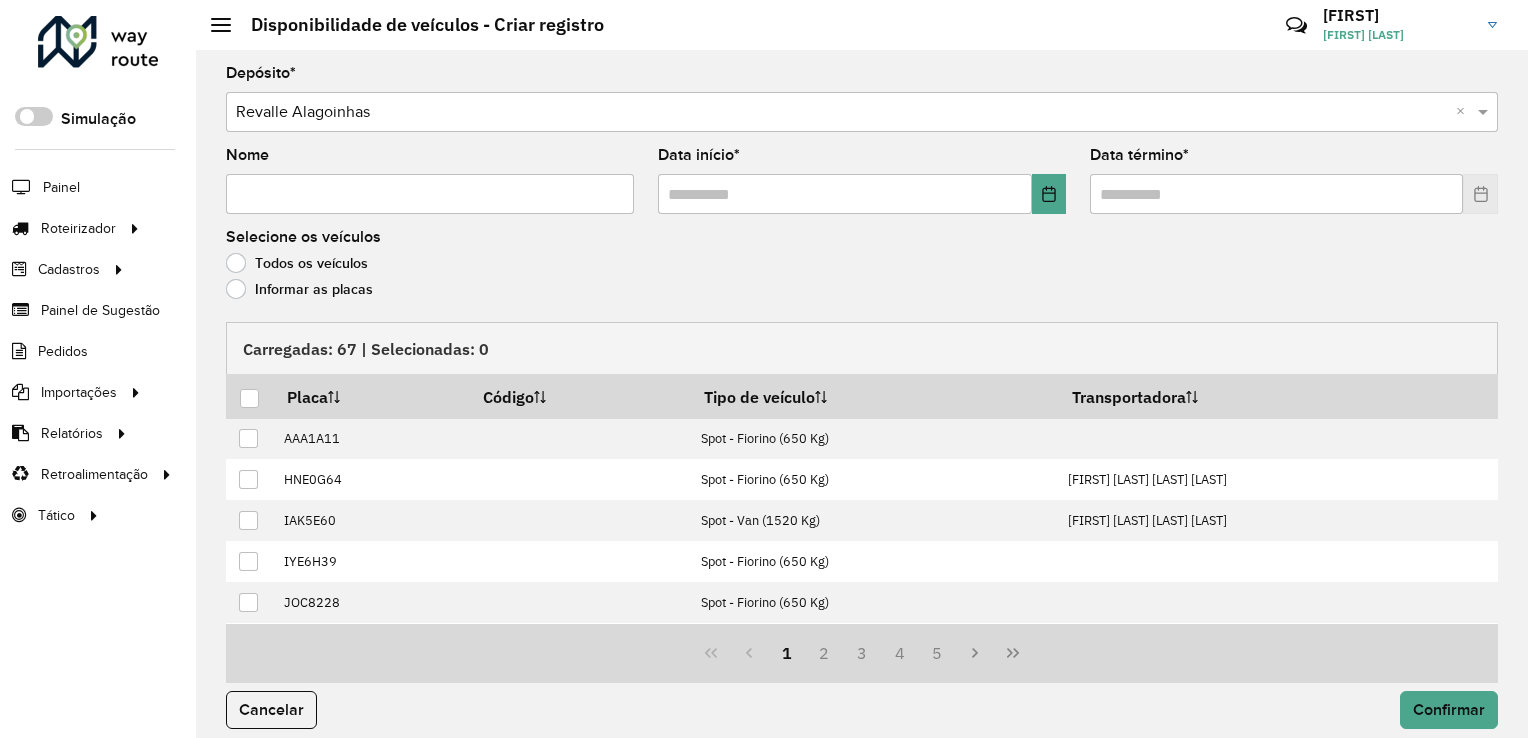 click on "Nome" at bounding box center (430, 194) 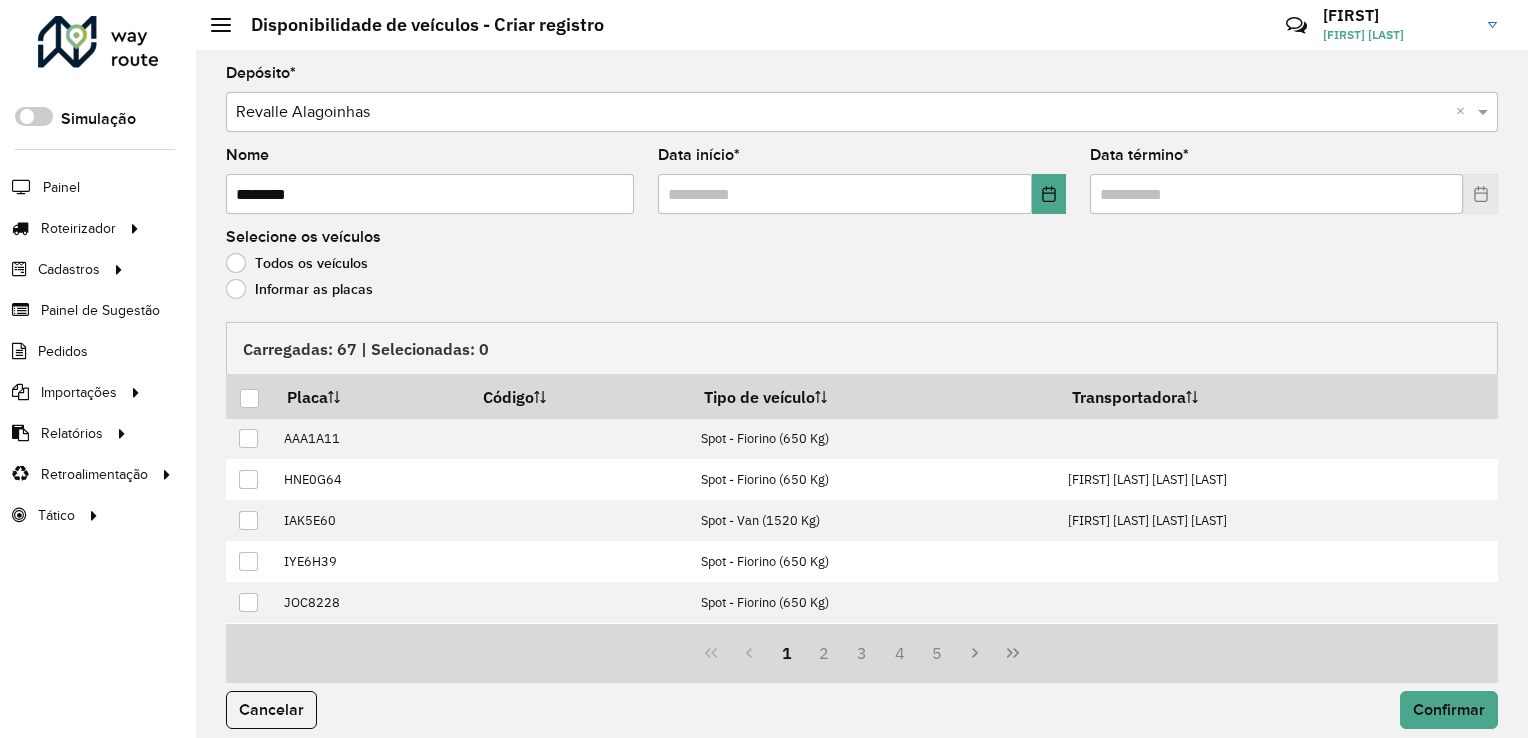 type on "********" 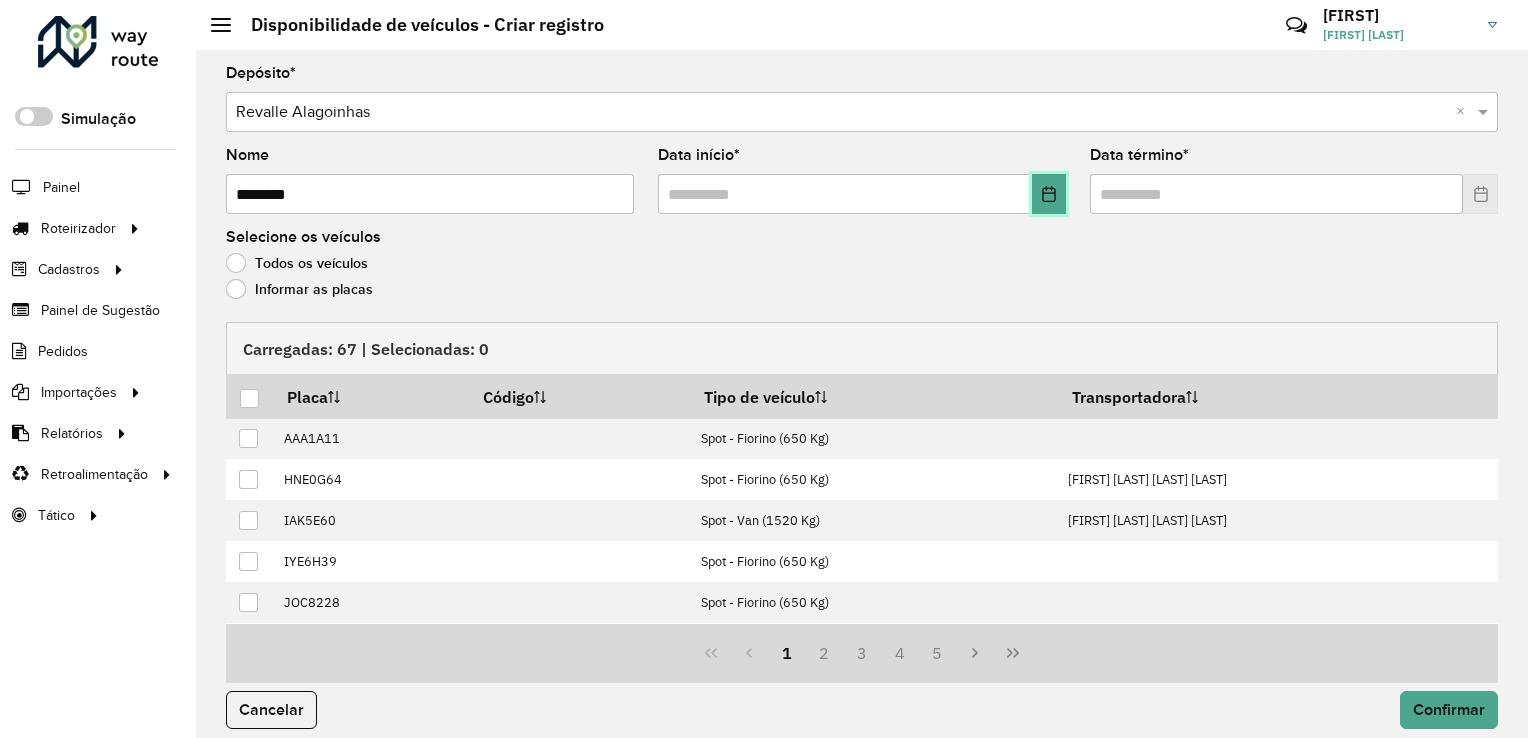 click 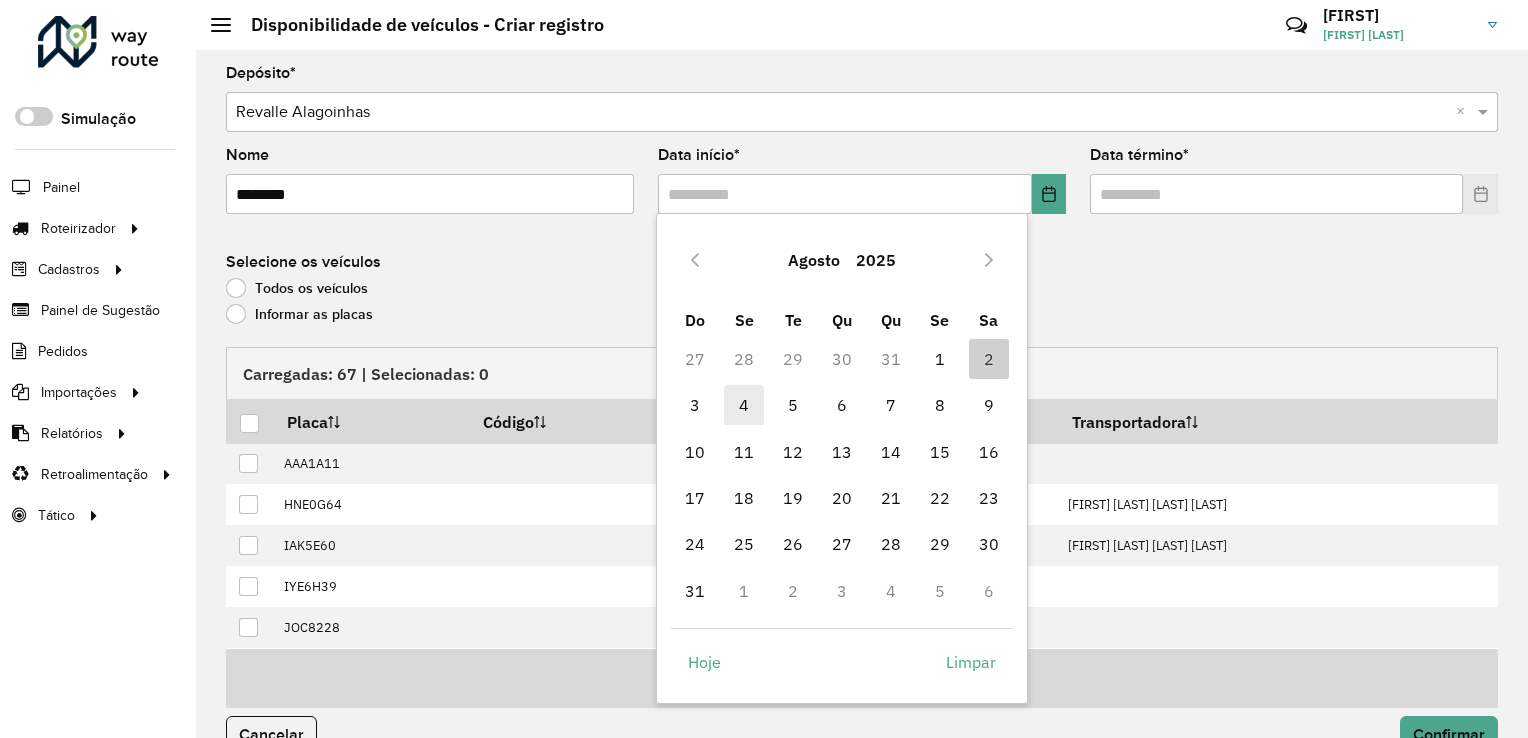 click on "4" at bounding box center (744, 405) 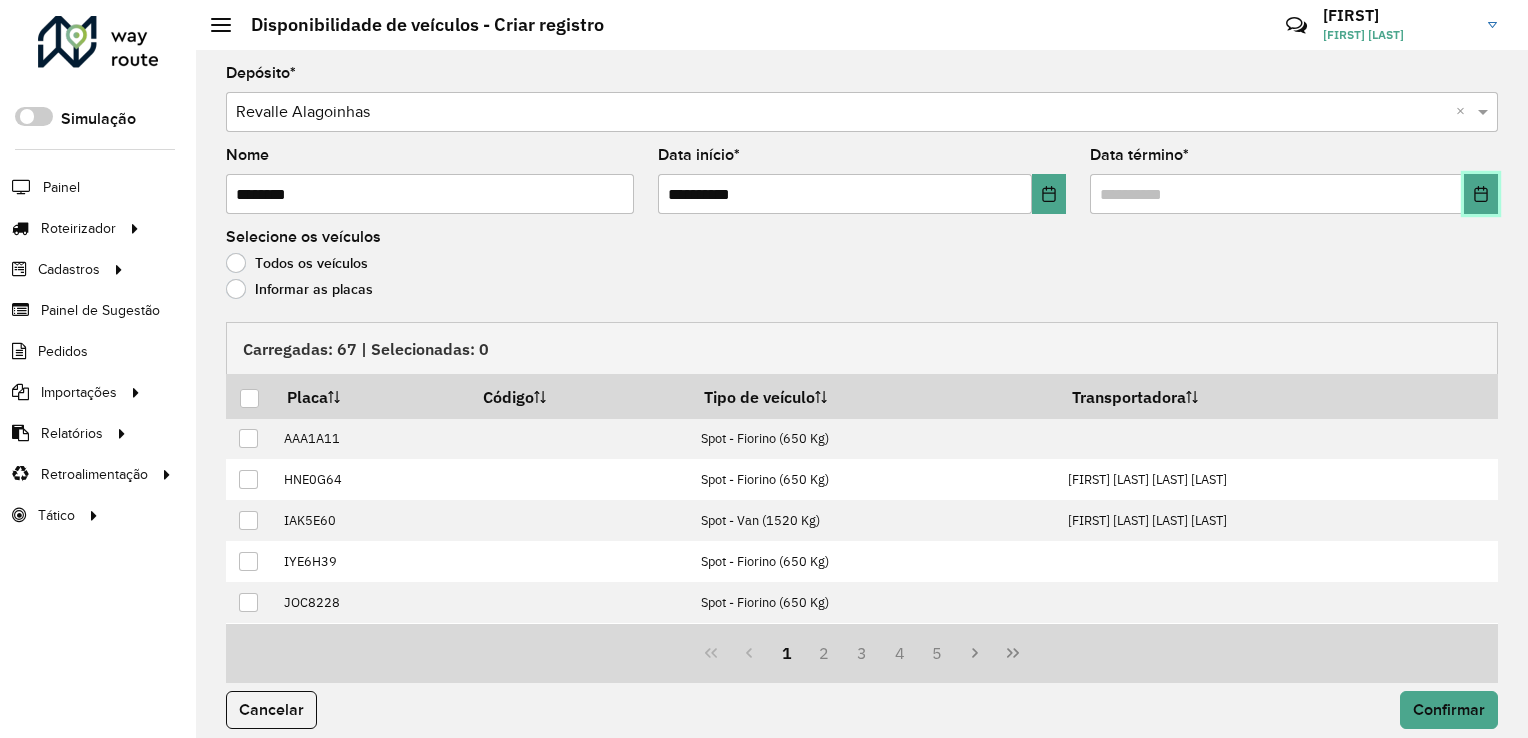 click 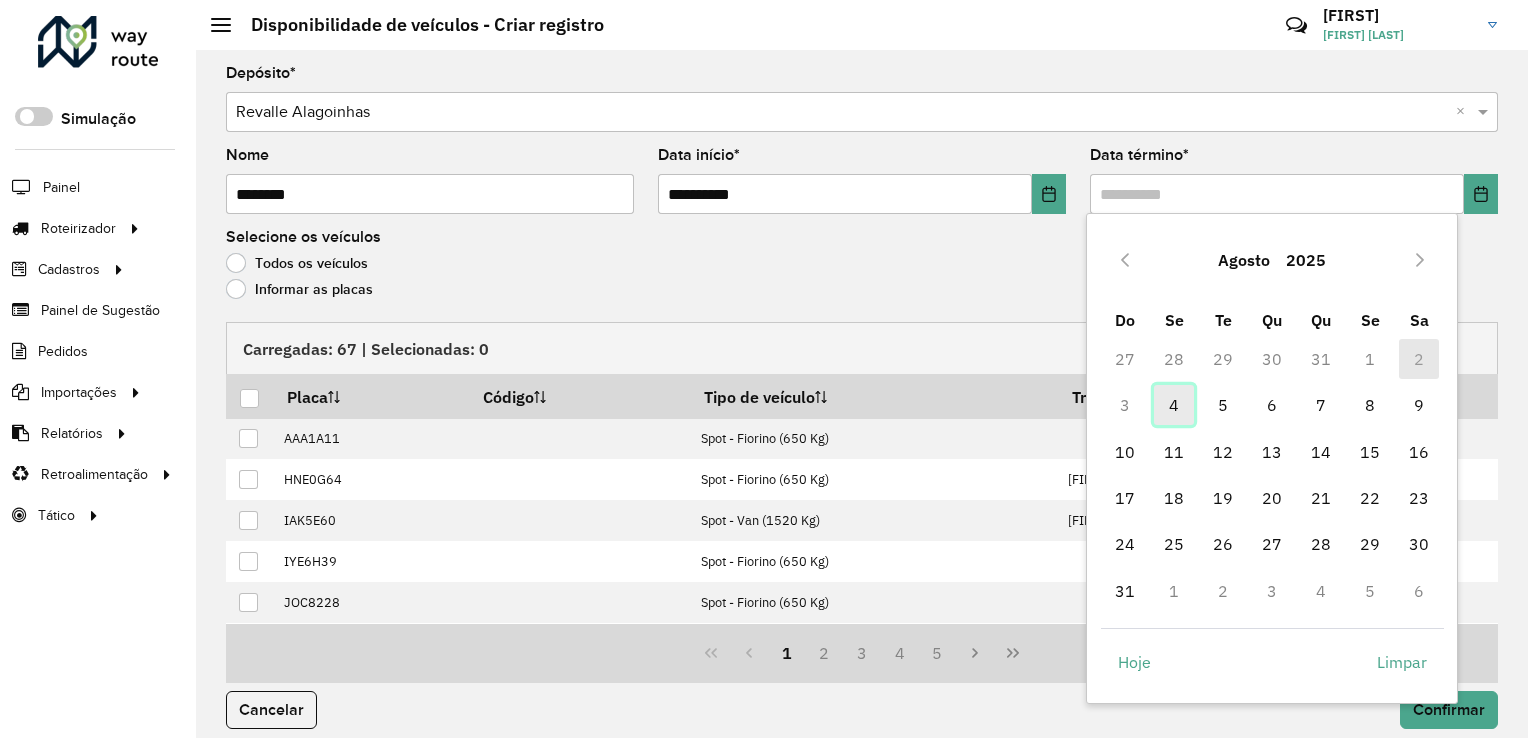 click on "4" at bounding box center (1174, 405) 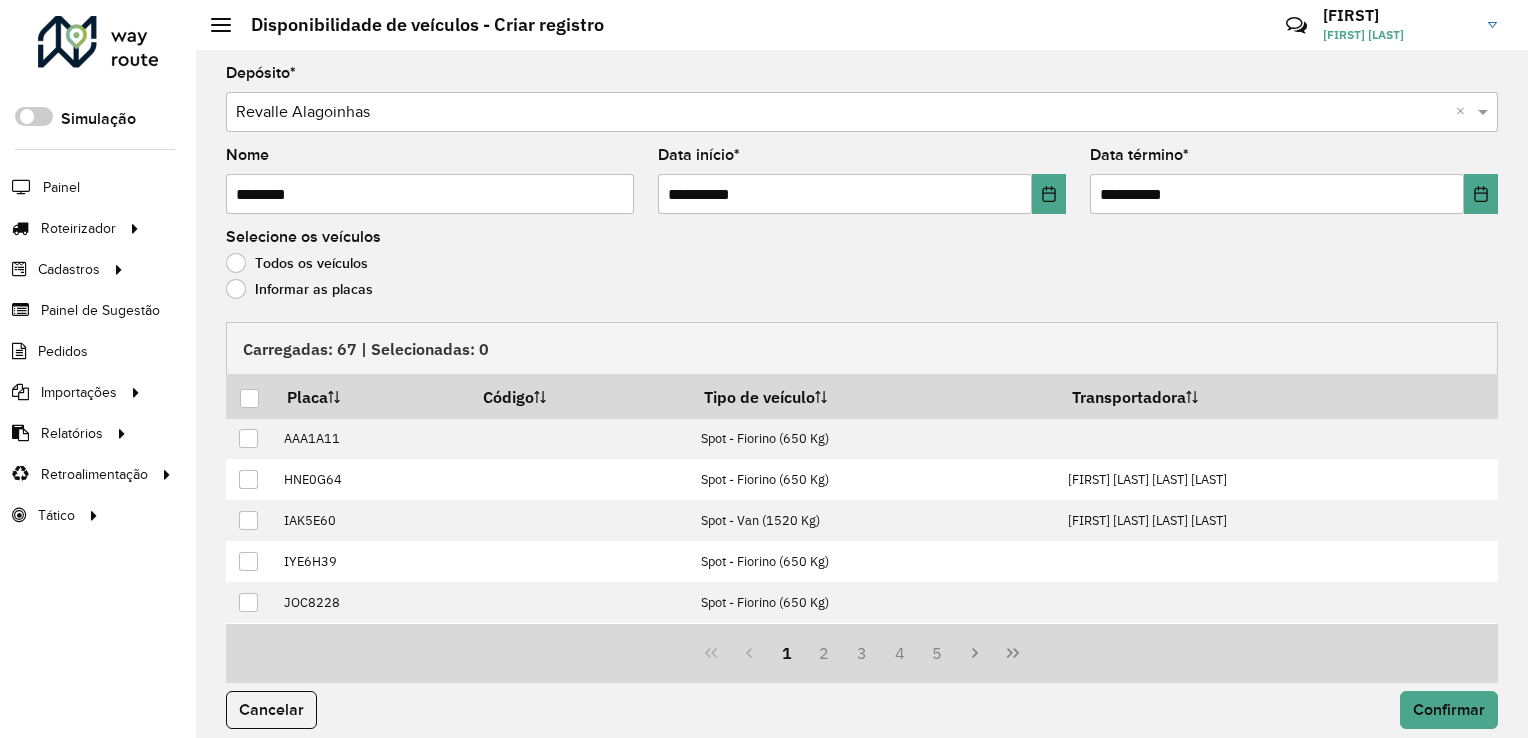 click on "Informar as placas" 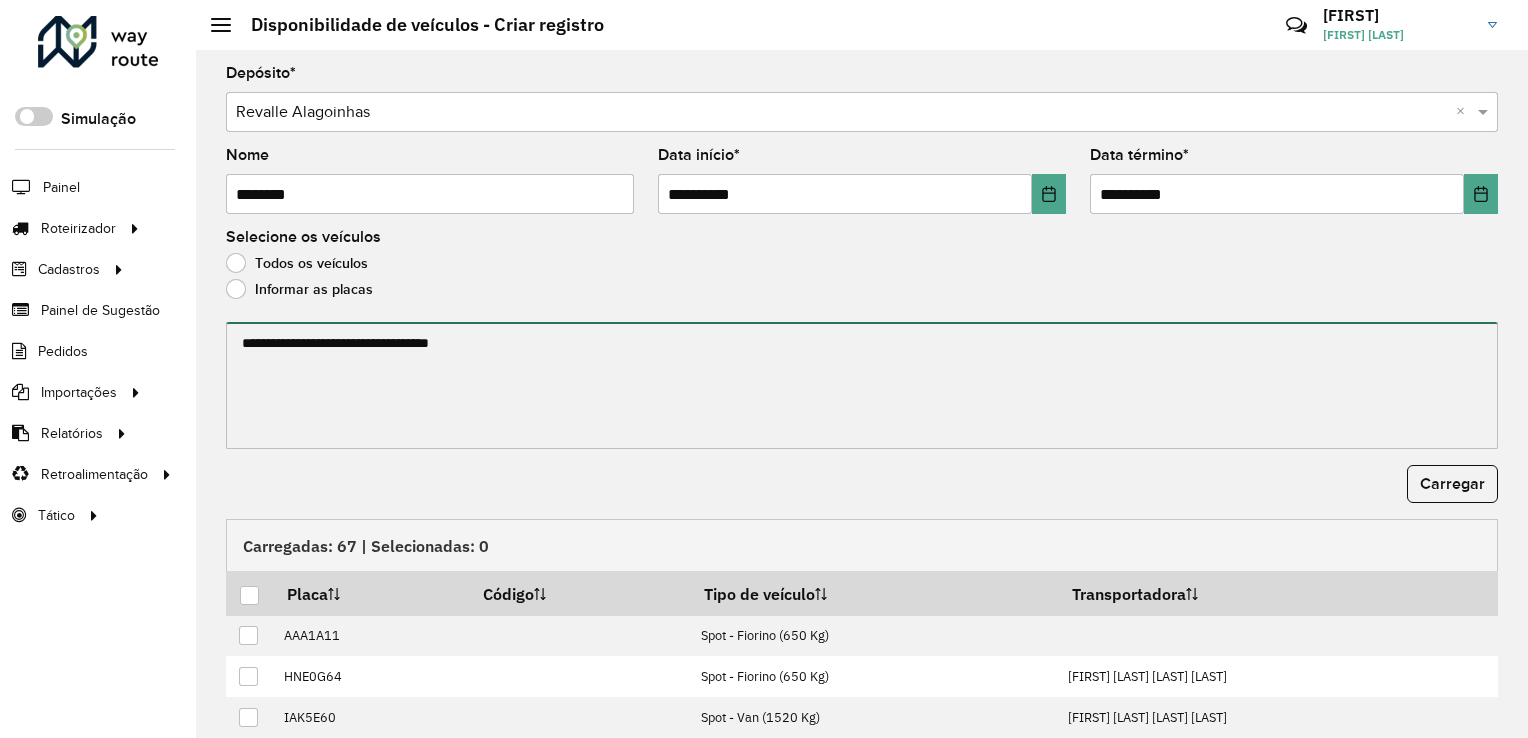 click at bounding box center [862, 385] 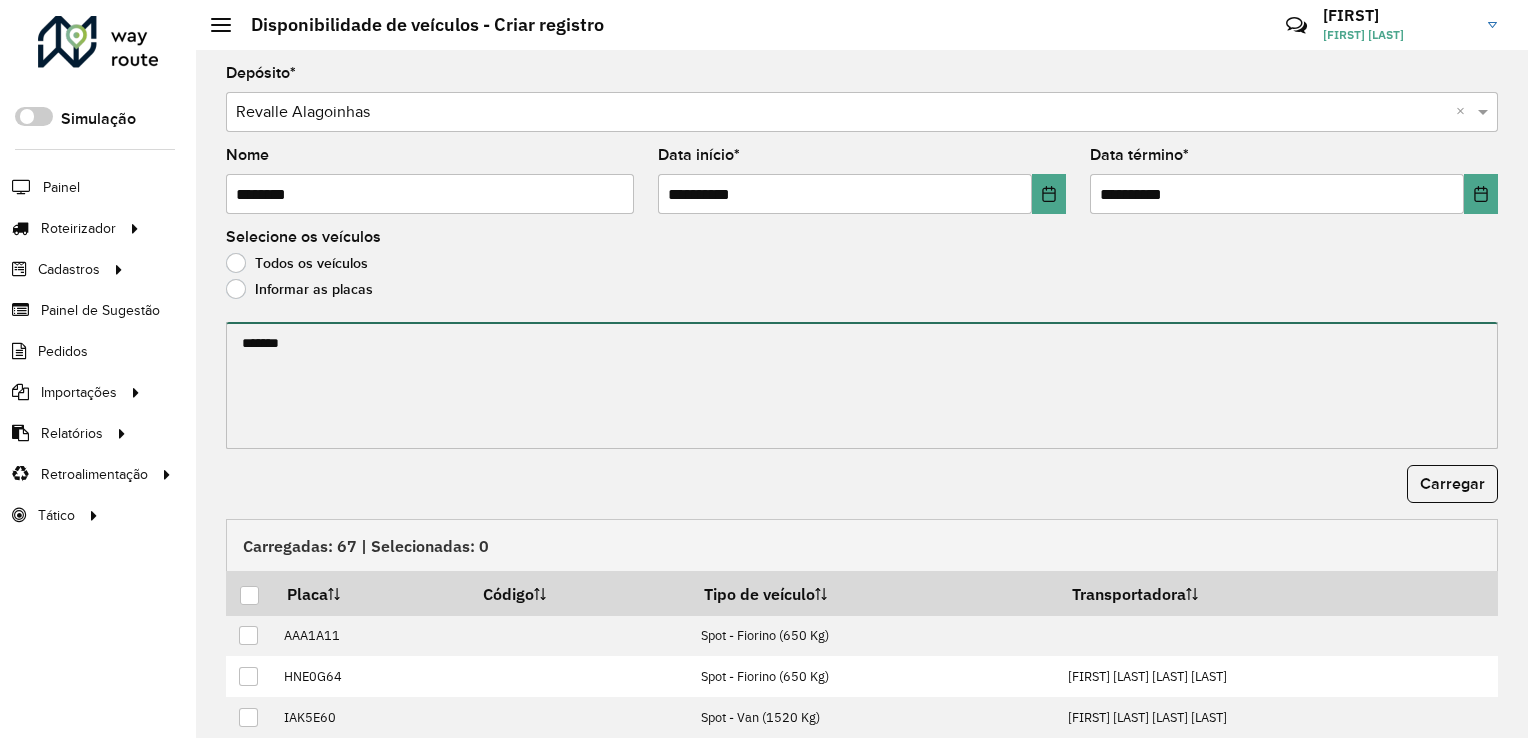 type on "*******" 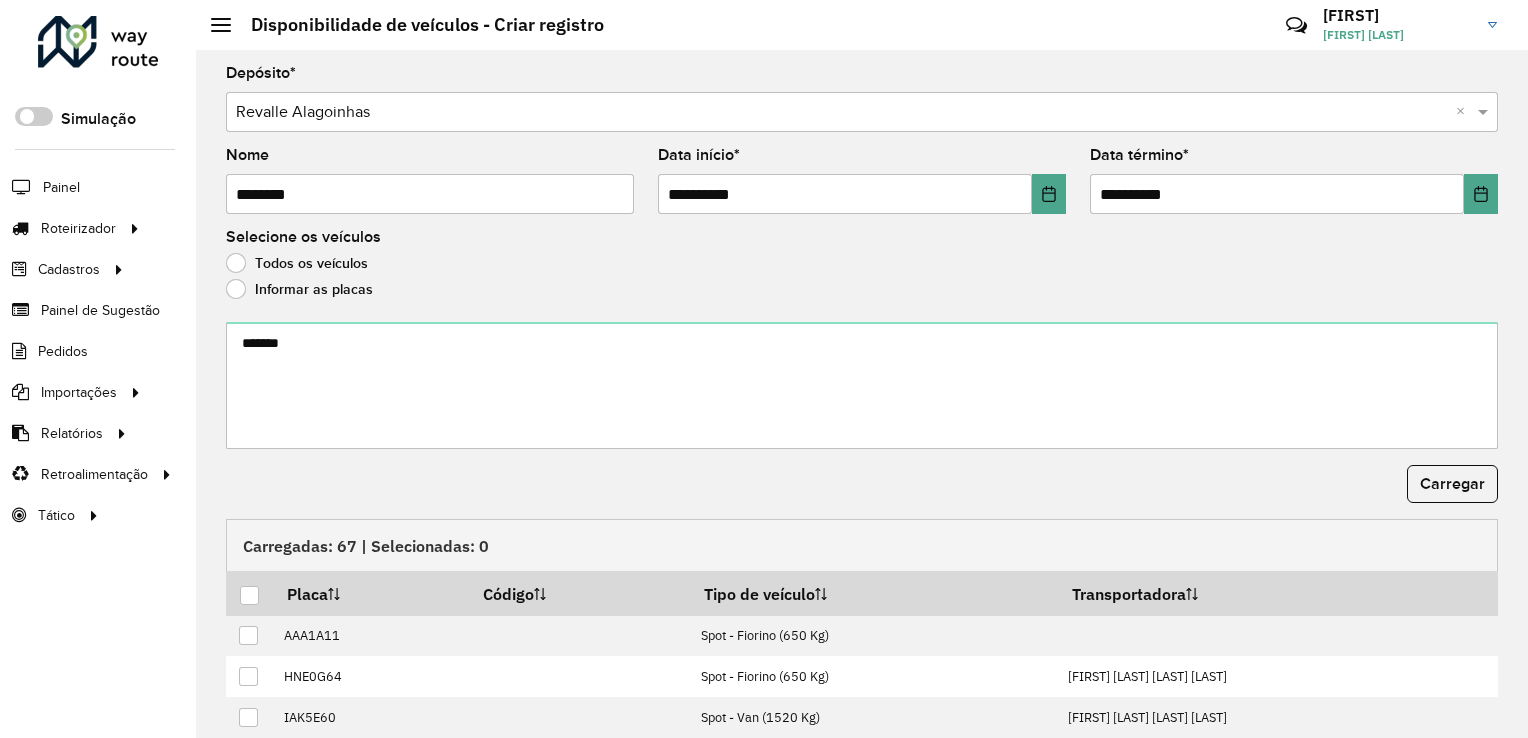 click on "**********" 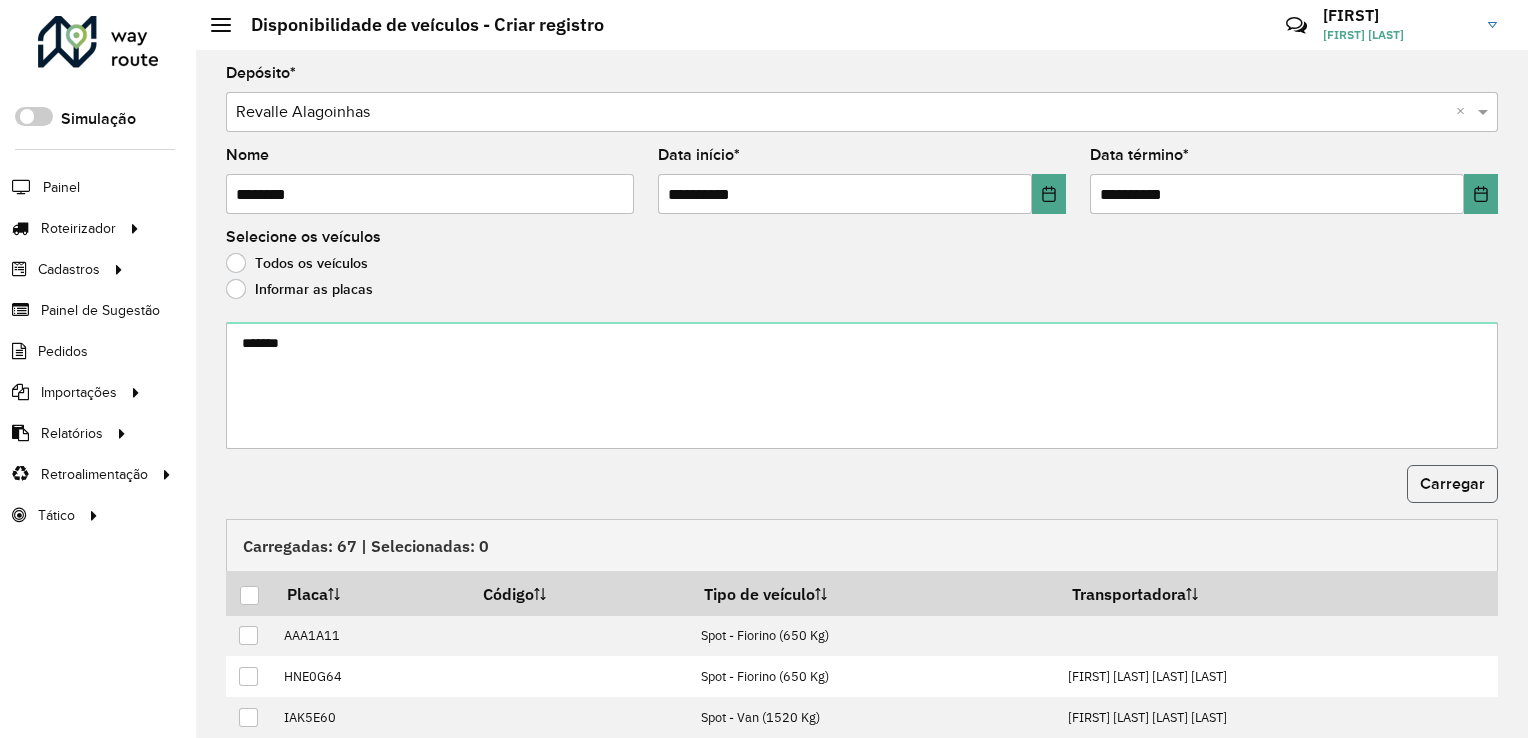 click on "Carregar" 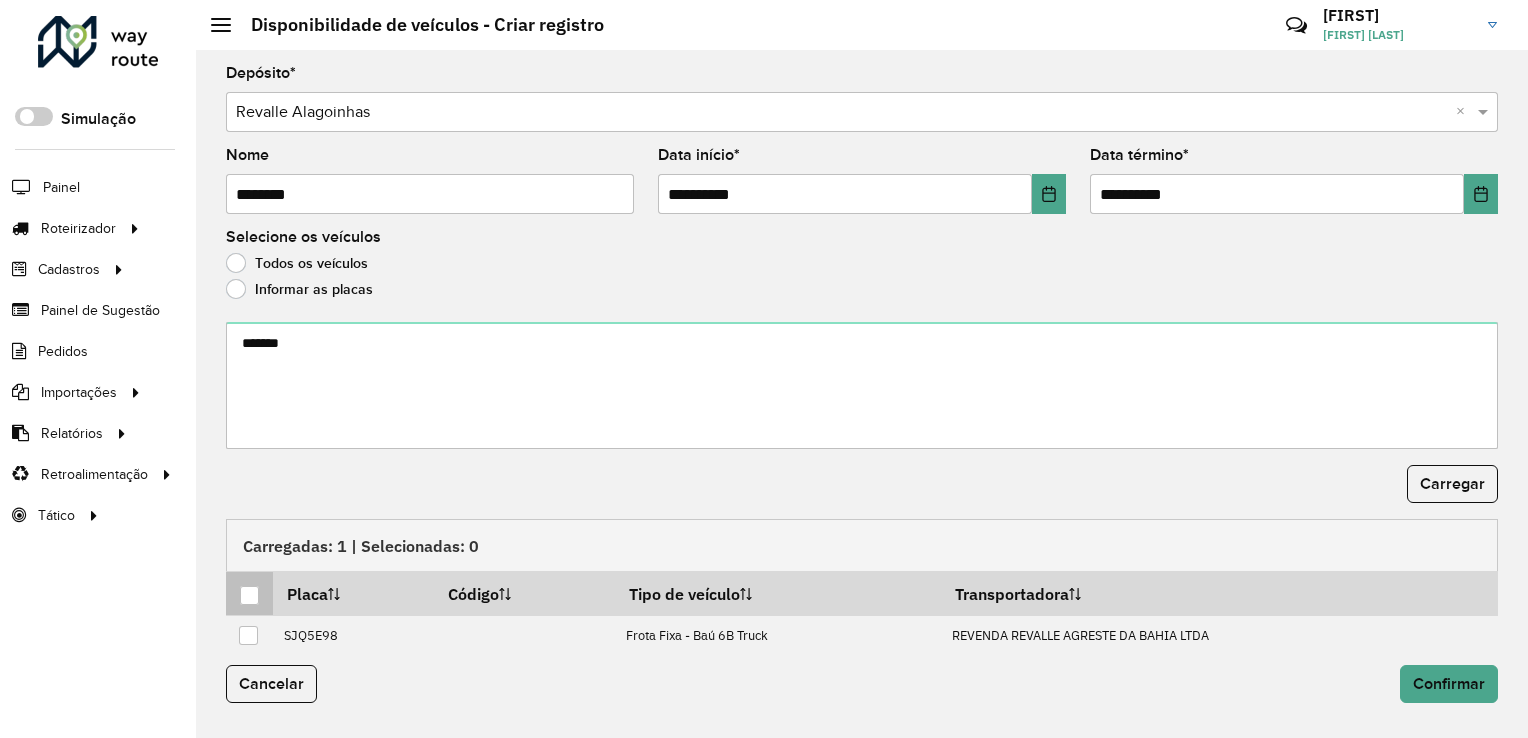 click at bounding box center (249, 595) 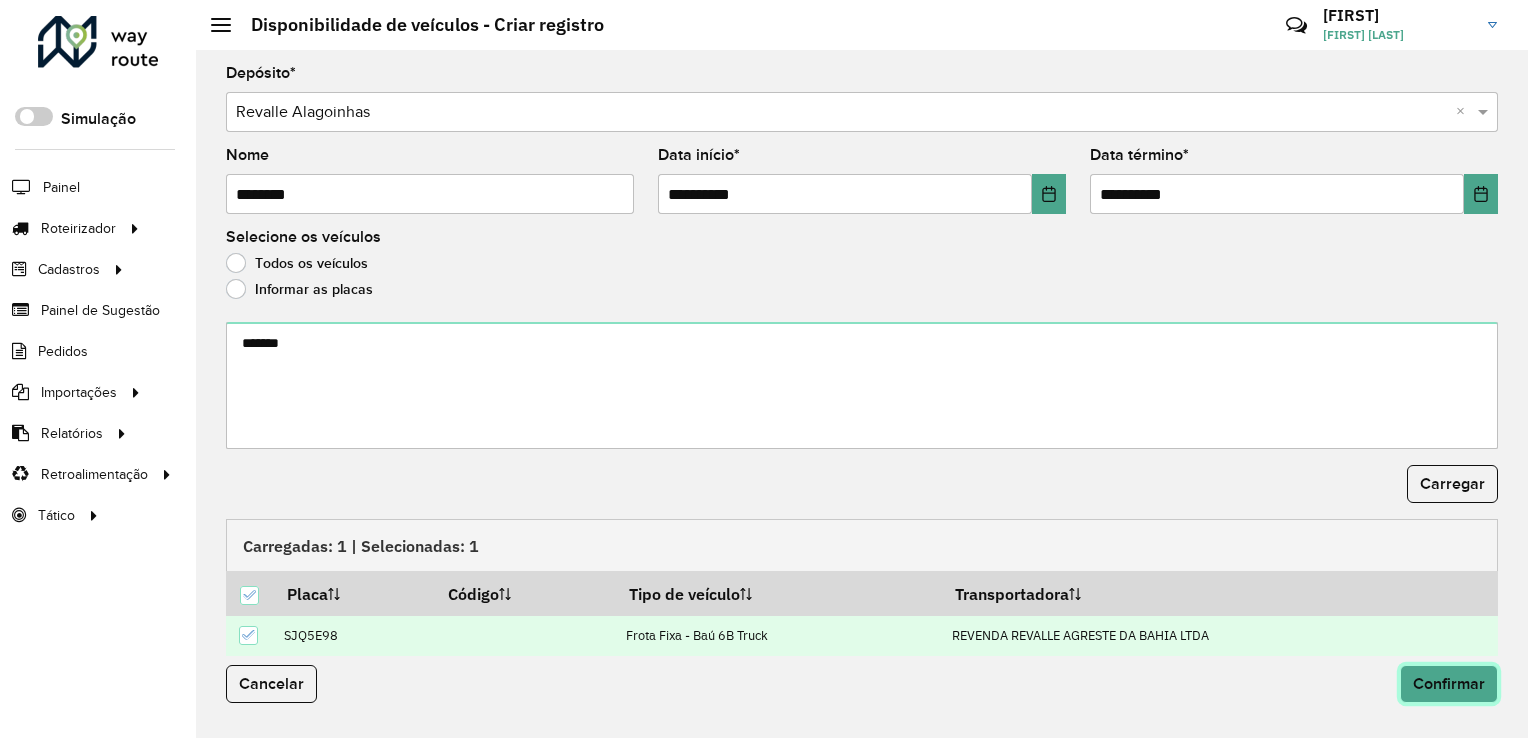 click on "Confirmar" 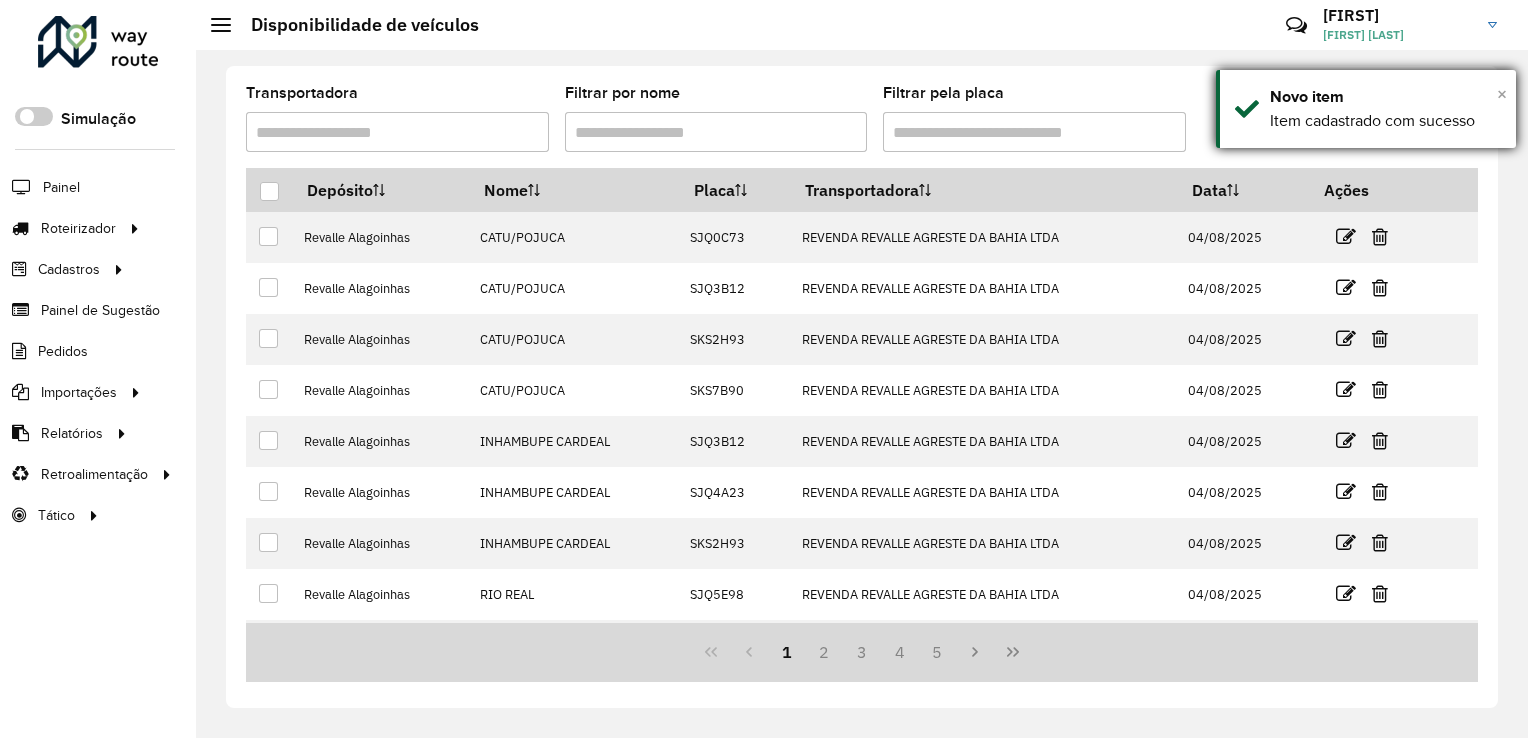 click on "×" at bounding box center [1502, 94] 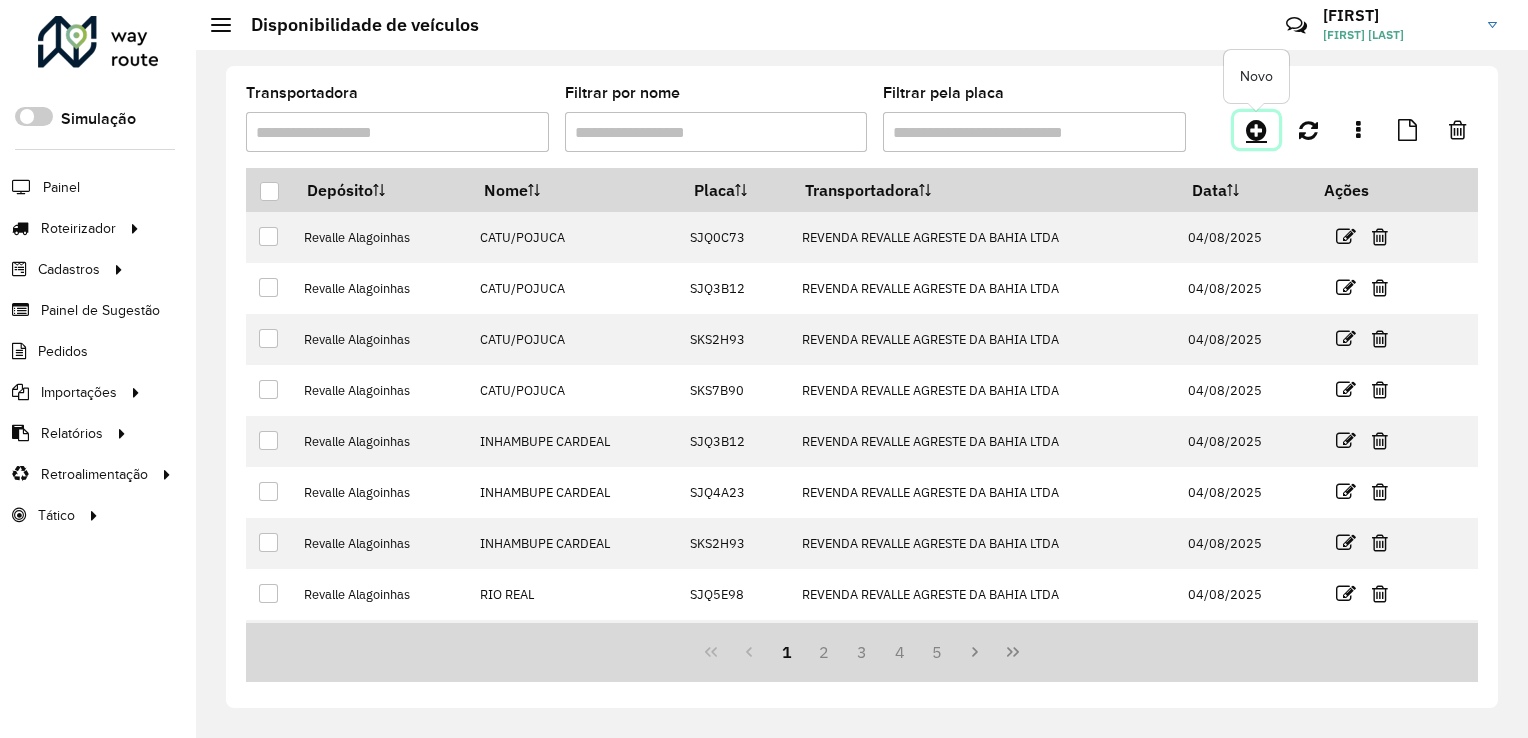 click 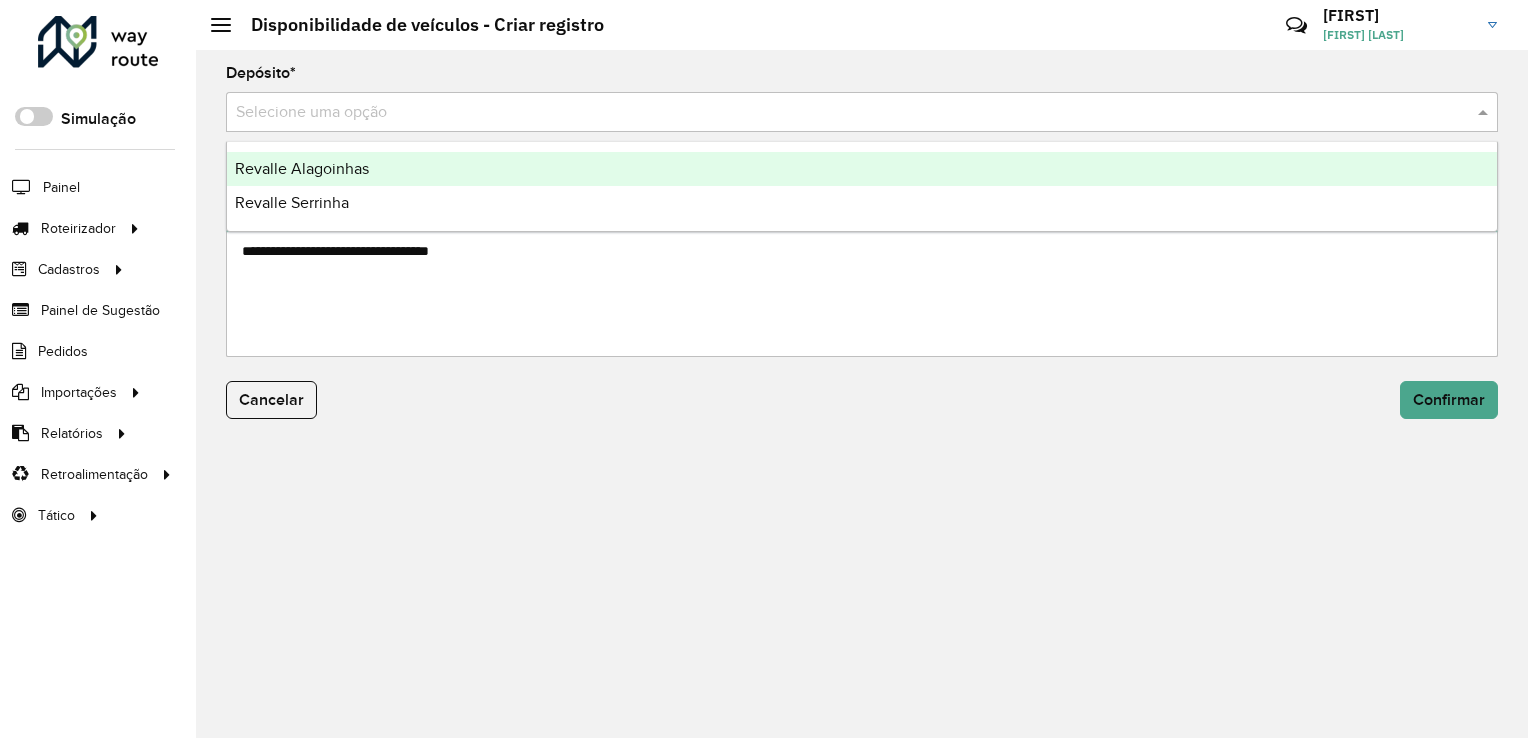 click at bounding box center (842, 113) 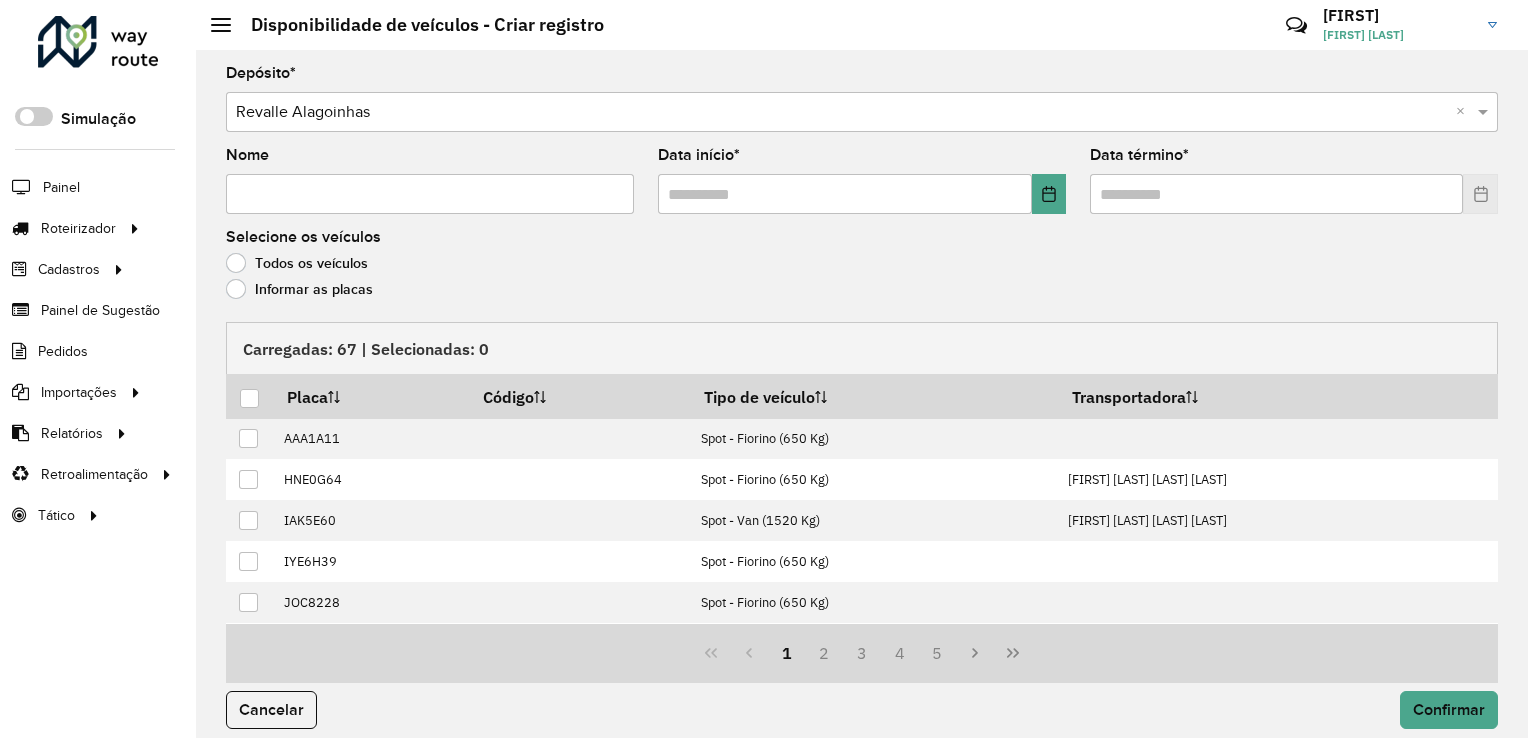 click on "Nome" at bounding box center (430, 194) 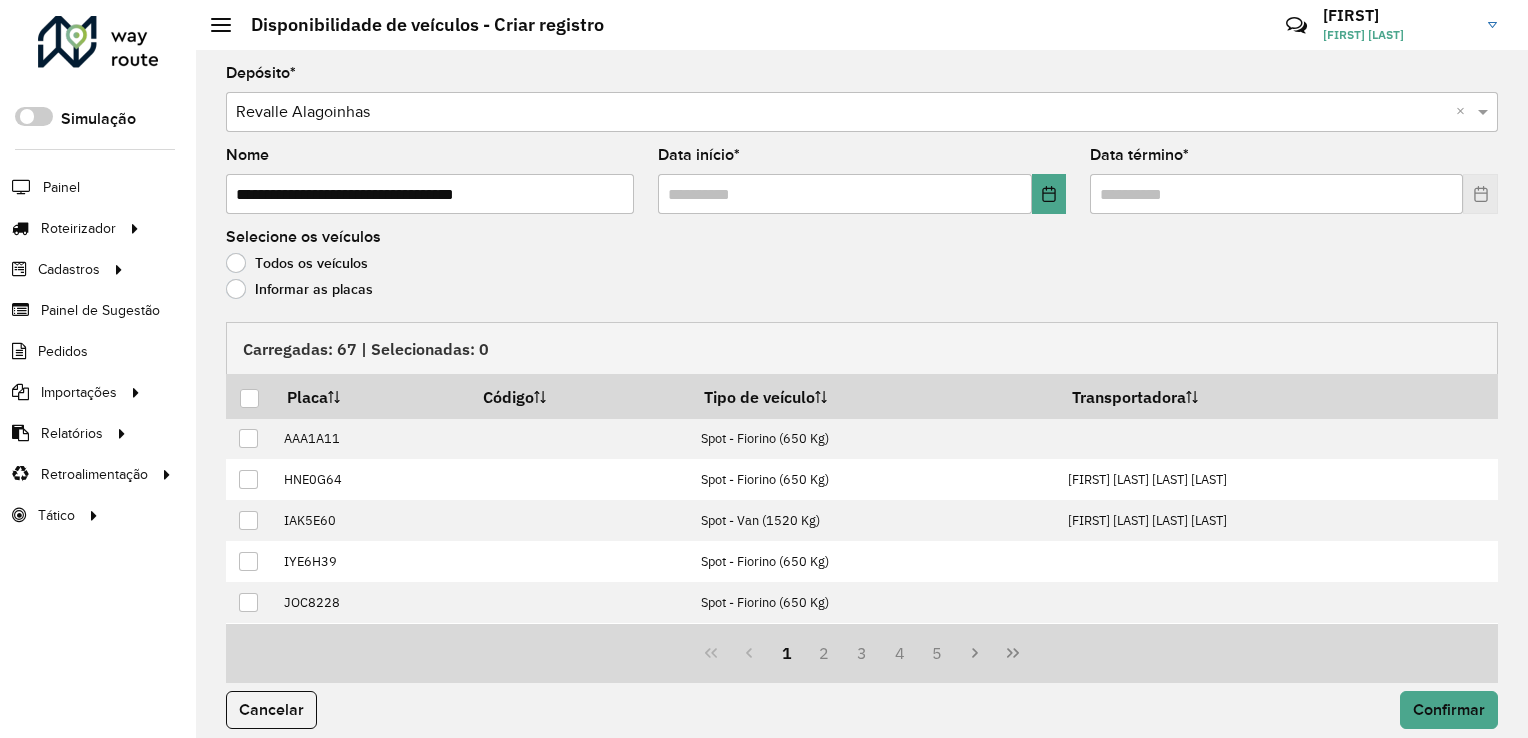 type on "**********" 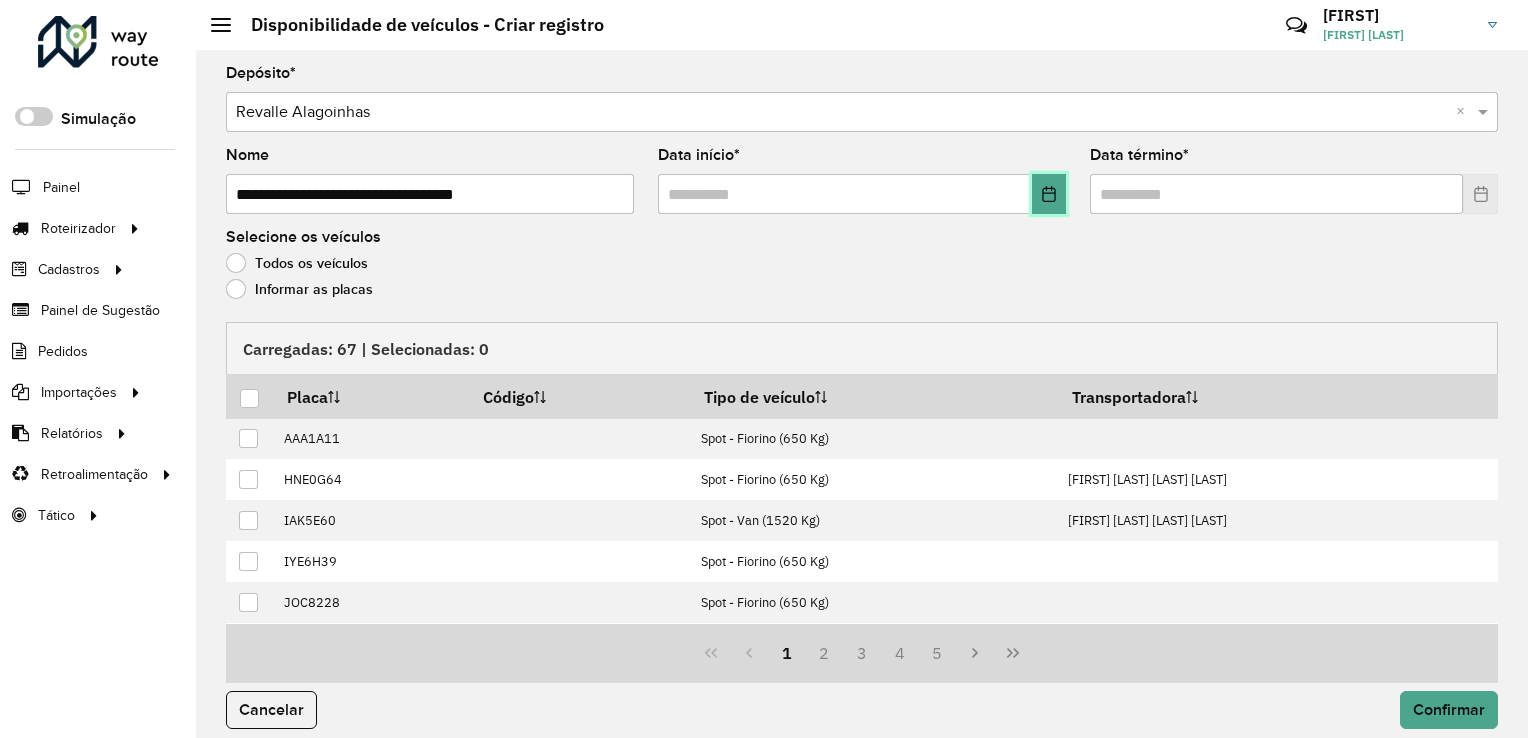 click 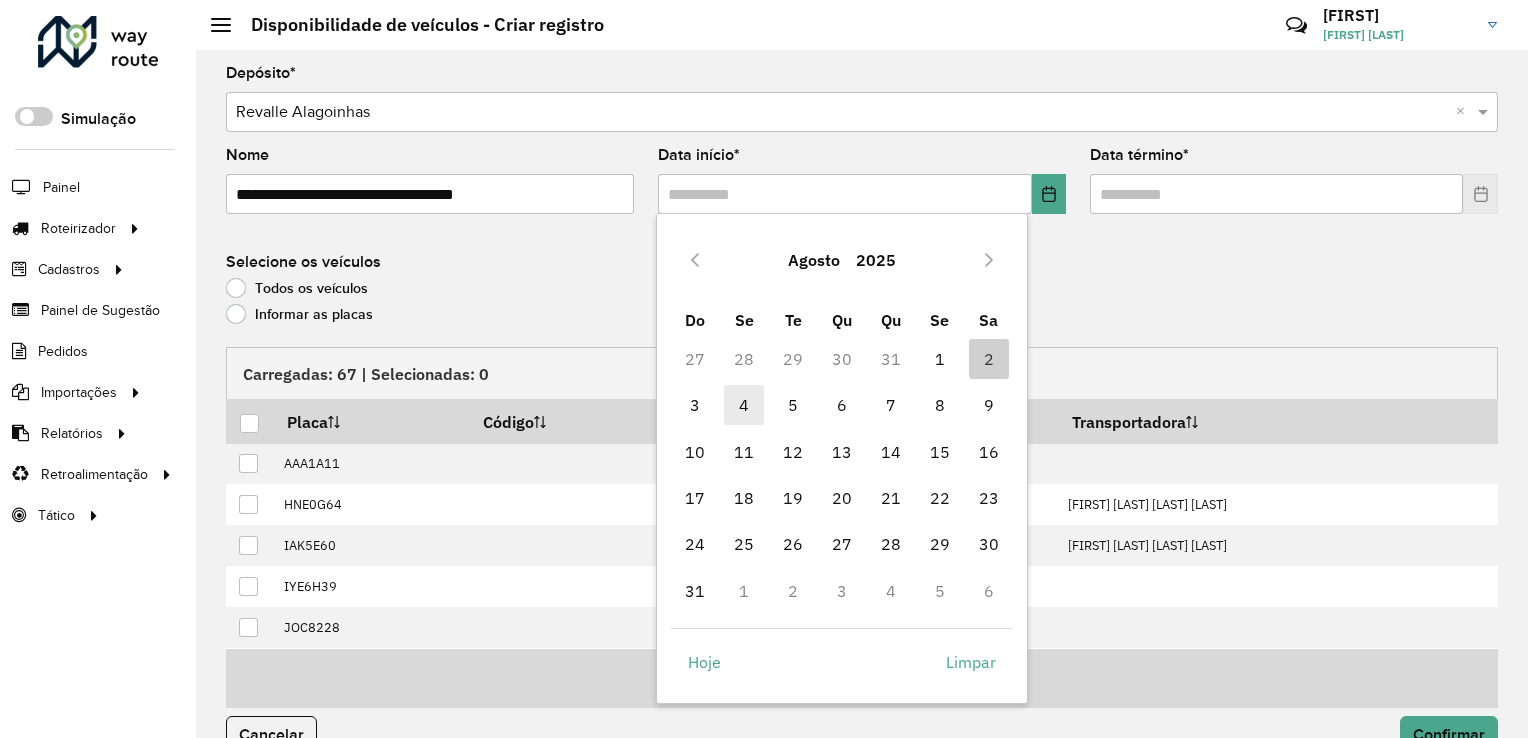 click on "4" at bounding box center (744, 405) 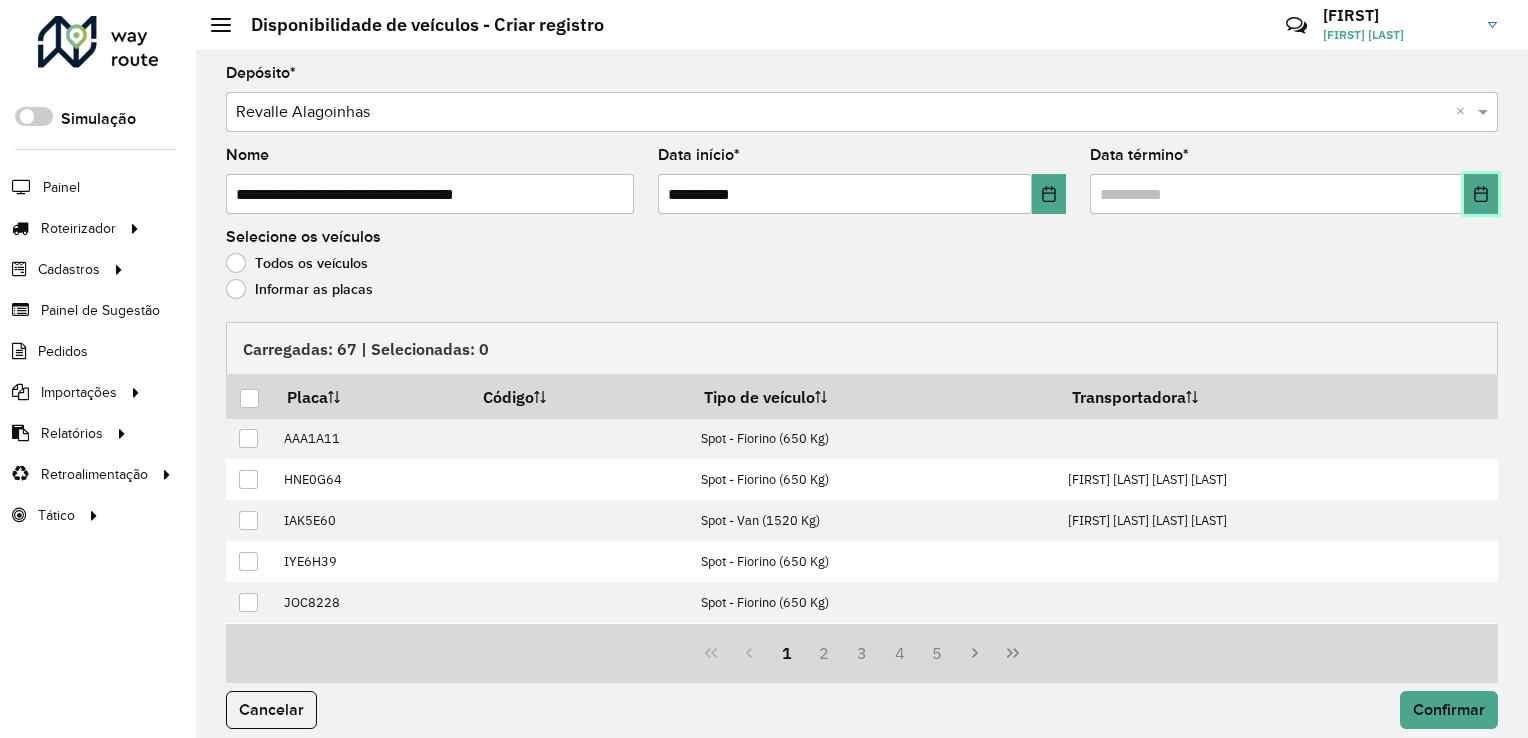 click 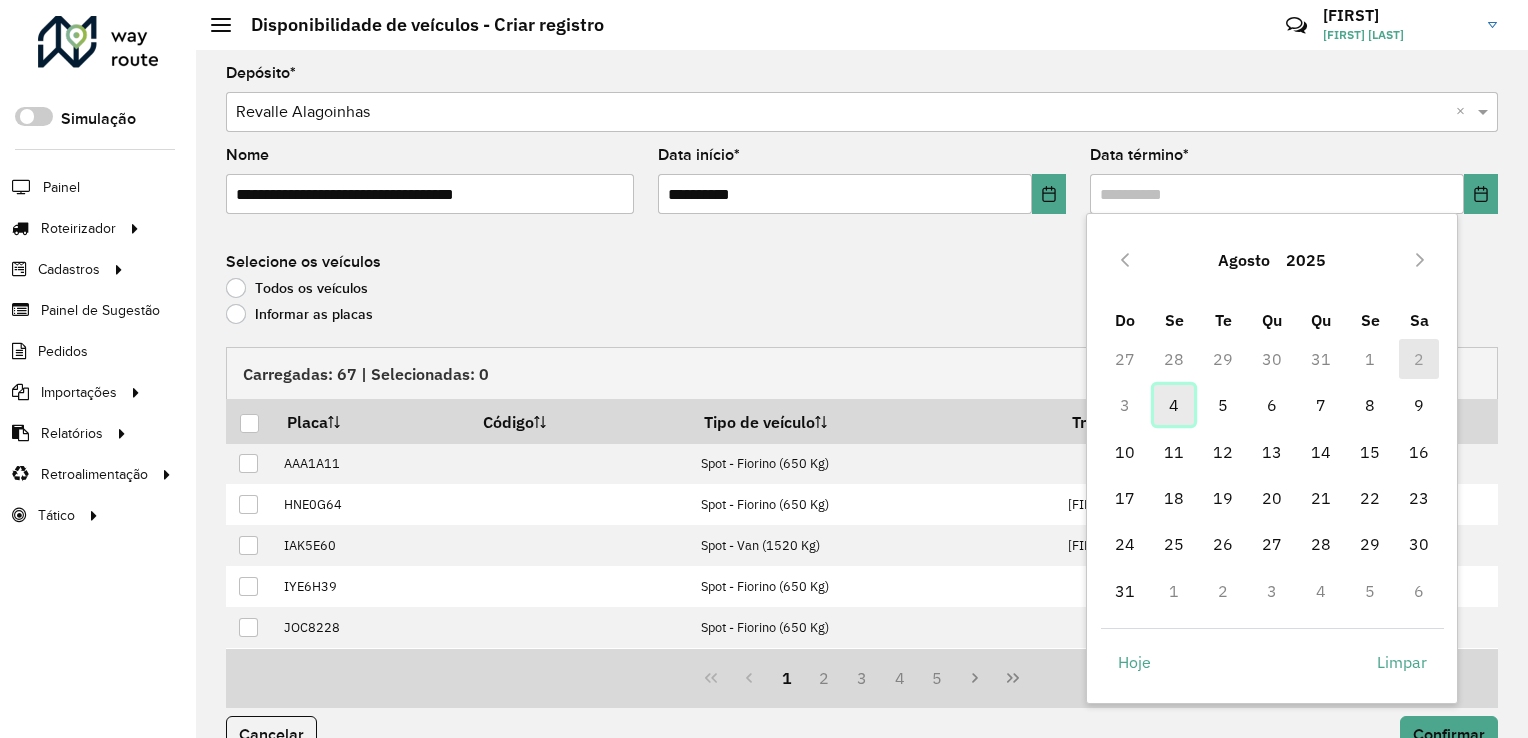 click on "4" at bounding box center (1174, 405) 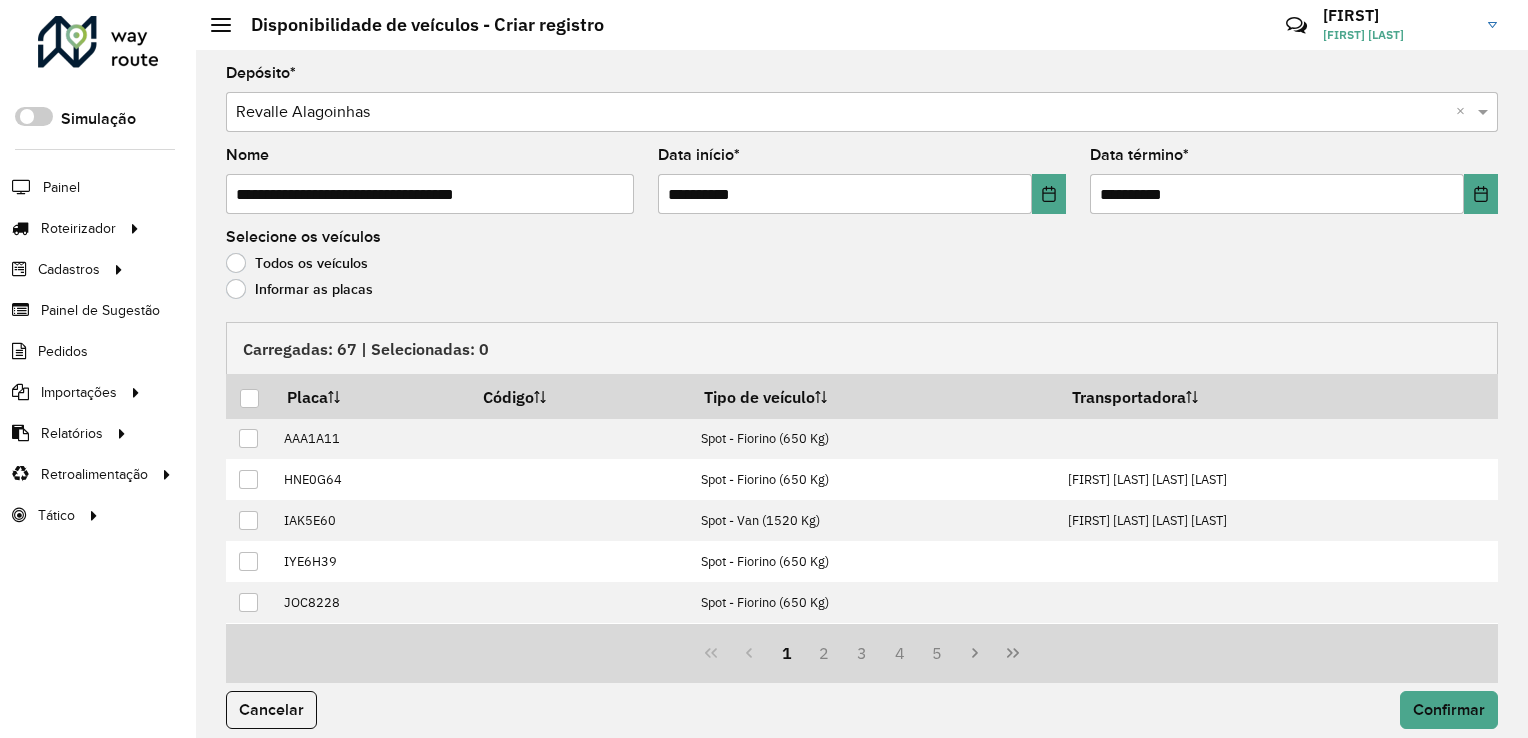 click on "Informar as placas" 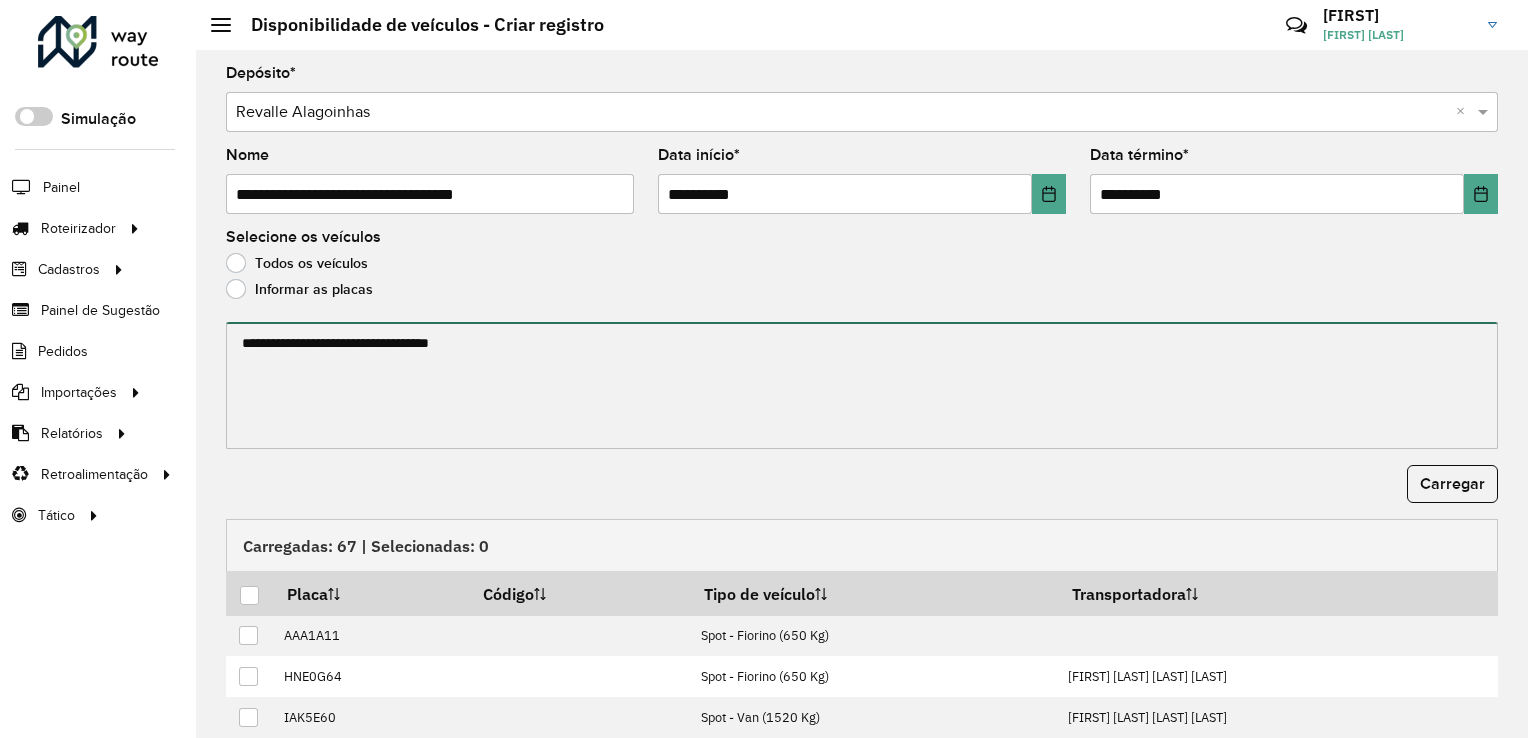 click at bounding box center [862, 385] 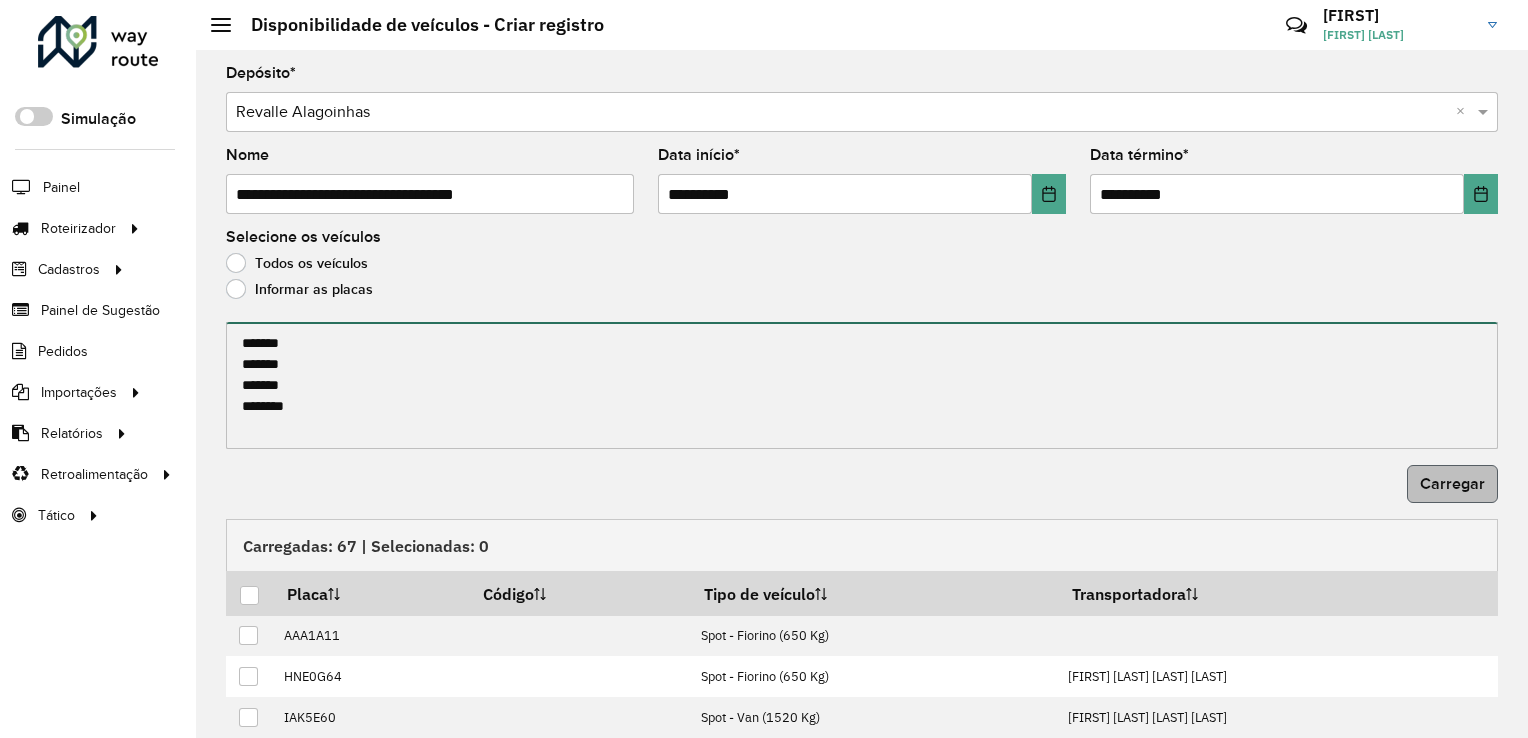 type on "*******
*******
*******
*******" 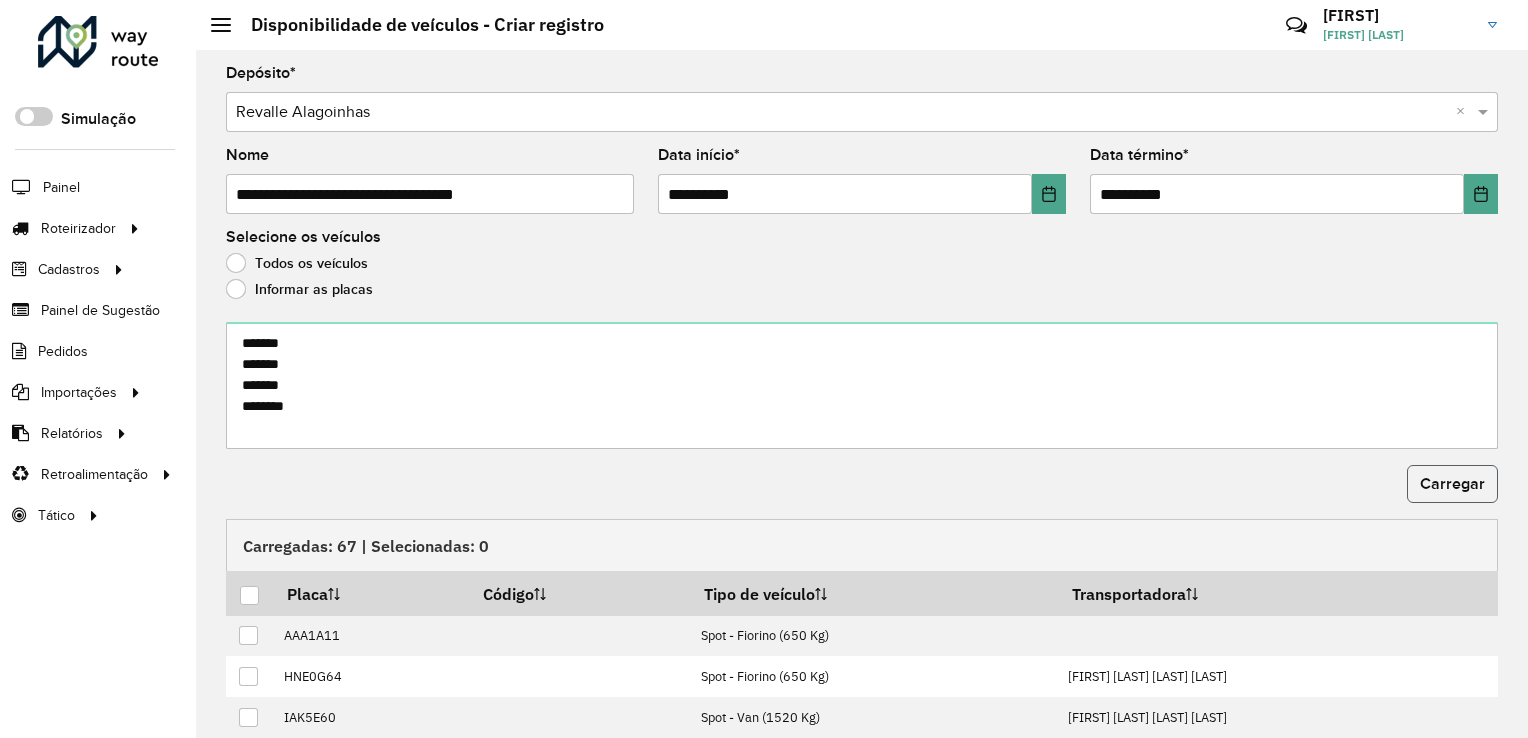 click on "Carregar" 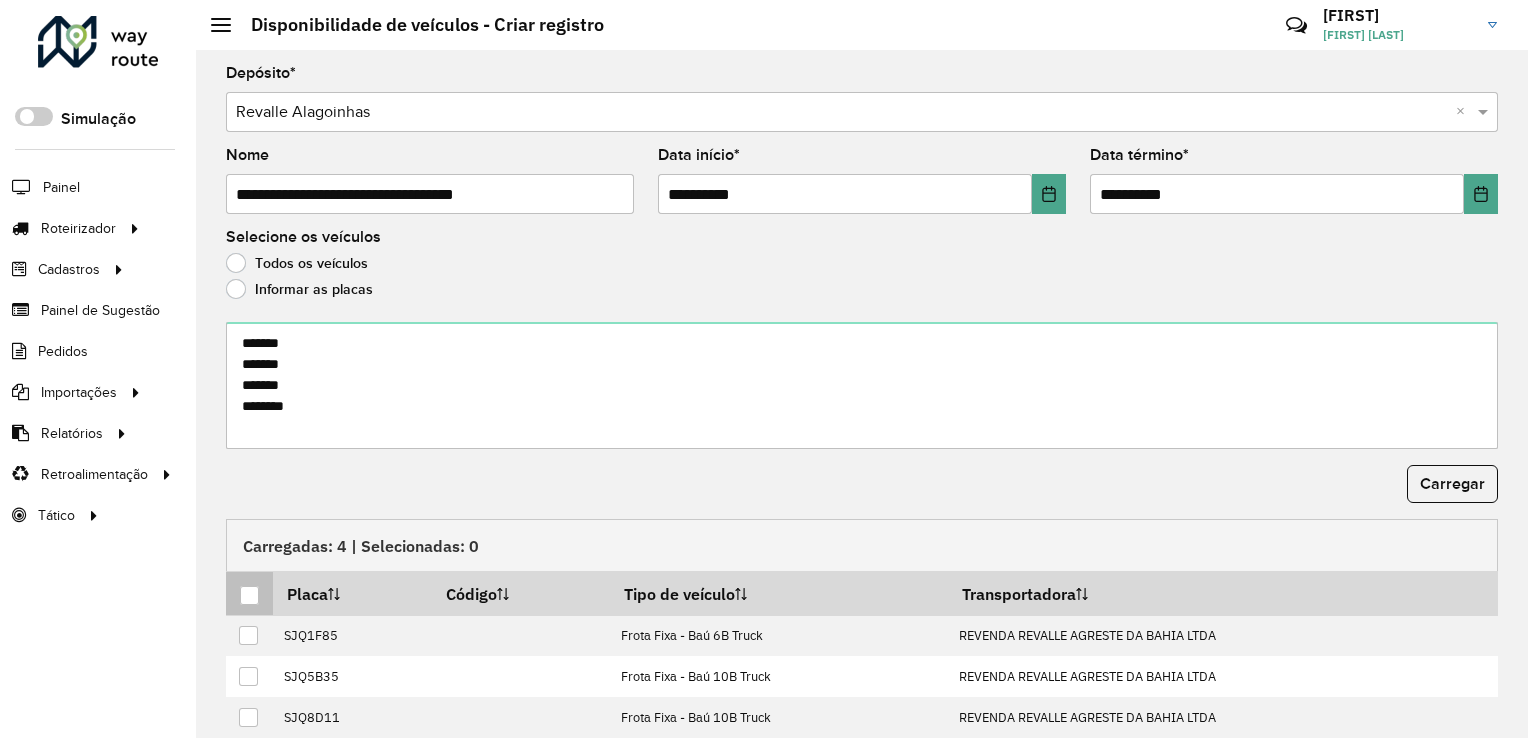 click at bounding box center (249, 593) 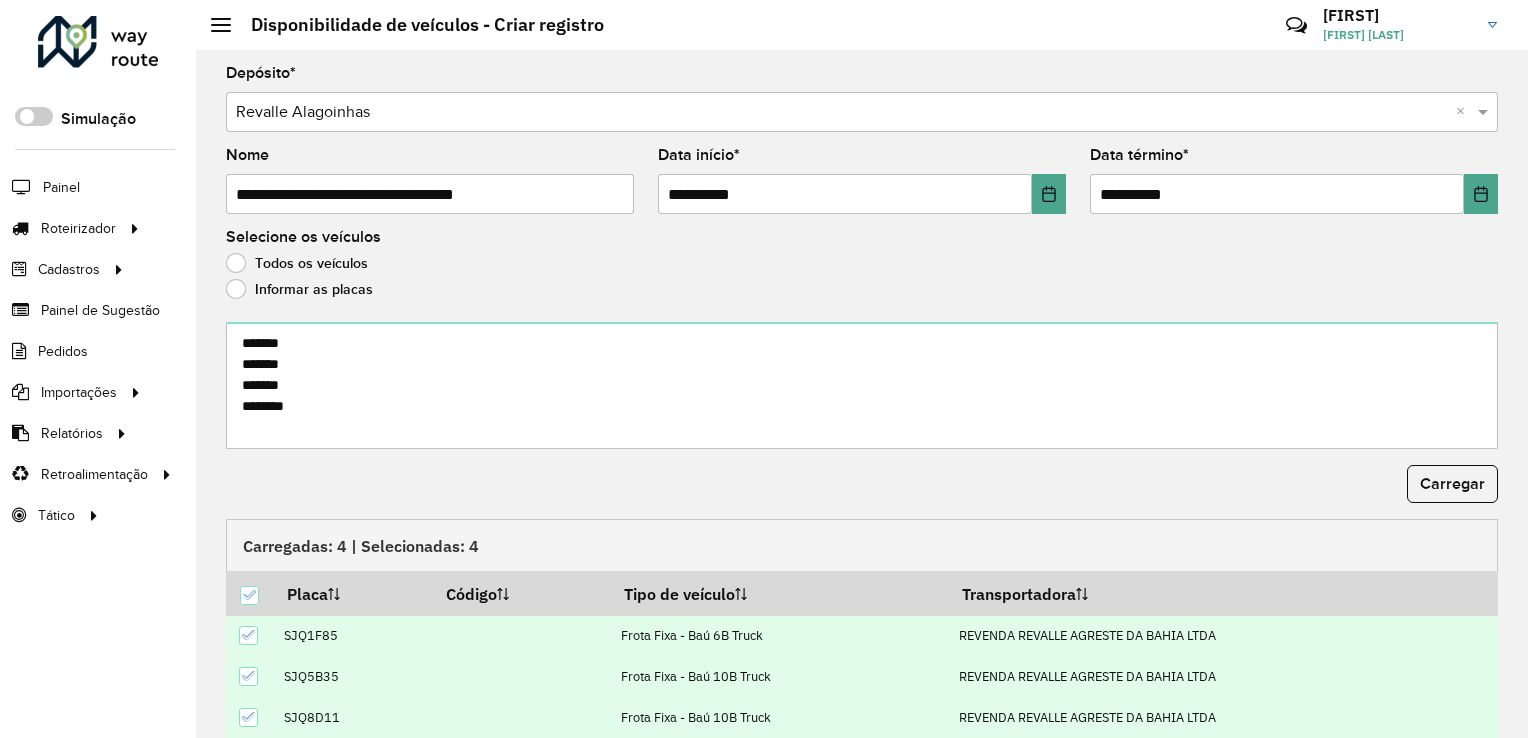 scroll, scrollTop: 107, scrollLeft: 0, axis: vertical 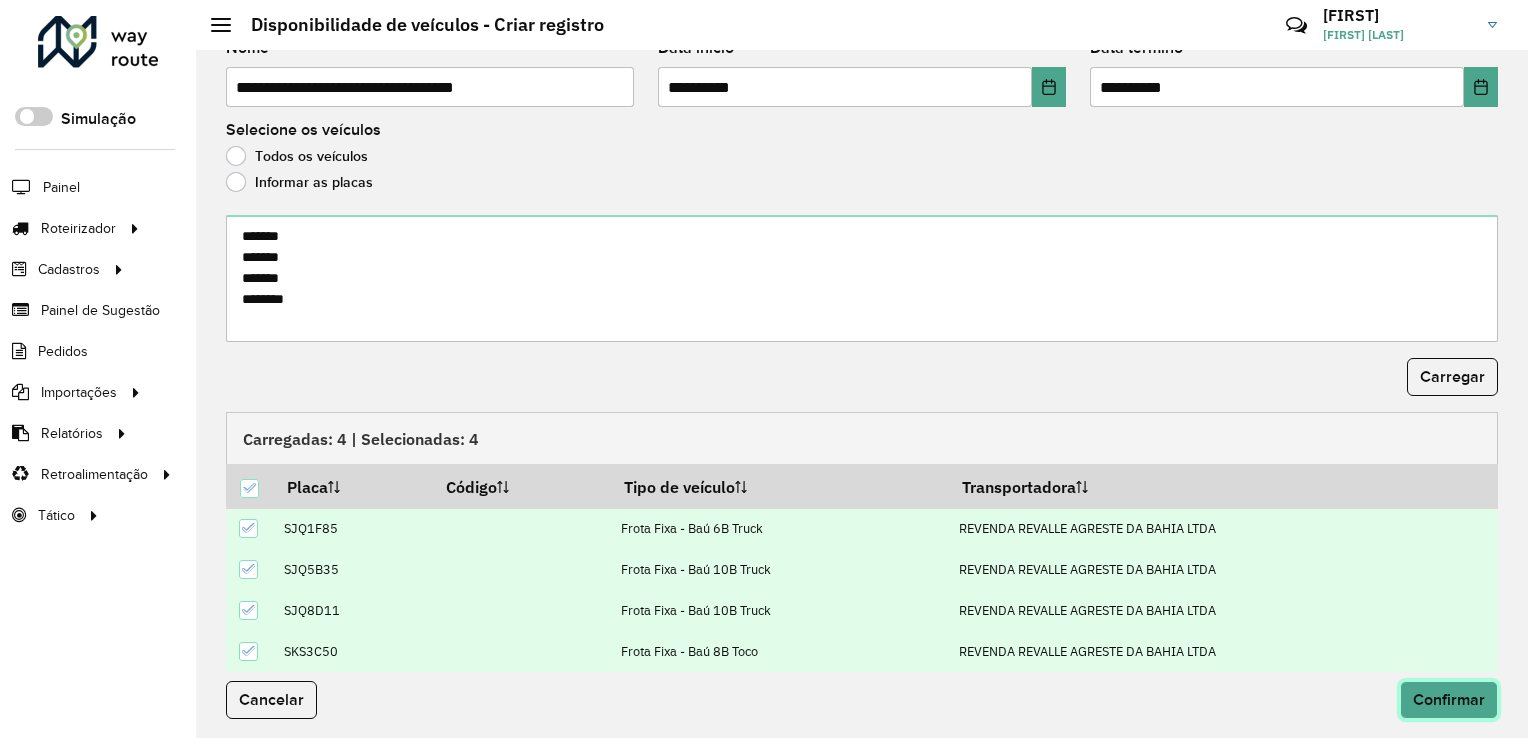 click on "Confirmar" 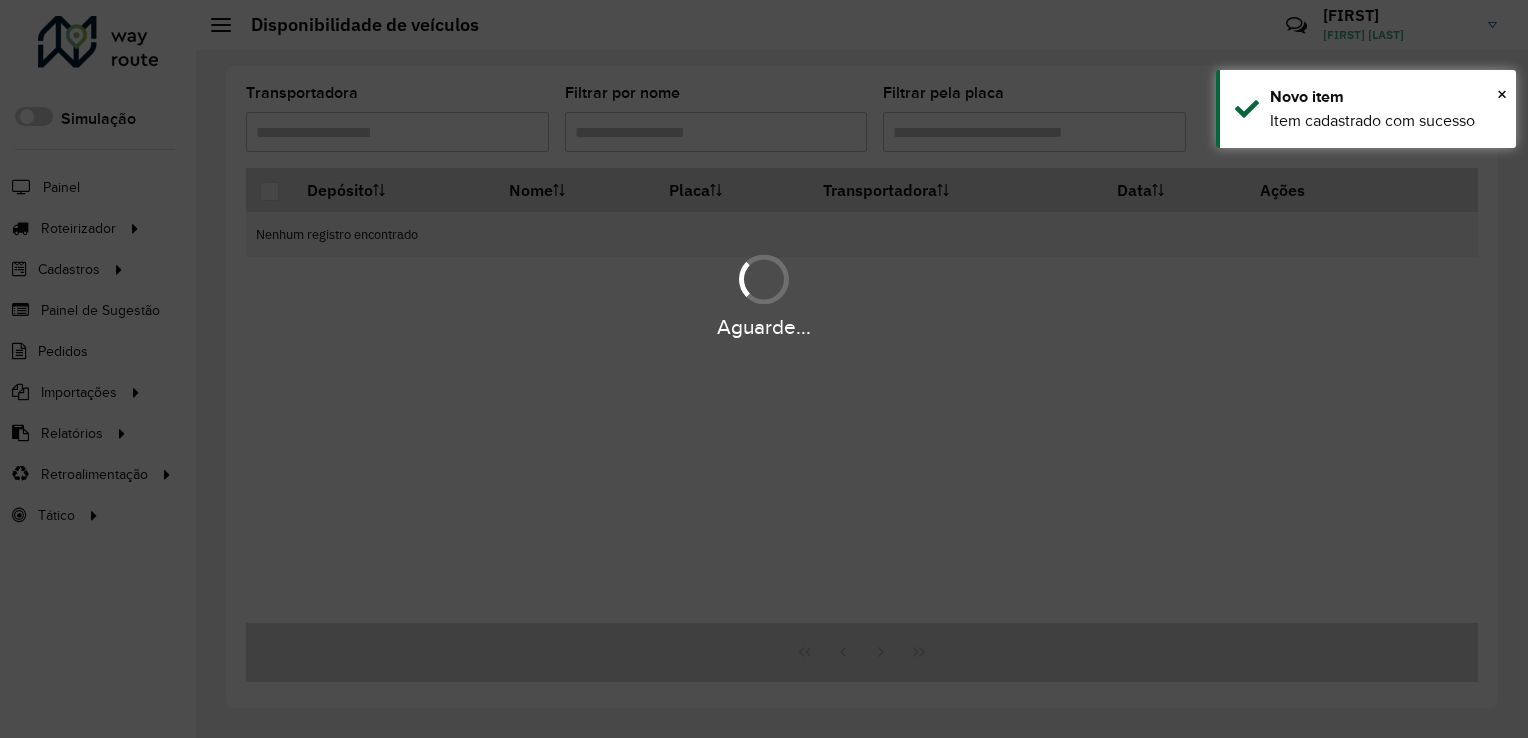 scroll, scrollTop: 0, scrollLeft: 0, axis: both 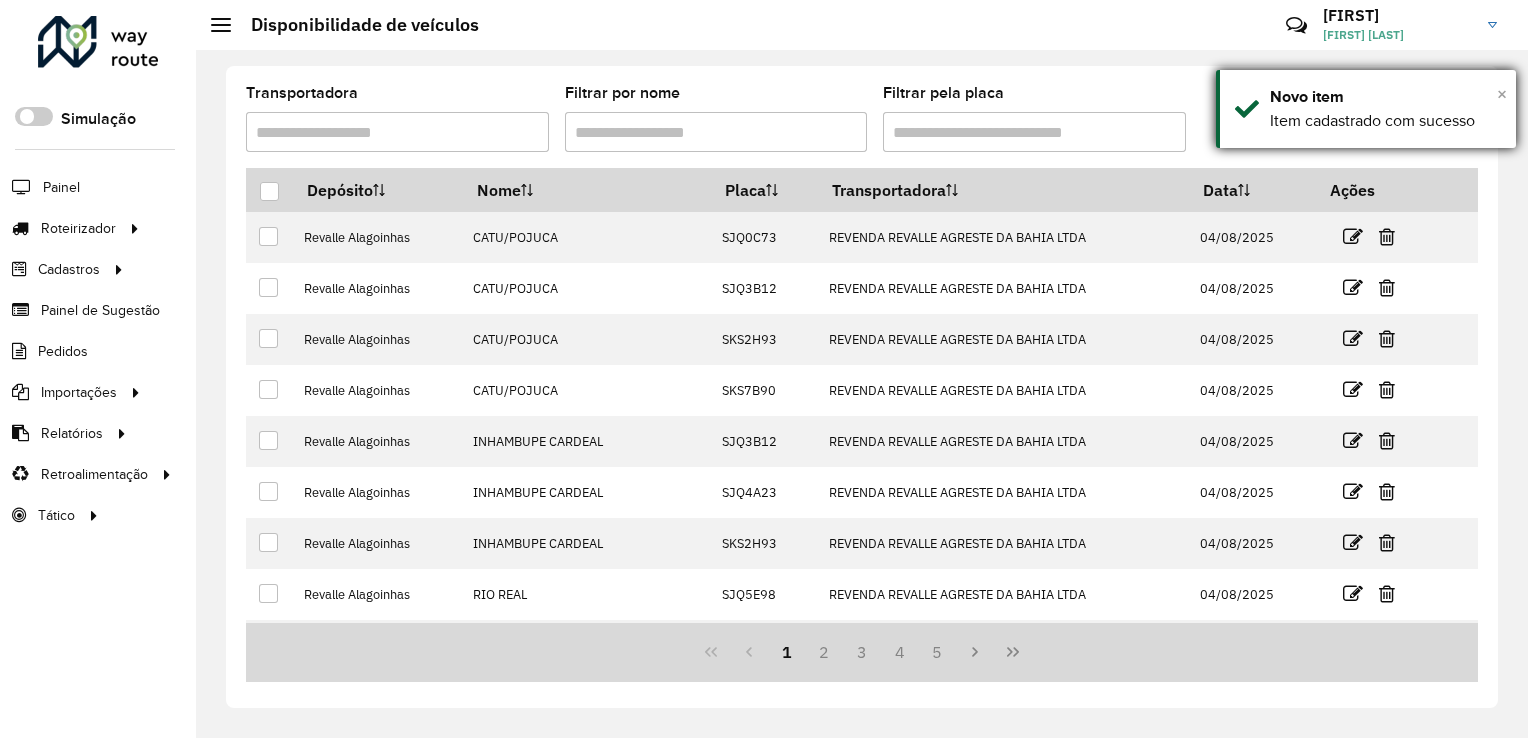 click on "×" at bounding box center [1502, 94] 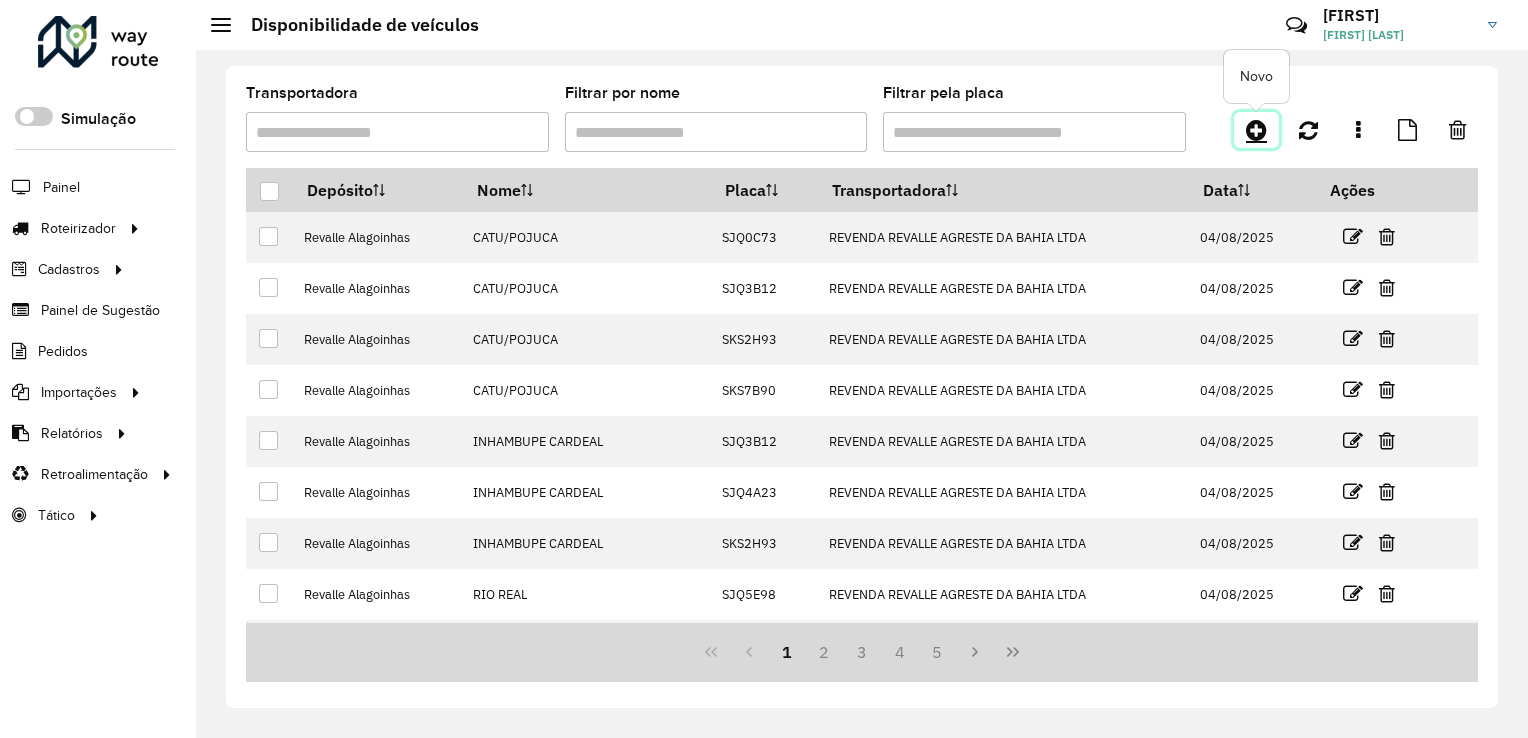 click 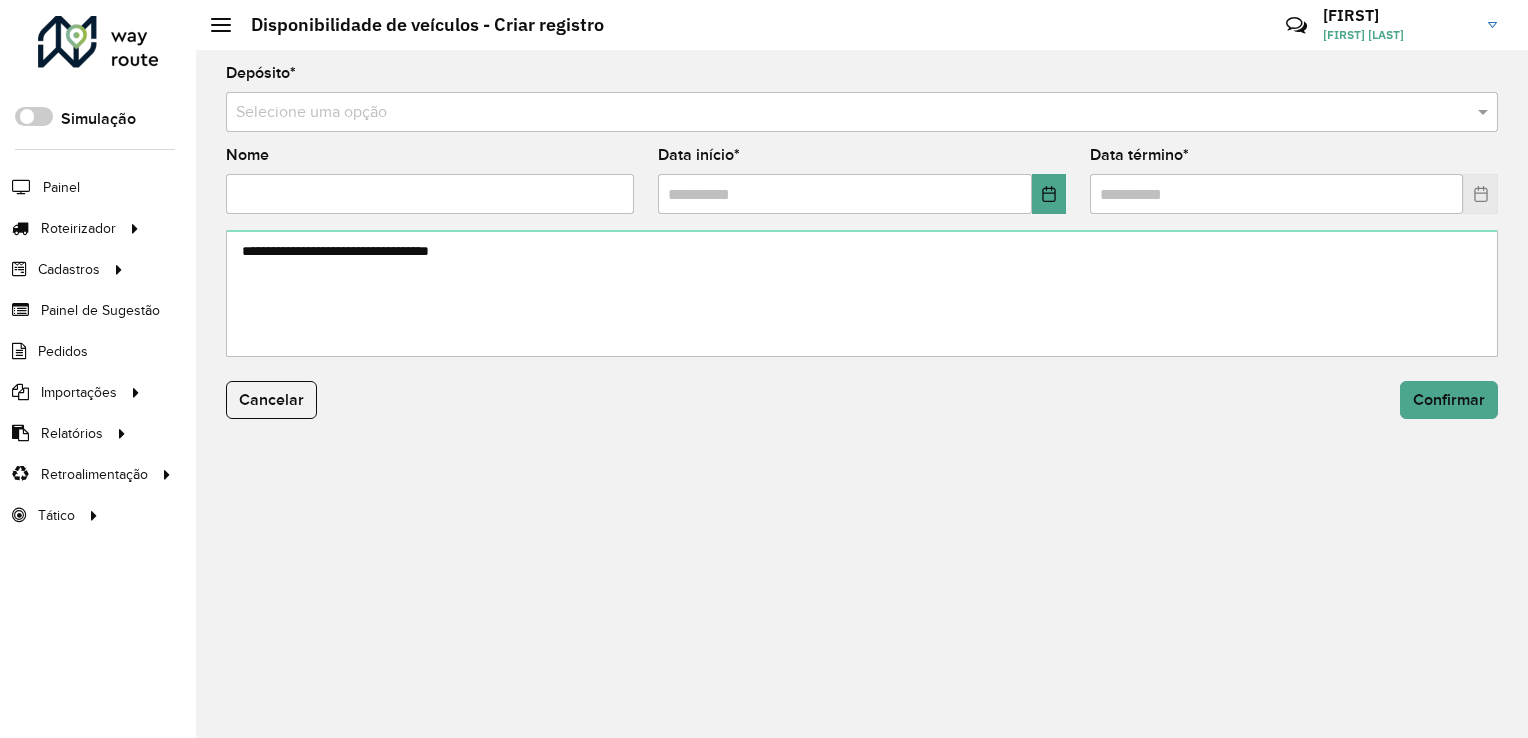 click at bounding box center [842, 113] 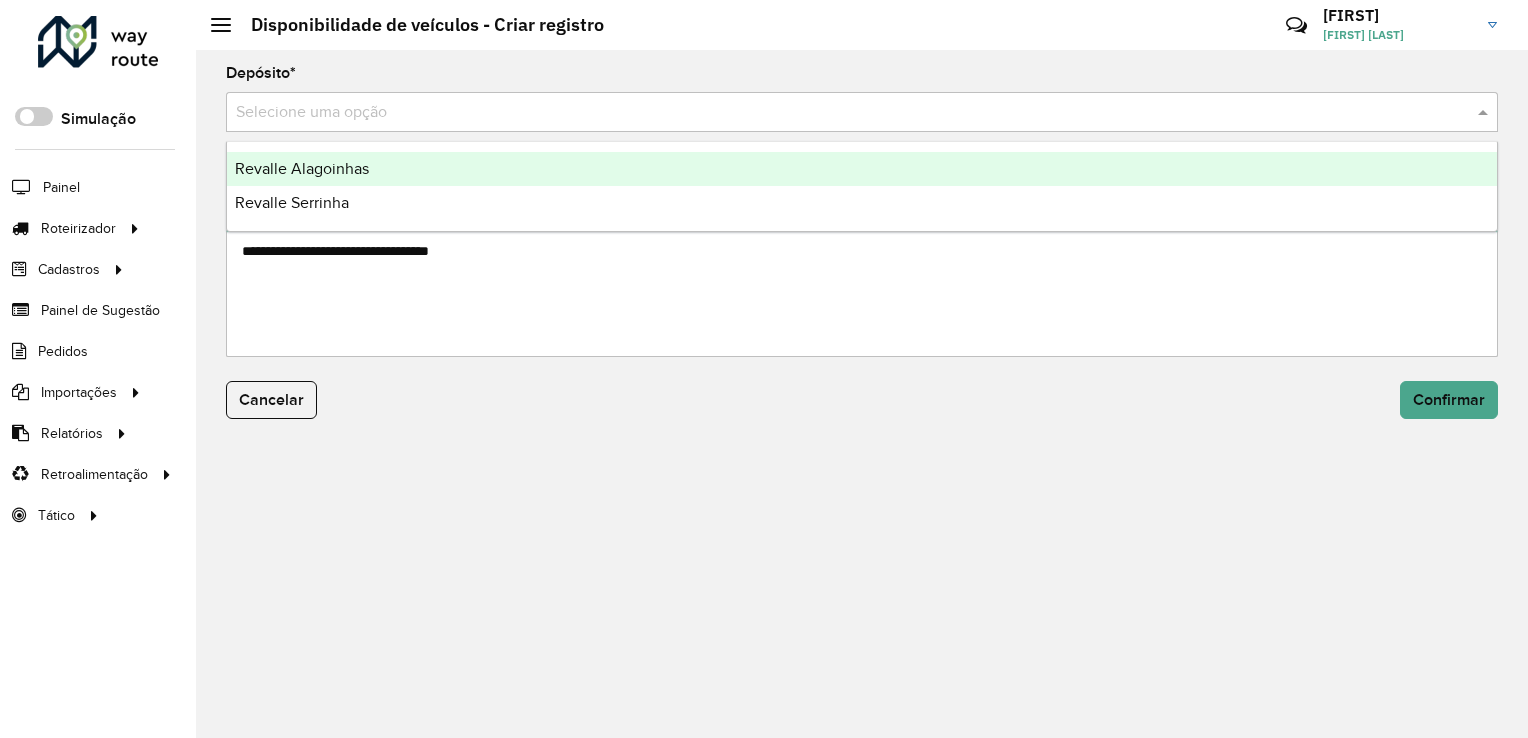 click on "Revalle Alagoinhas" at bounding box center (862, 169) 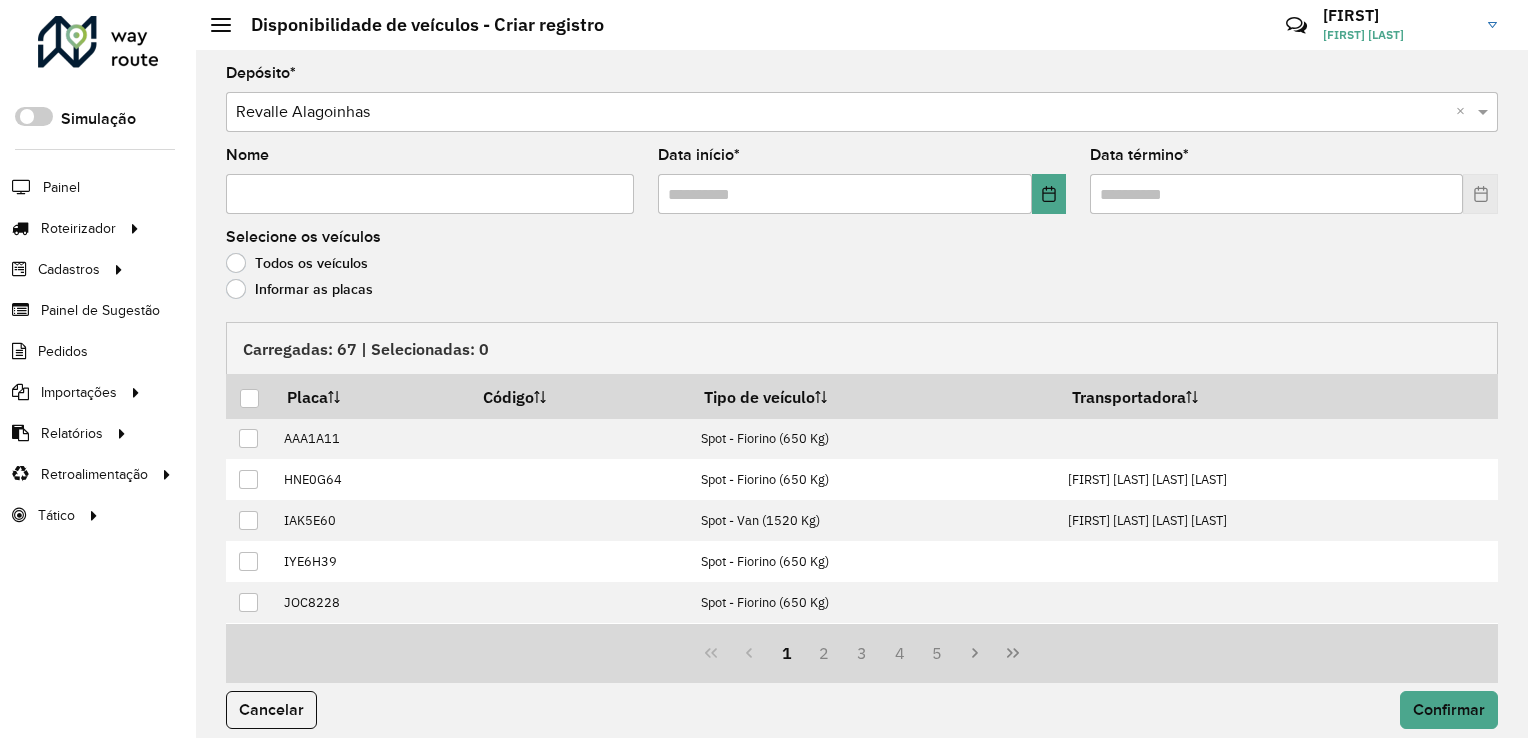 click on "Nome" at bounding box center [430, 194] 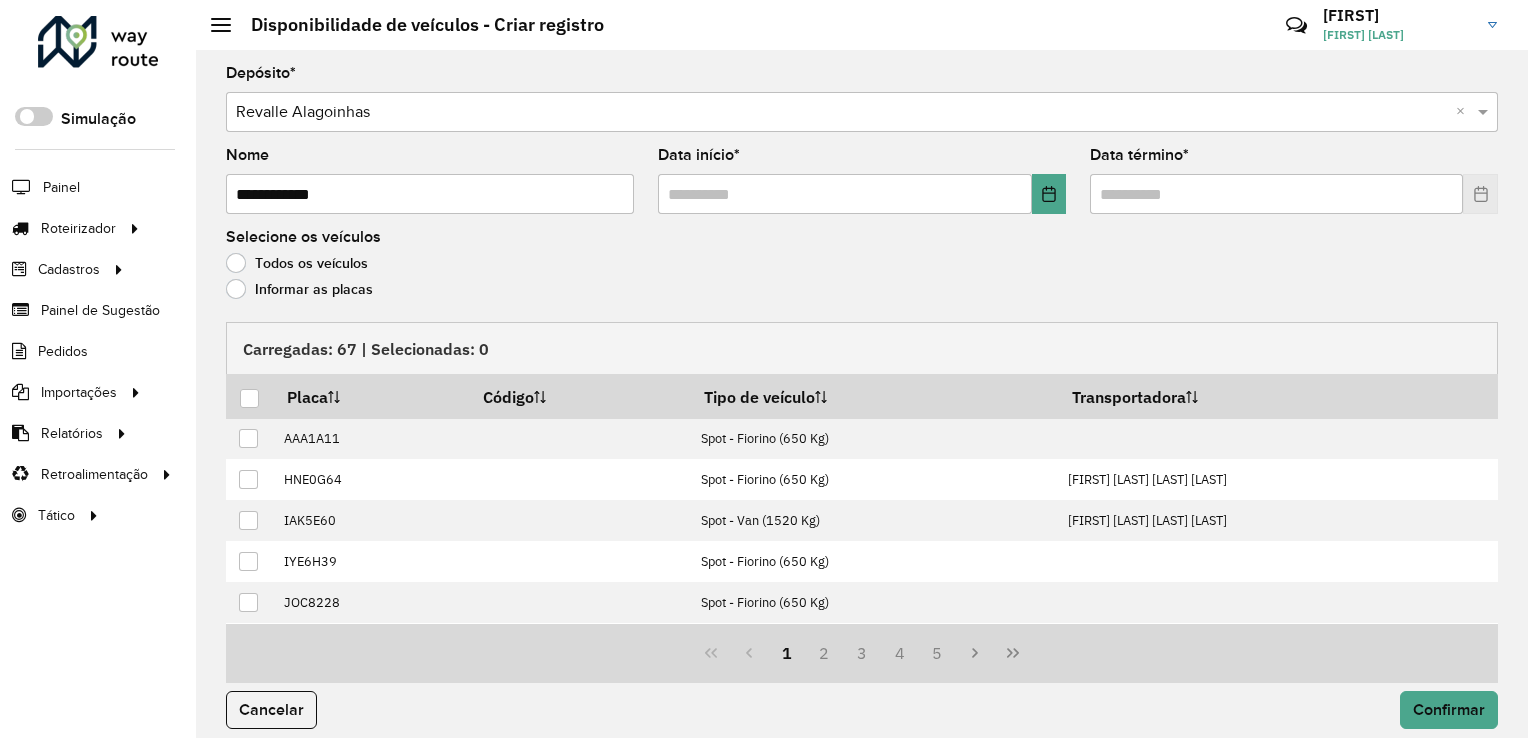click on "Informar as placas" 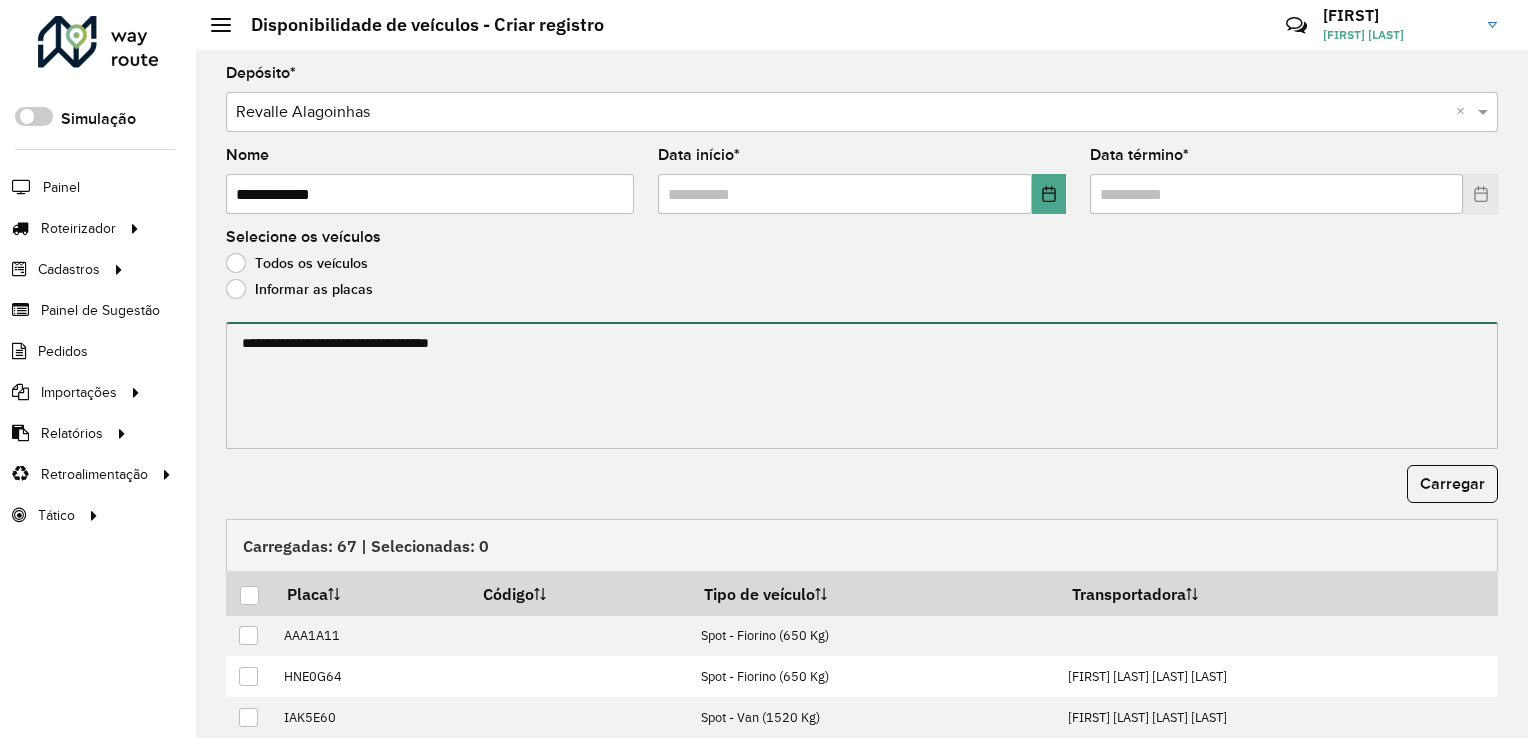 click at bounding box center [862, 385] 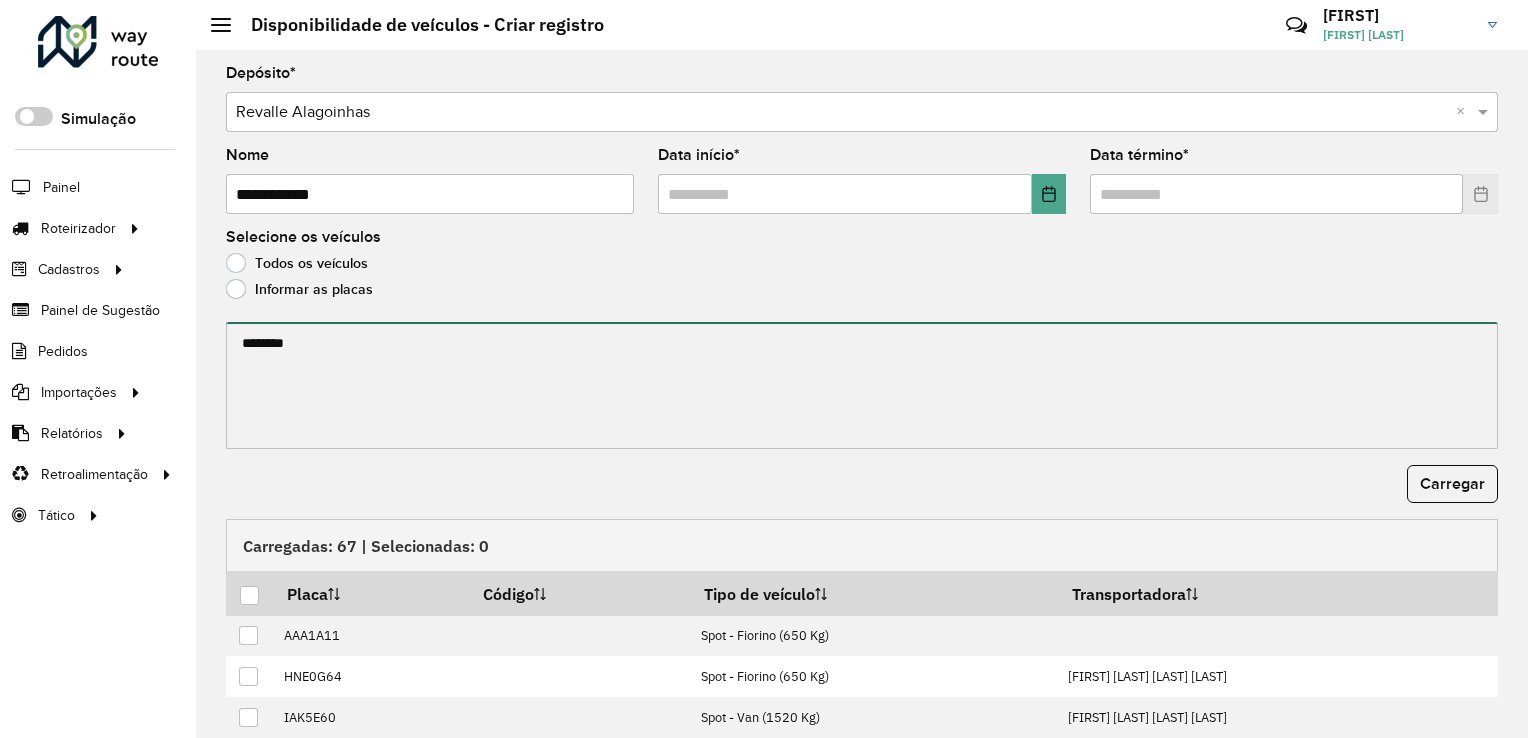 type on "*******" 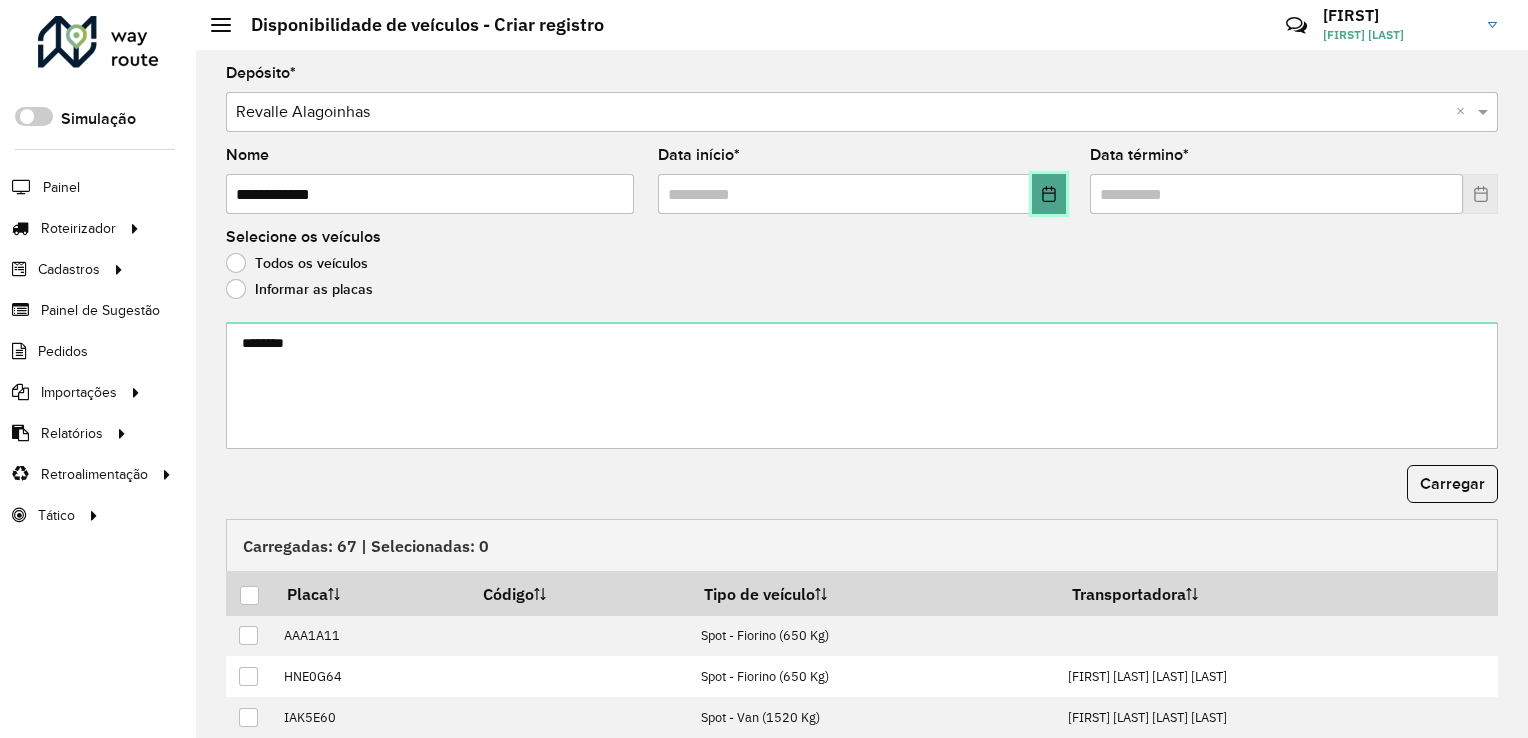 click 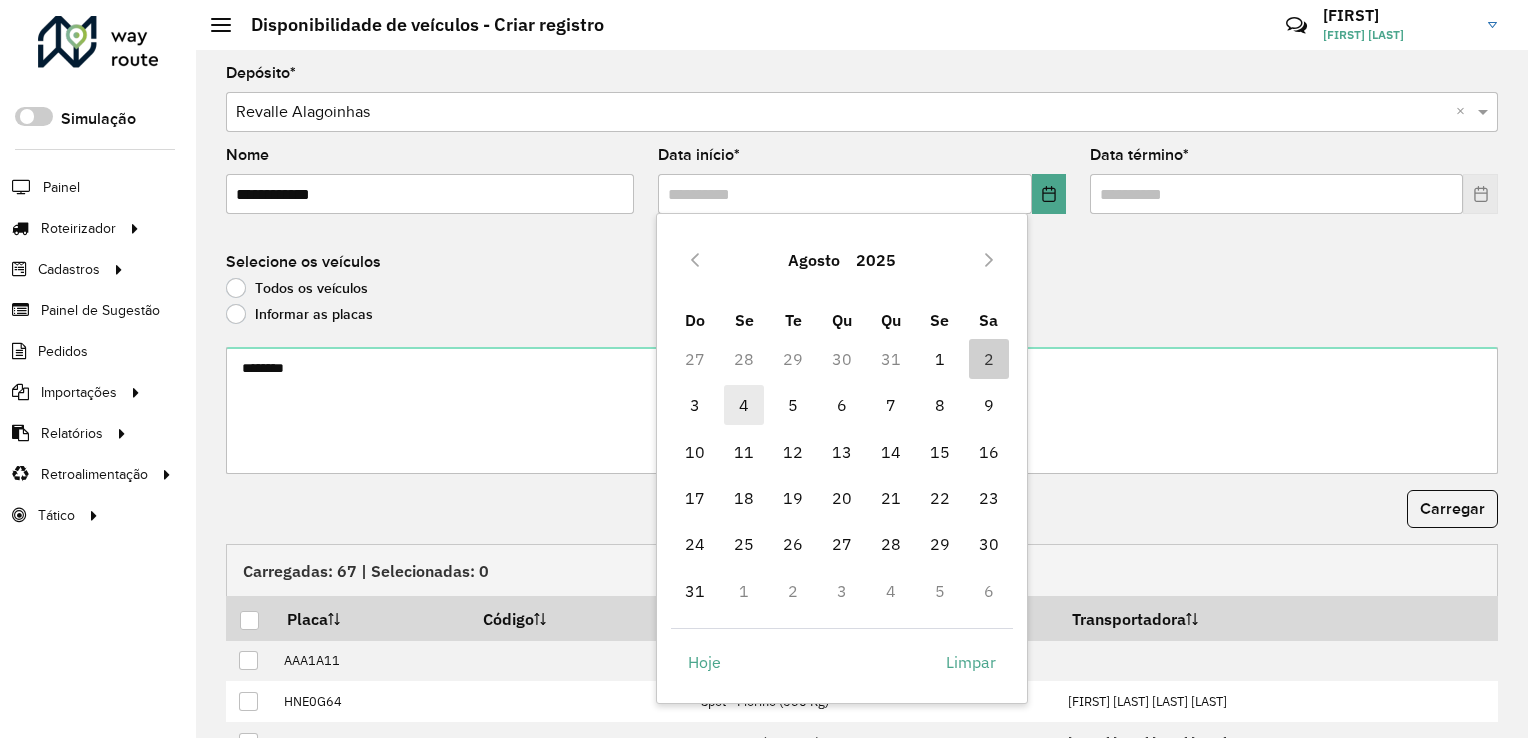click on "4" at bounding box center (744, 405) 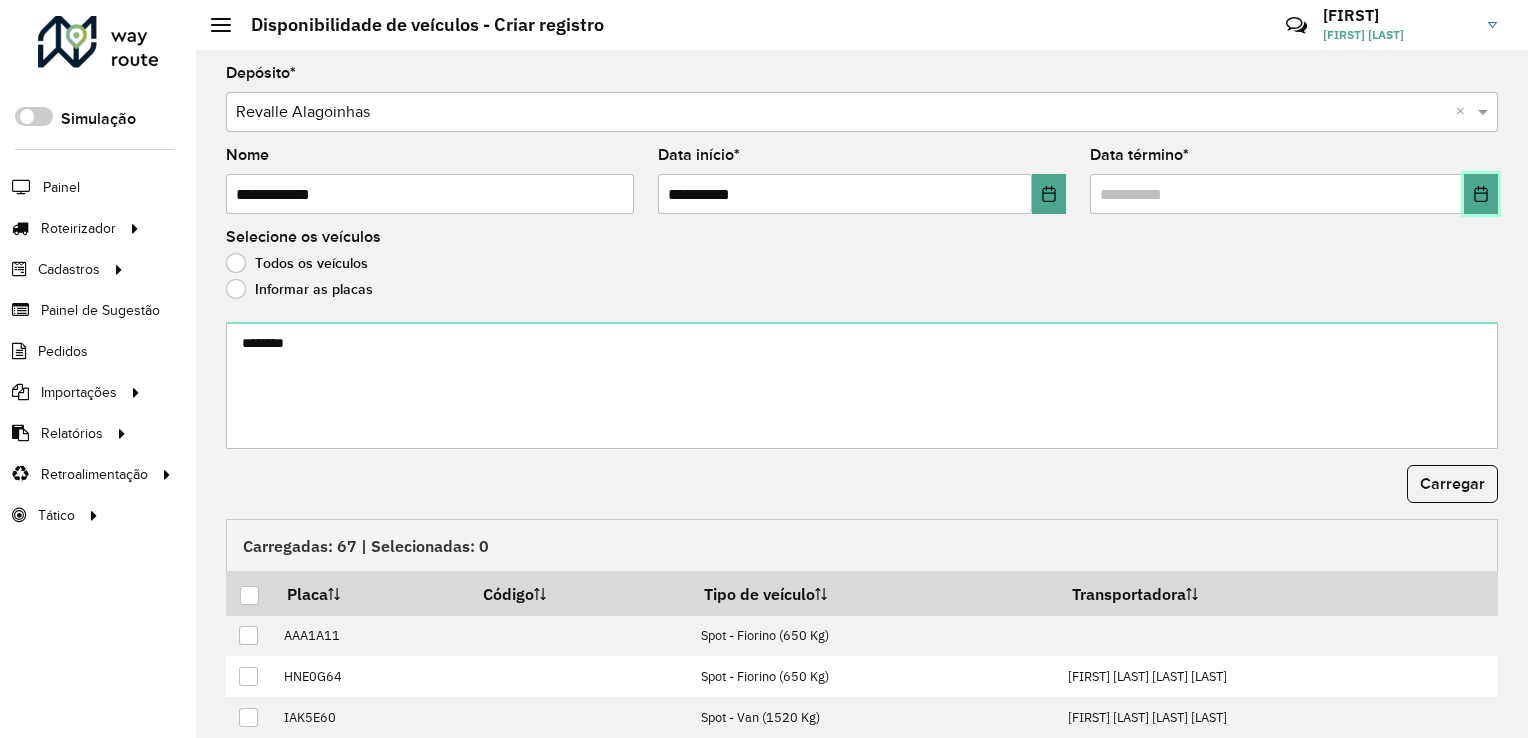 click 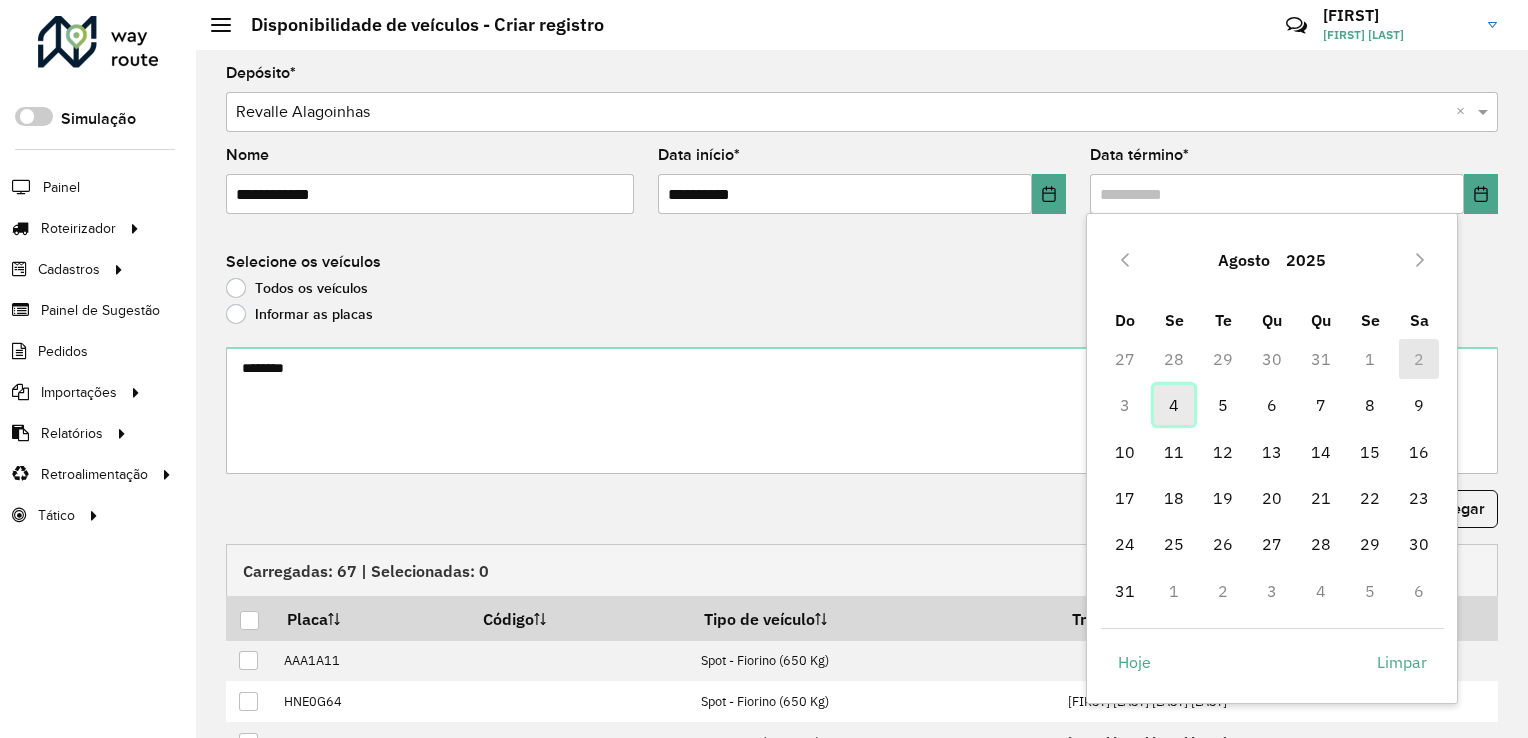 click on "4" at bounding box center [1174, 405] 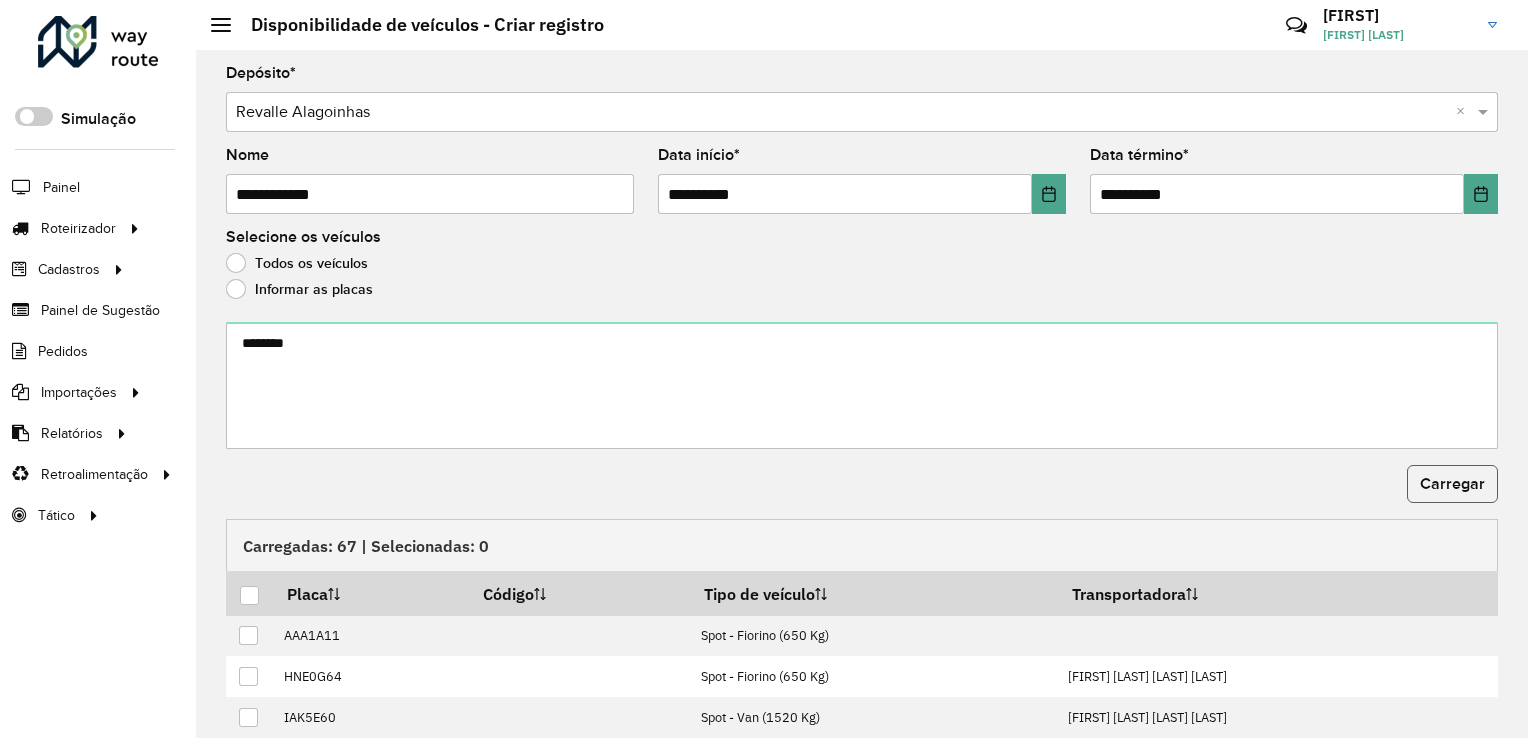 click on "Carregar" 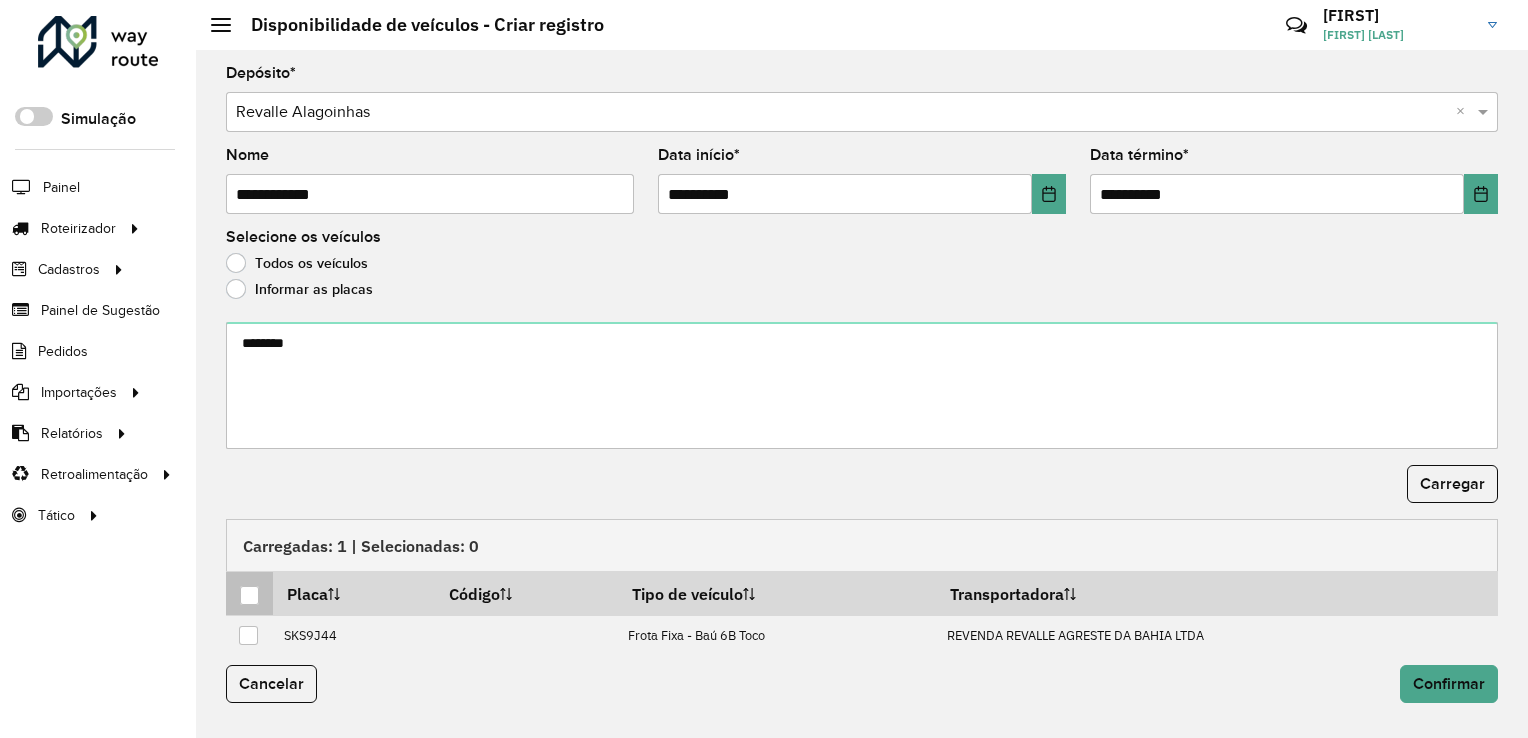 click at bounding box center [249, 595] 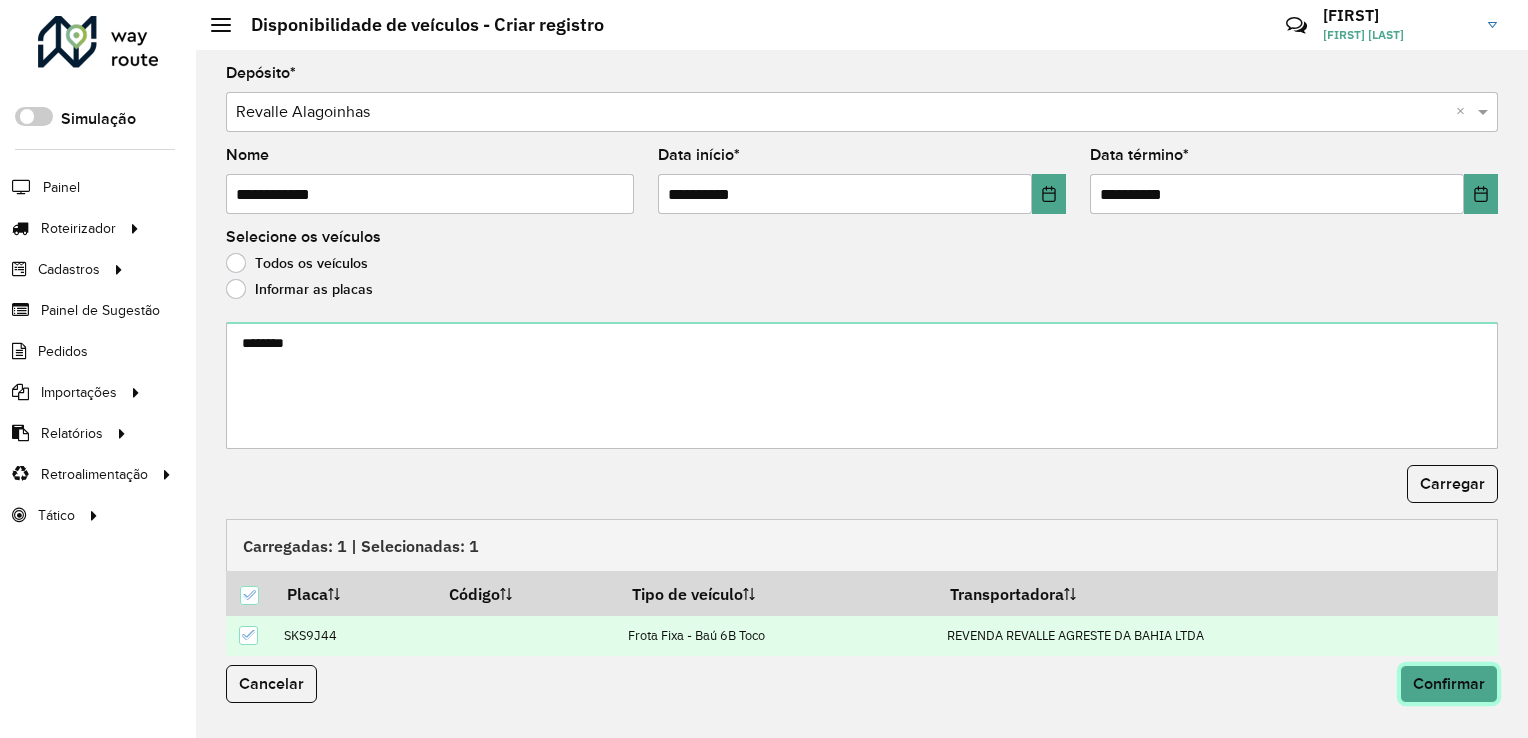 click on "Confirmar" 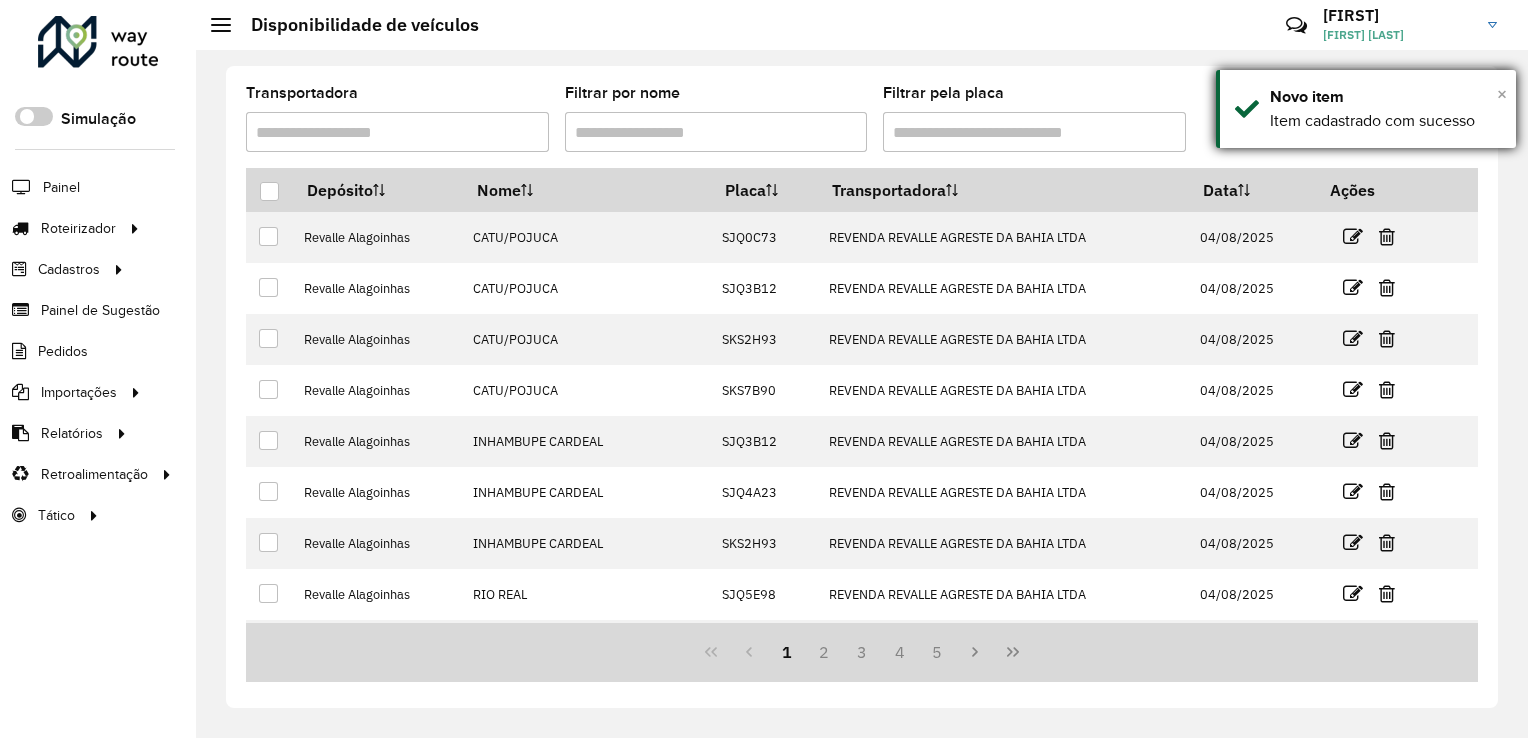 click on "×" at bounding box center [1502, 94] 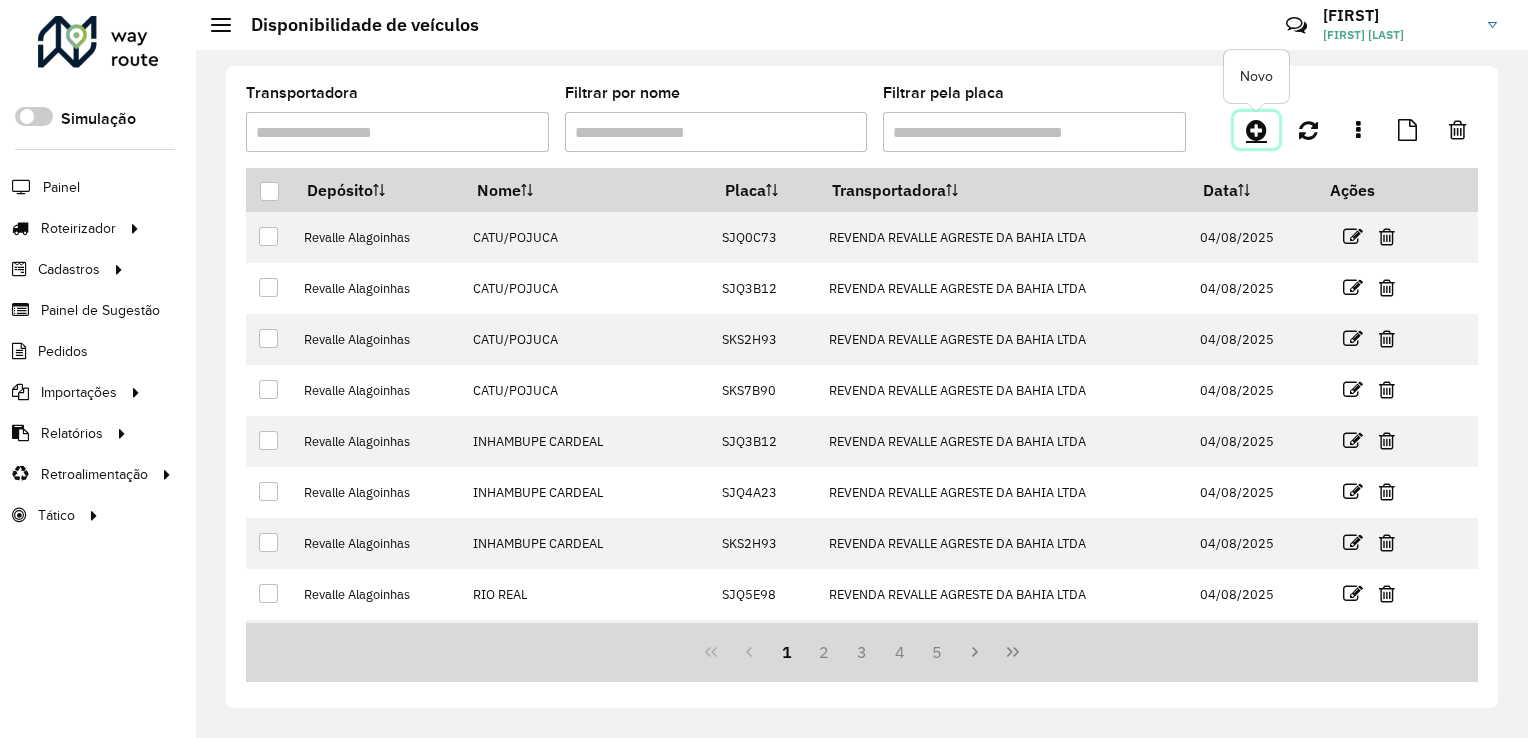 click 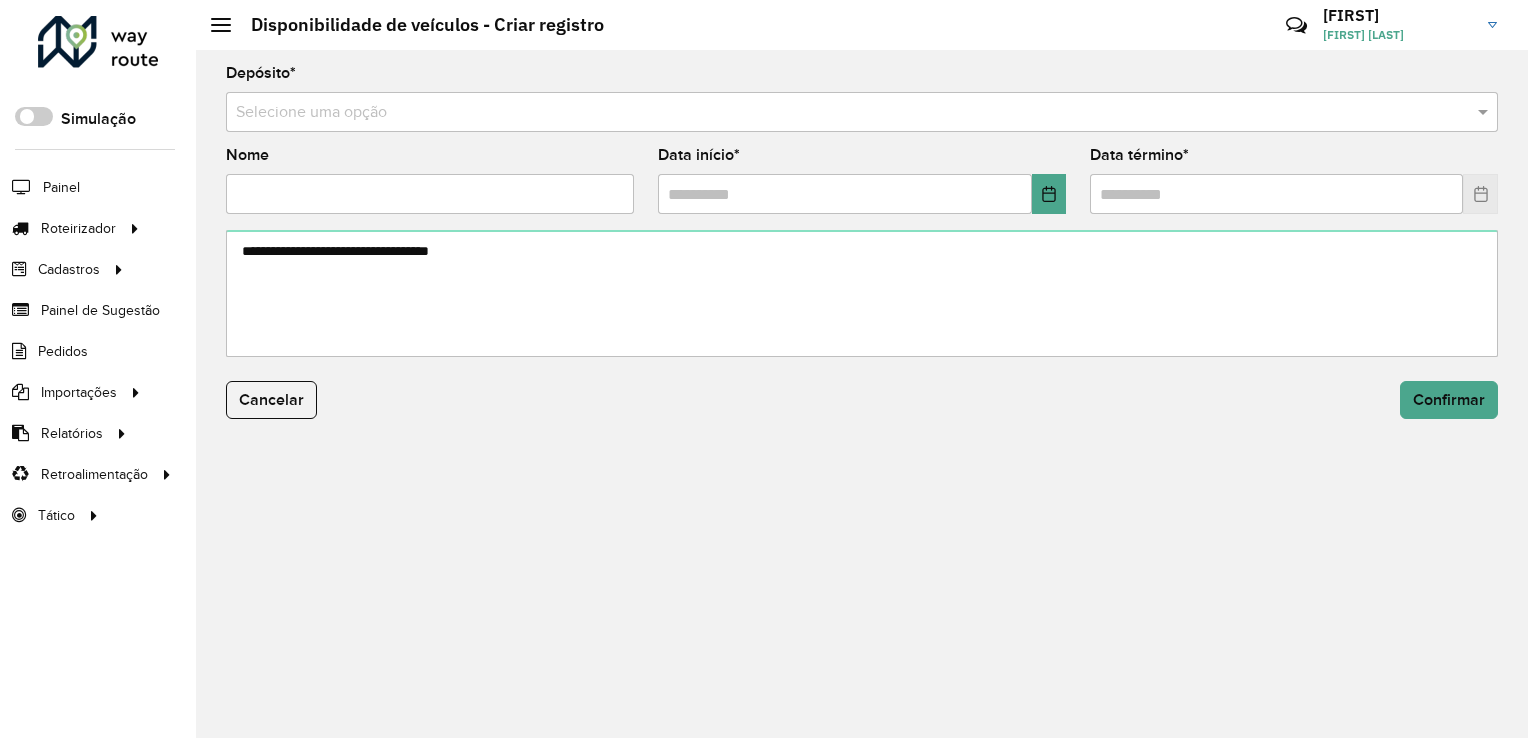 click at bounding box center (842, 113) 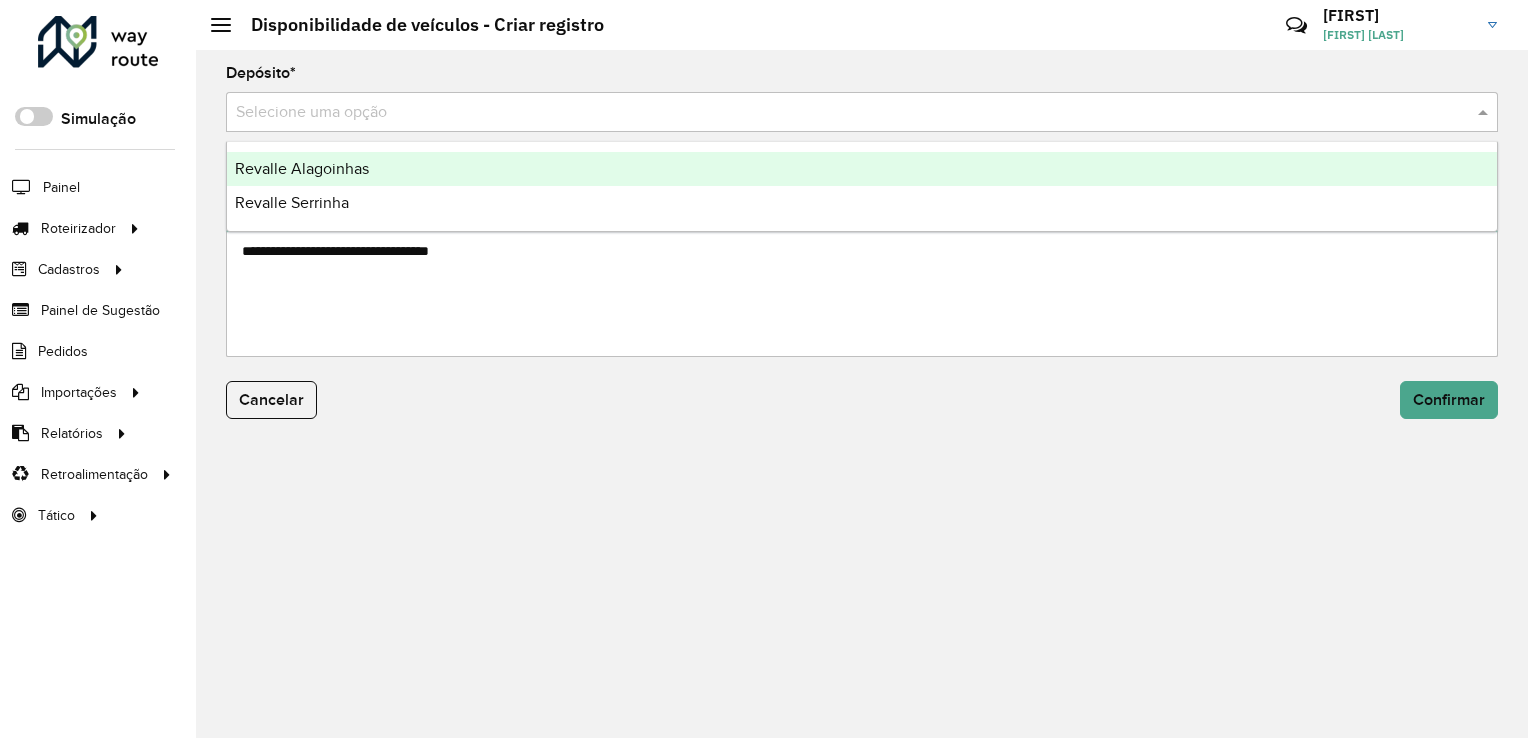 click on "Revalle Alagoinhas" at bounding box center (862, 169) 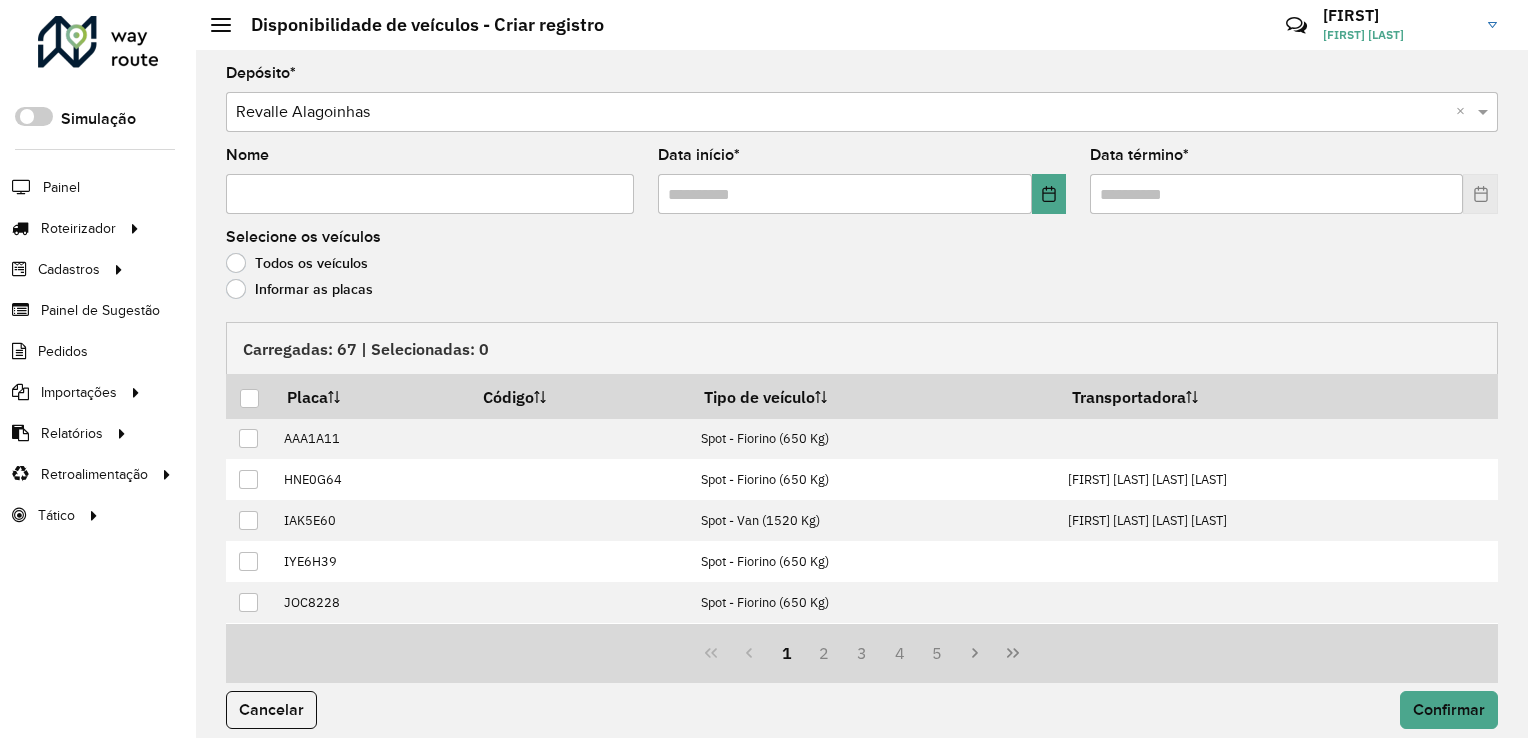 click on "Nome" at bounding box center [430, 194] 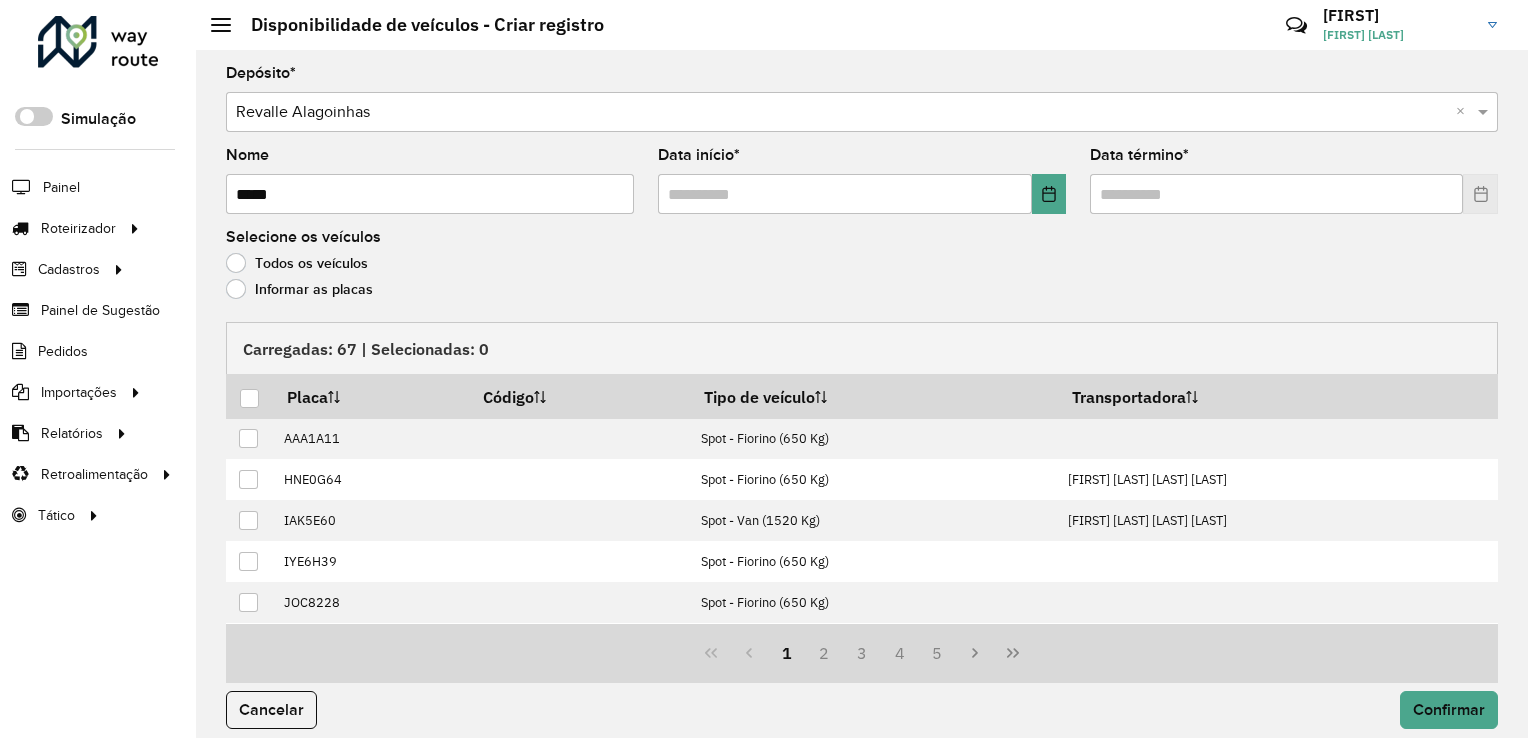 click on "Informar as placas" 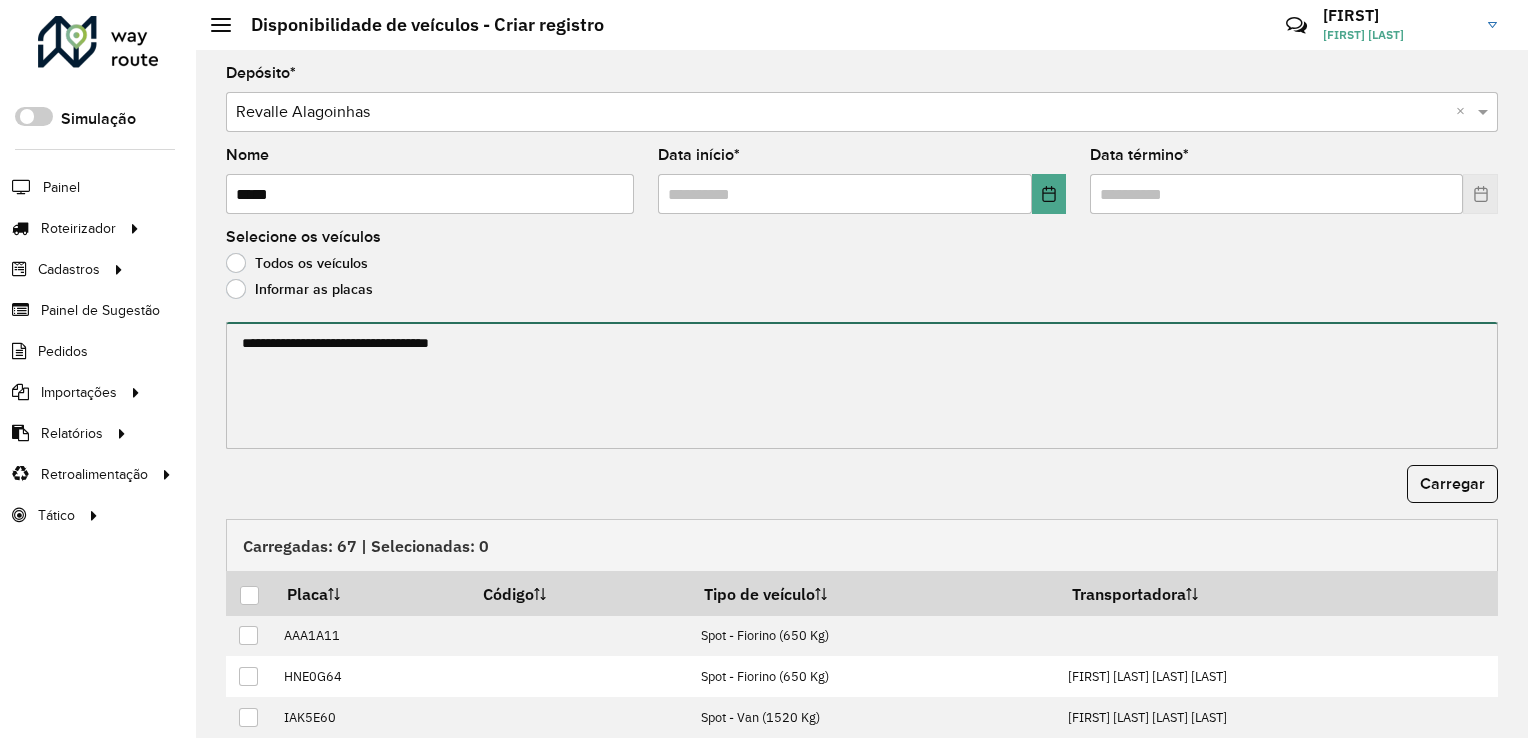 click at bounding box center [862, 385] 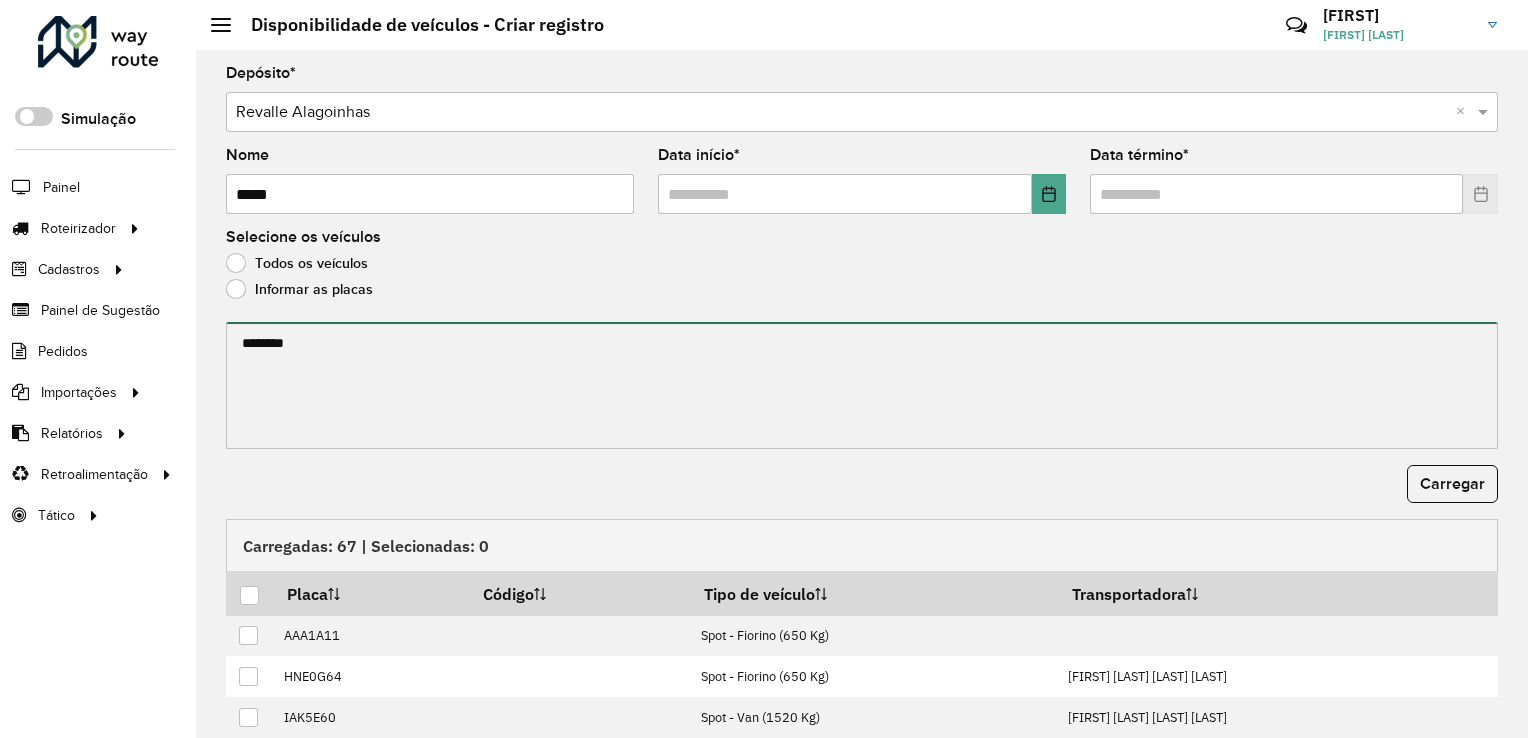 type on "*******" 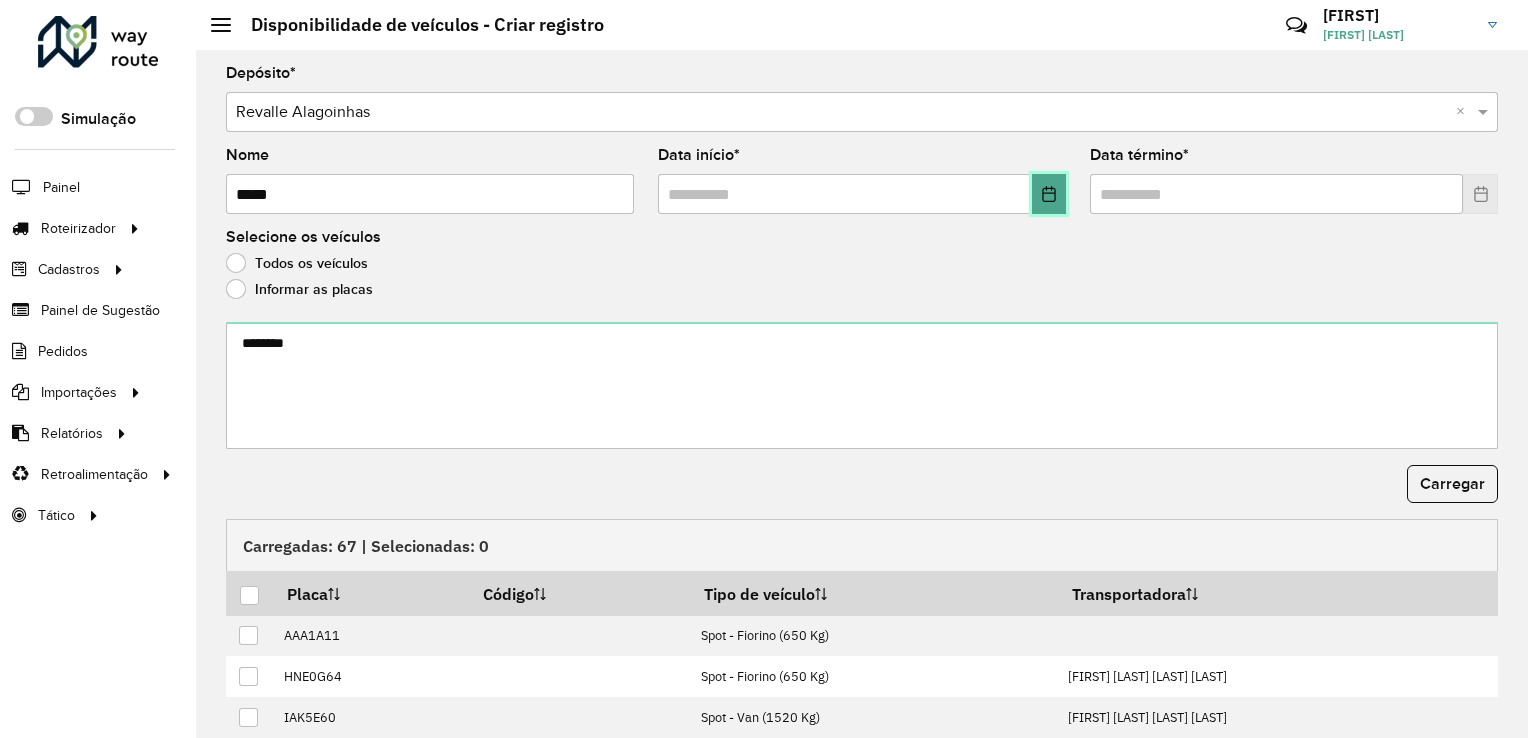 click at bounding box center (1049, 194) 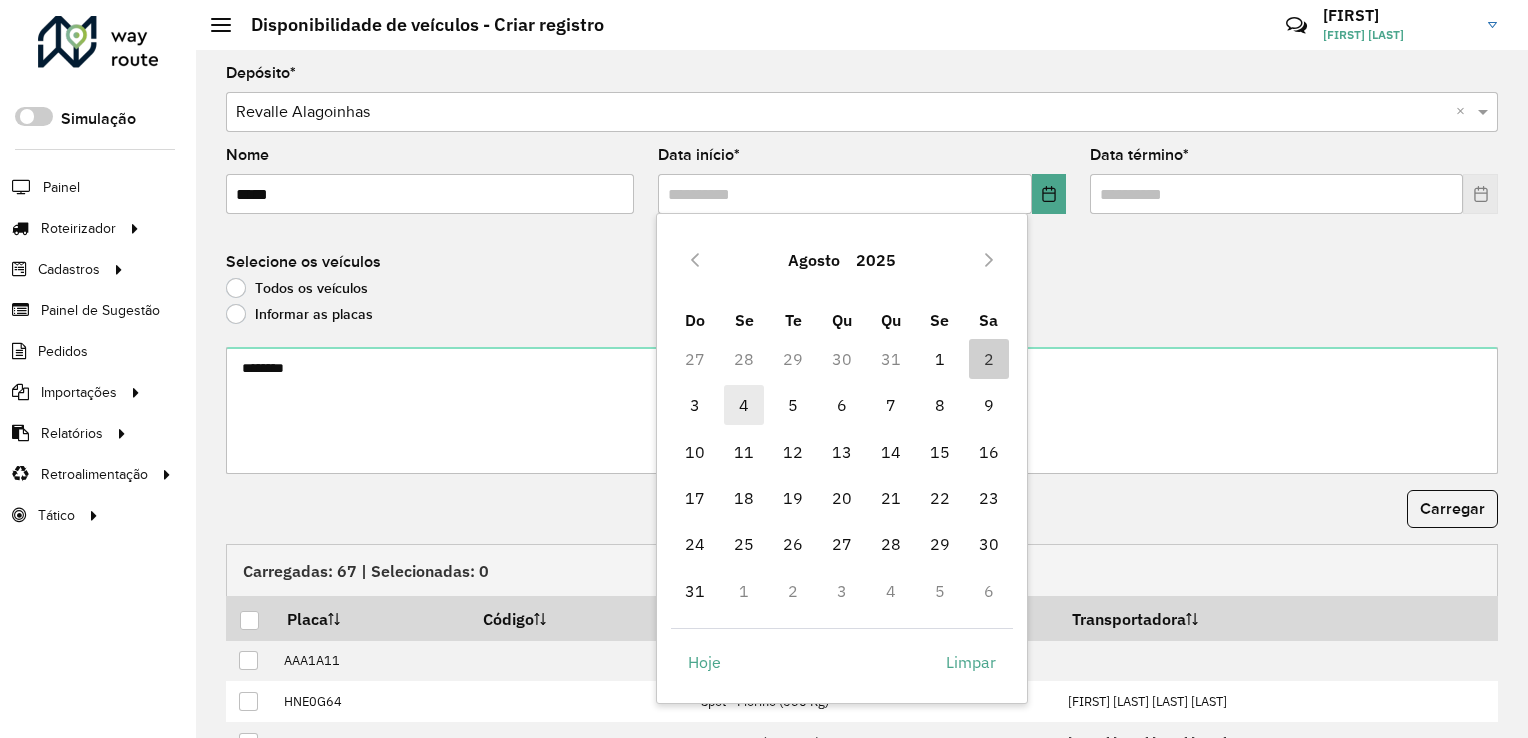 click on "4" at bounding box center (744, 405) 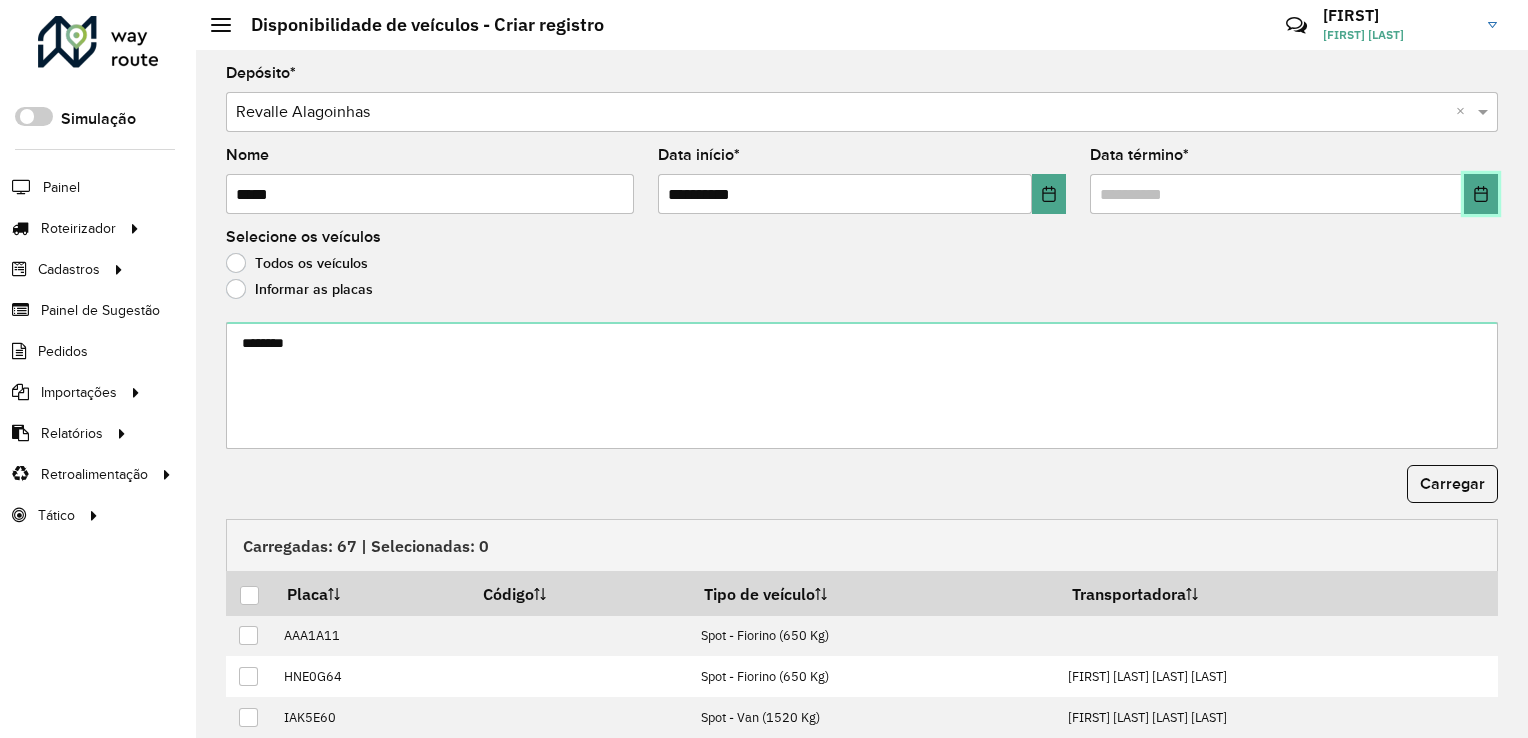 click 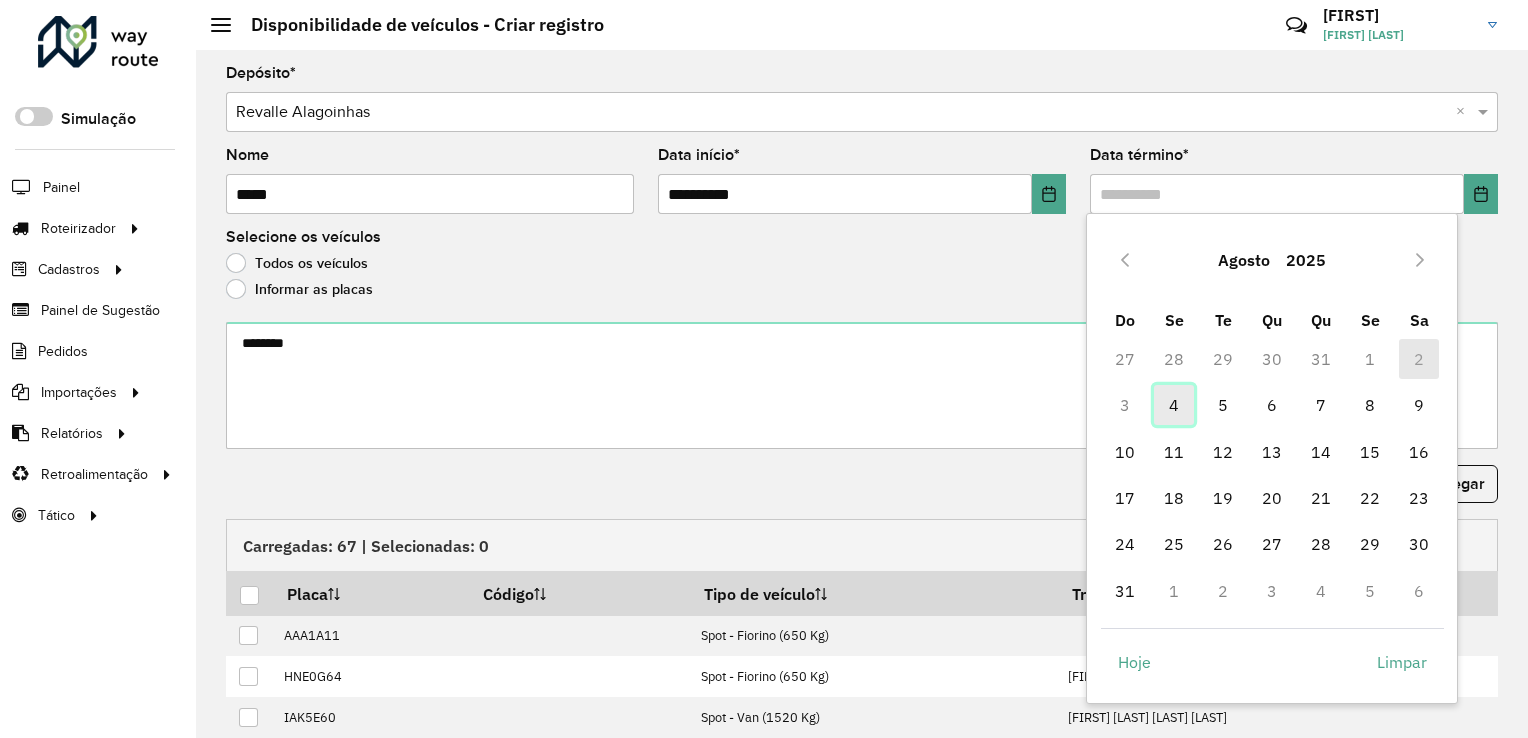 click on "4" at bounding box center [1174, 405] 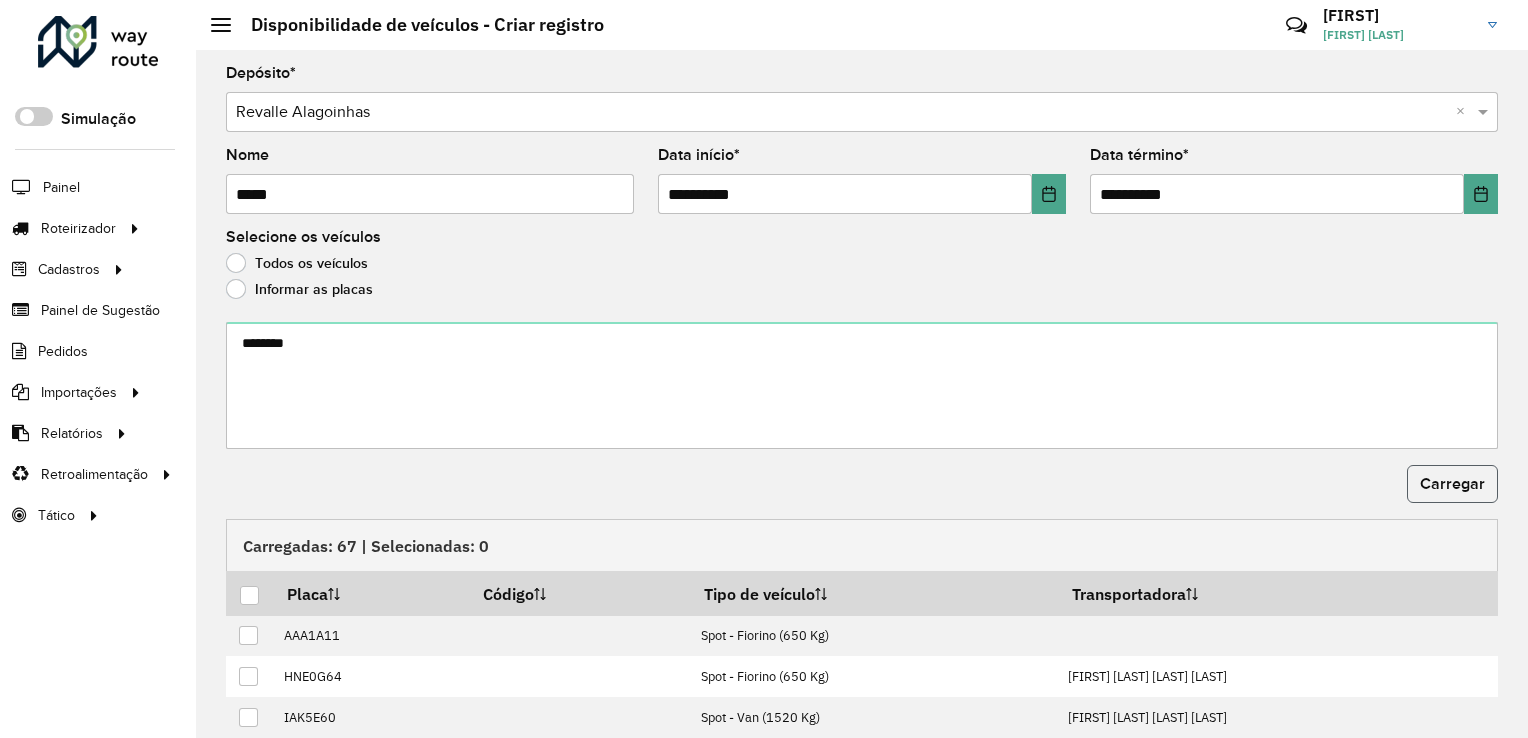 click on "Carregar" 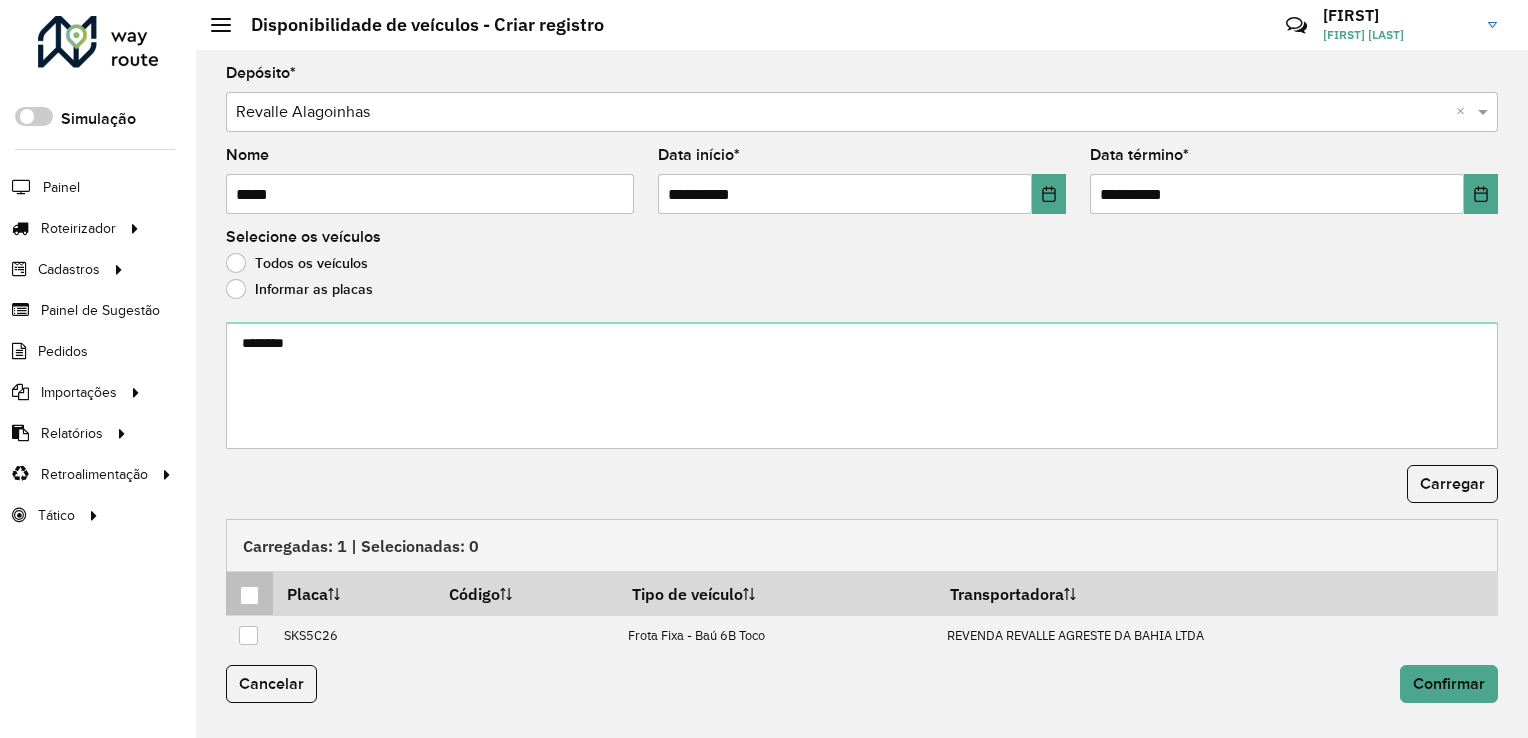 click at bounding box center [249, 595] 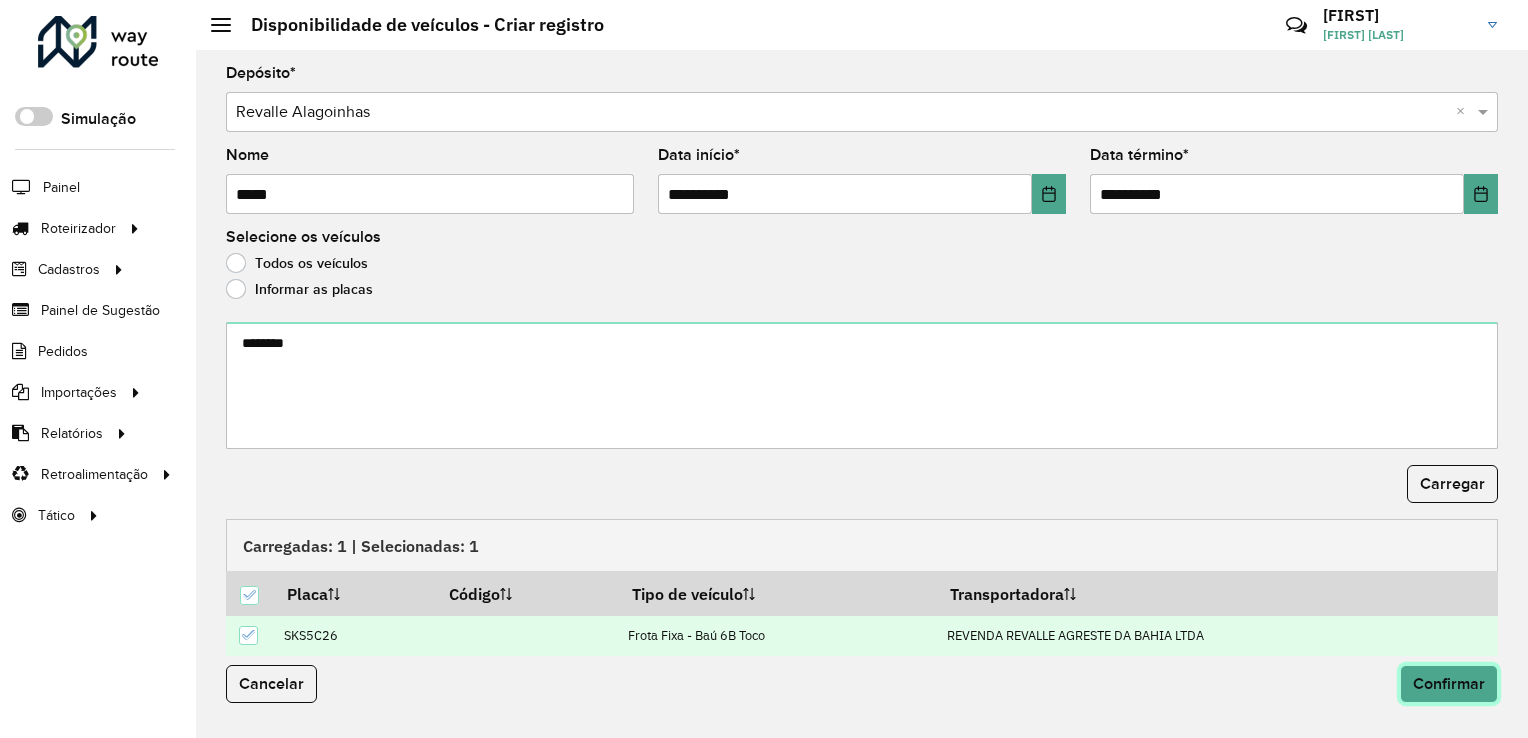 click on "Confirmar" 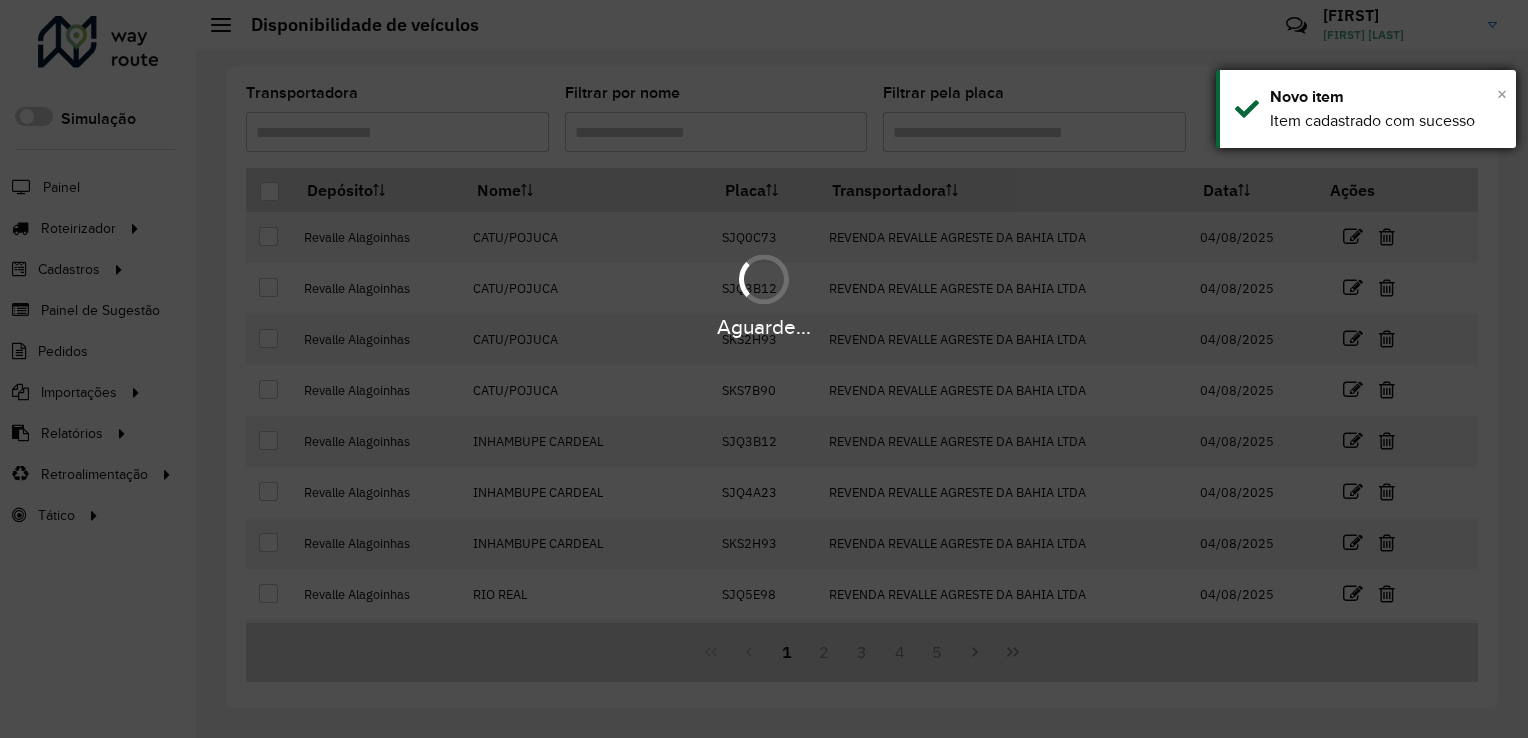 click on "×" at bounding box center [1502, 94] 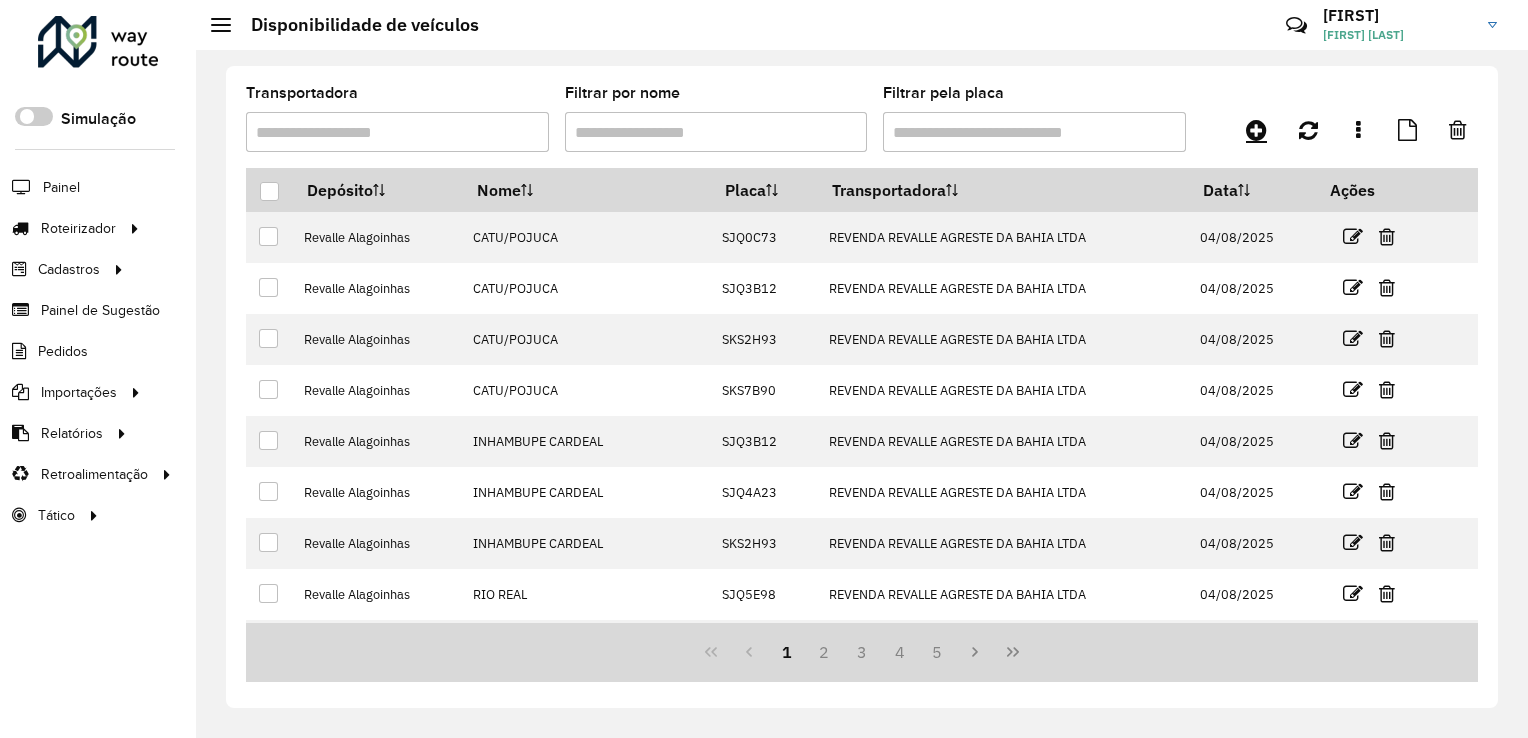 click 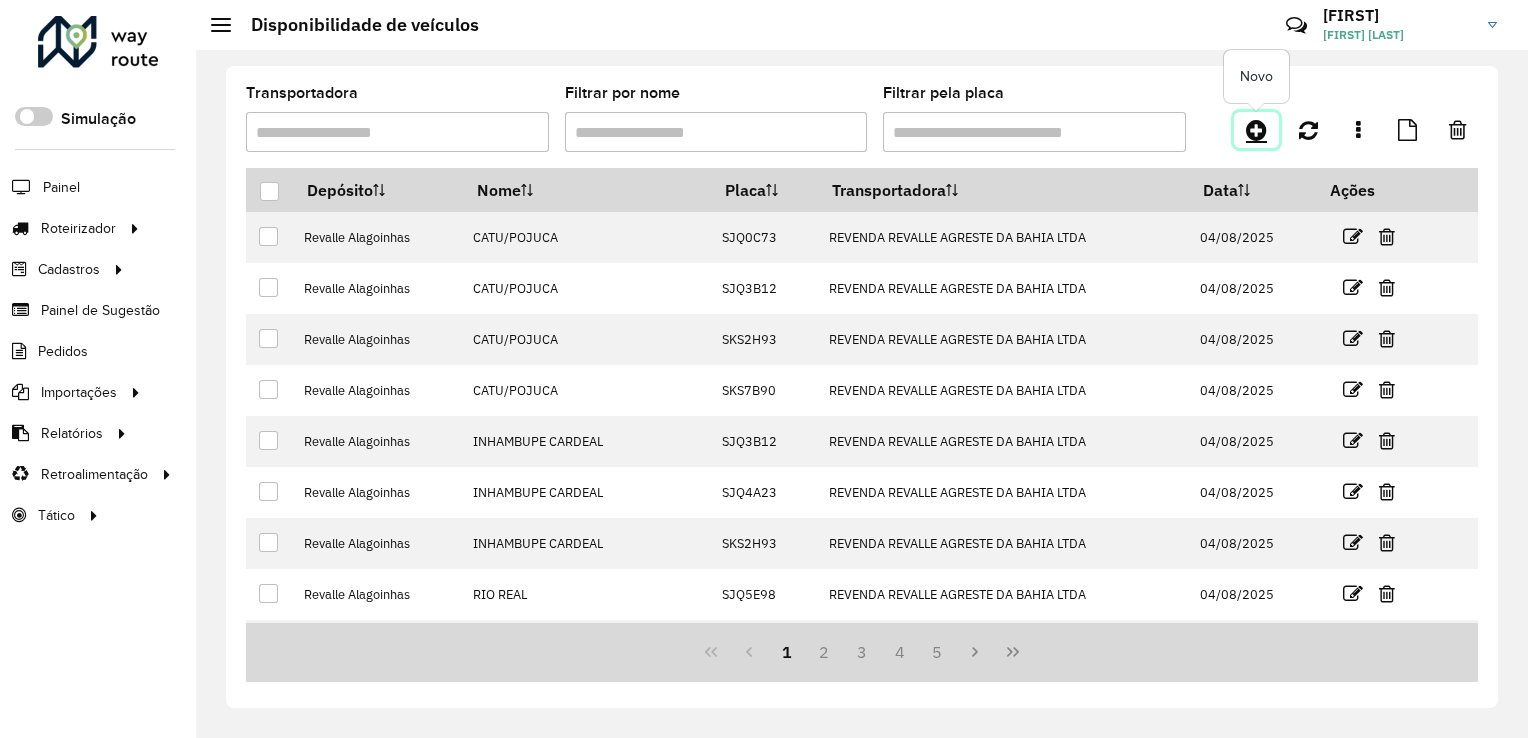 click 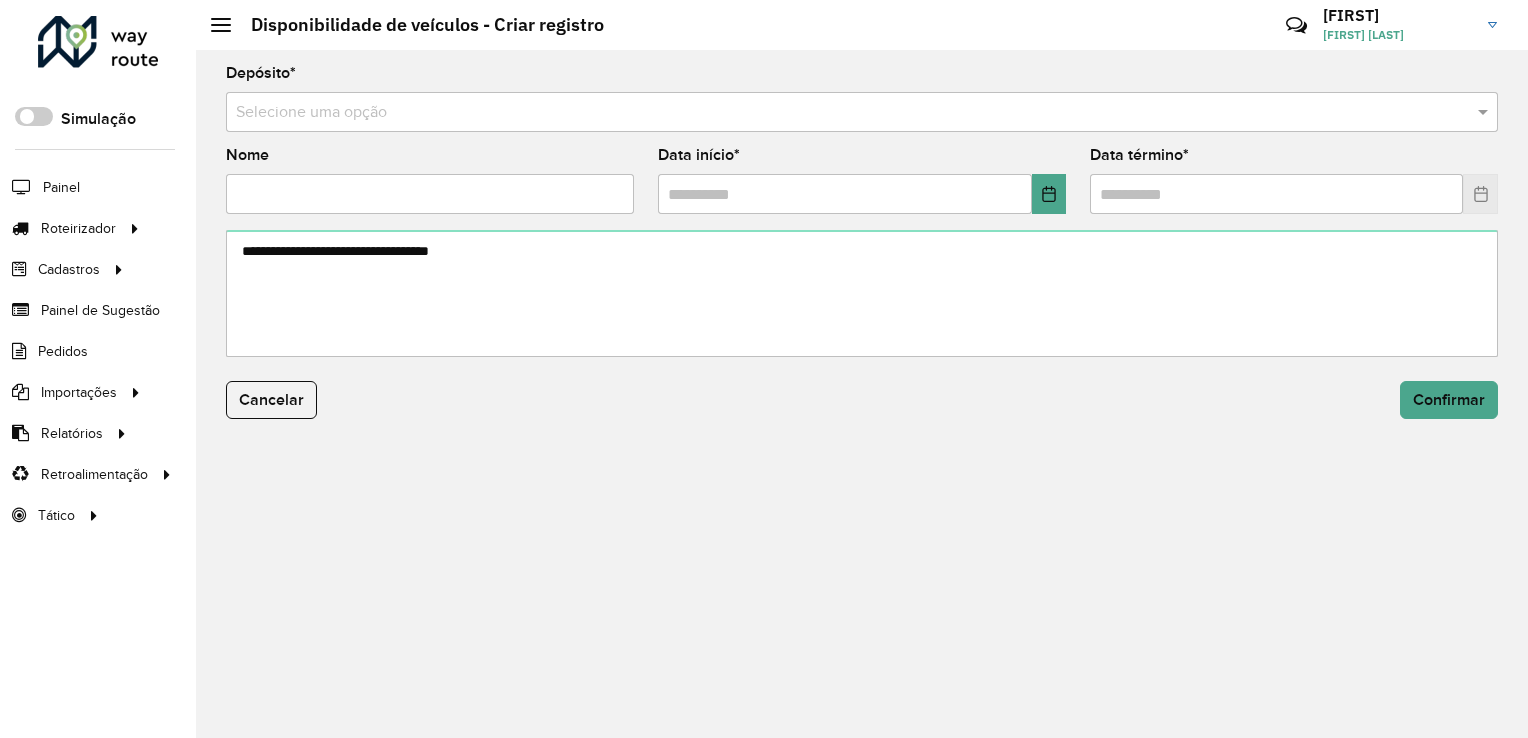 click at bounding box center [842, 113] 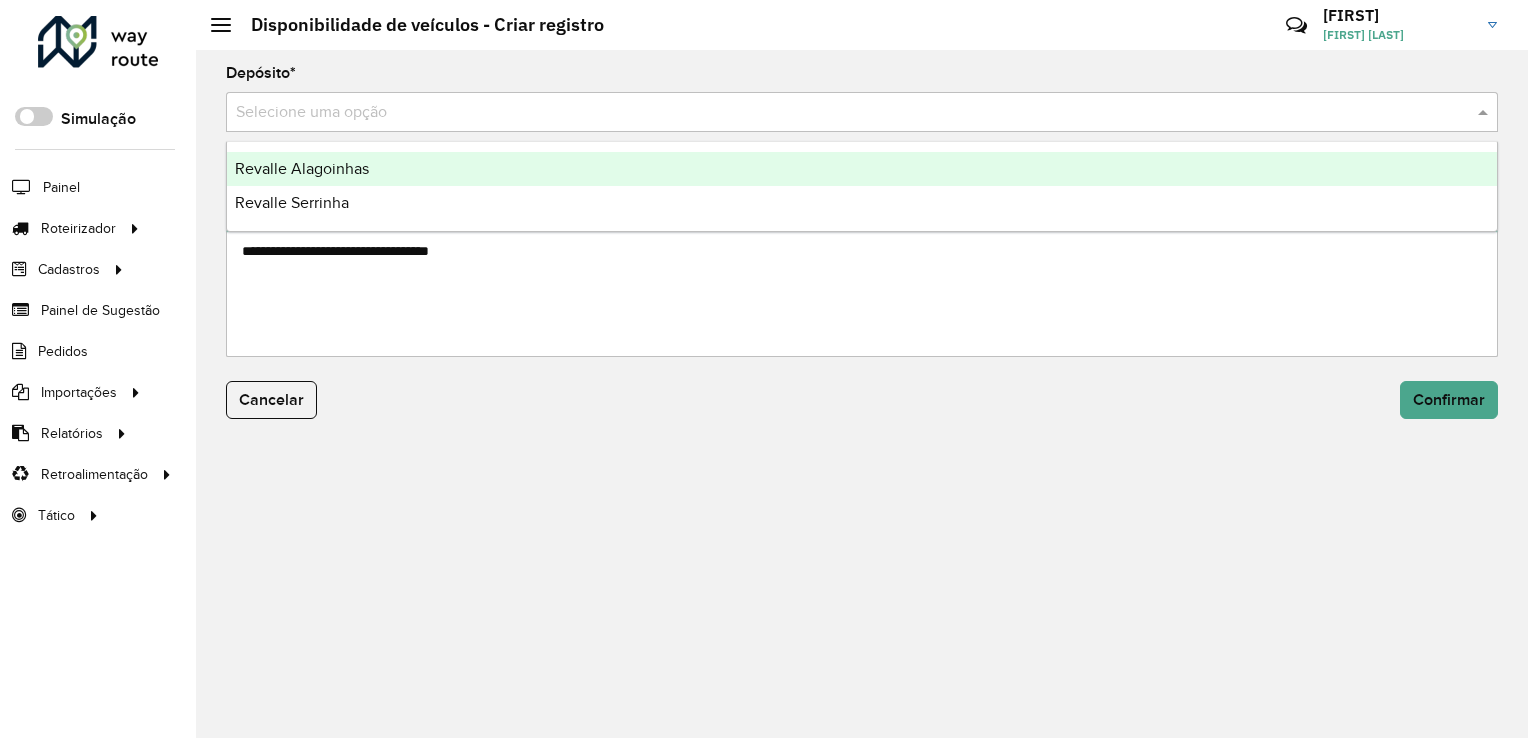 click on "Revalle Alagoinhas" at bounding box center (862, 169) 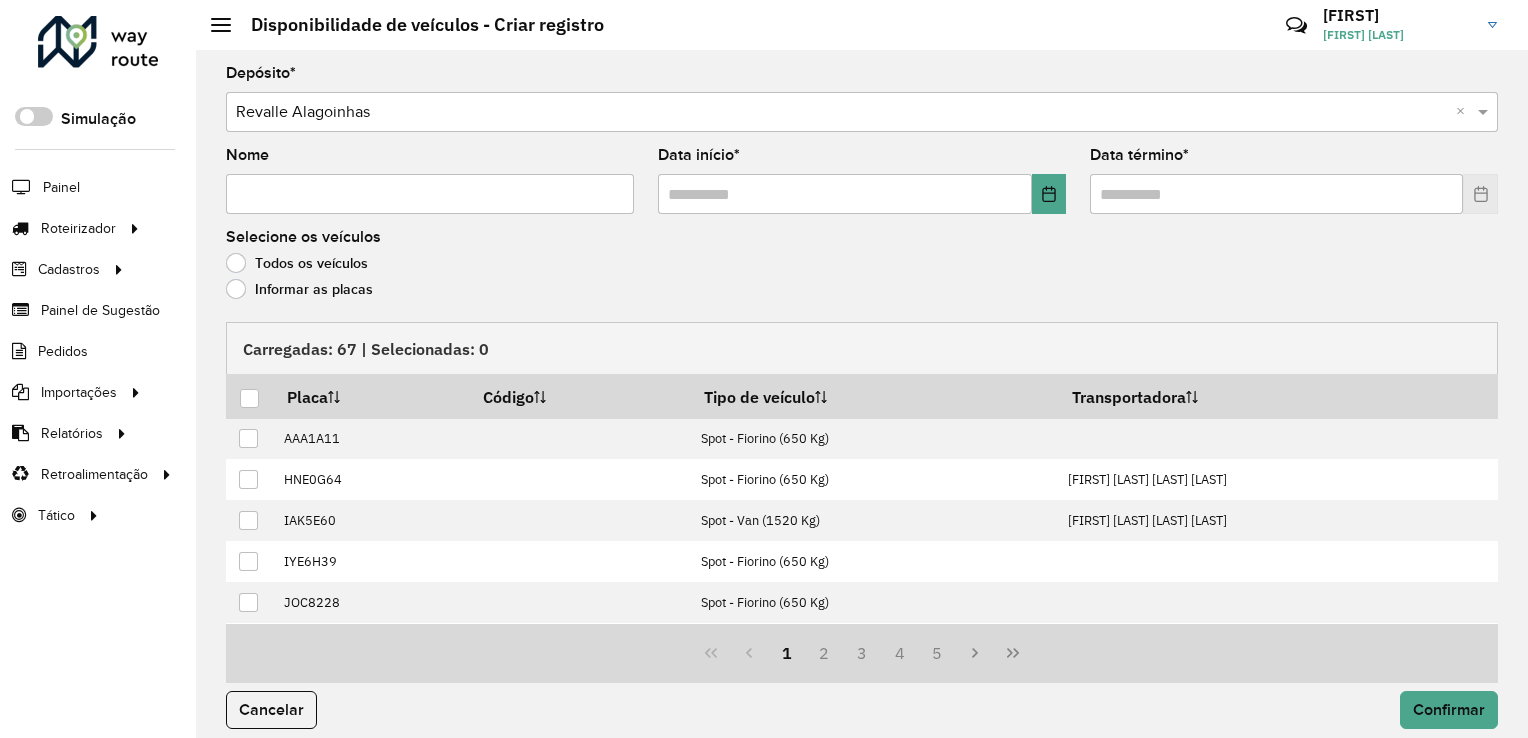 click on "Nome" at bounding box center [430, 194] 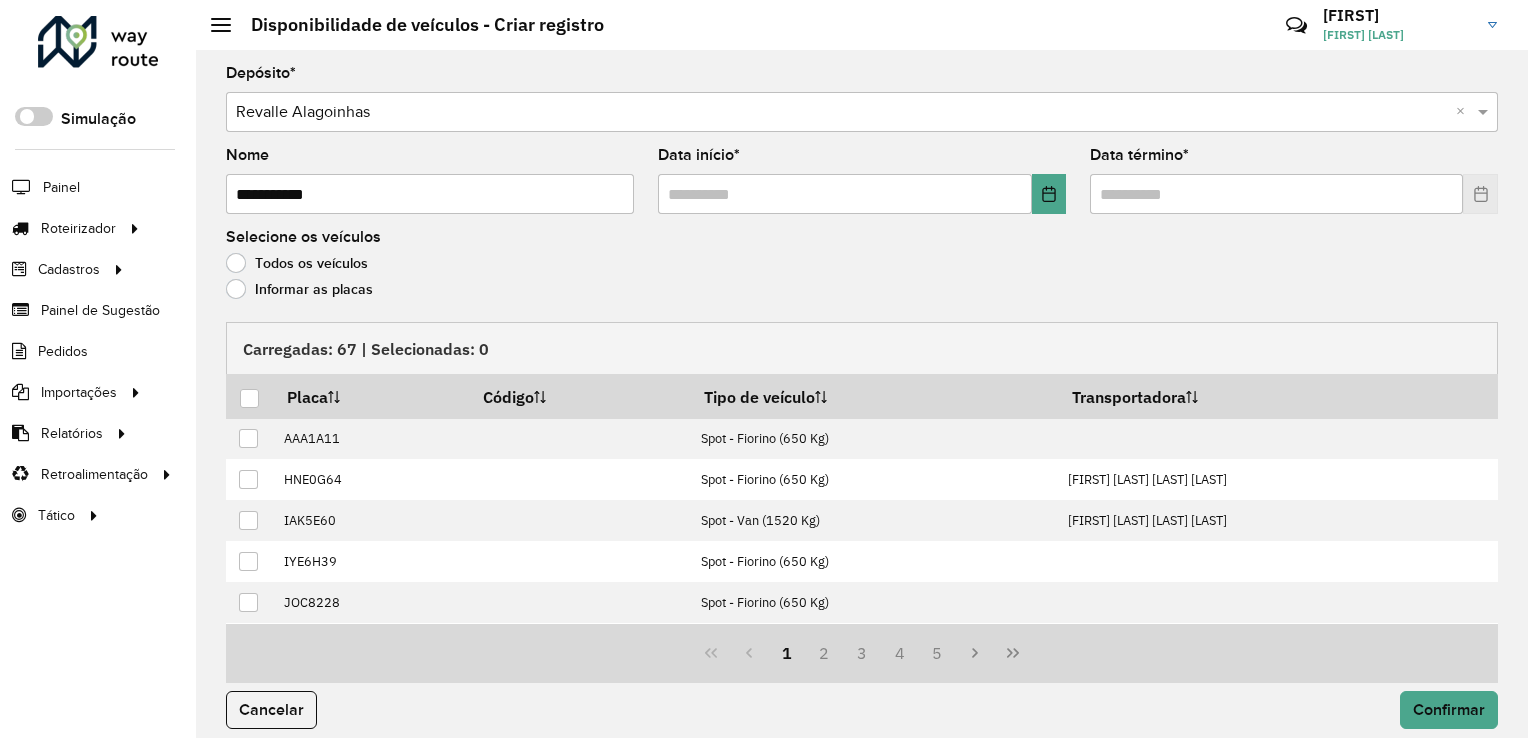 click on "Informar as placas" 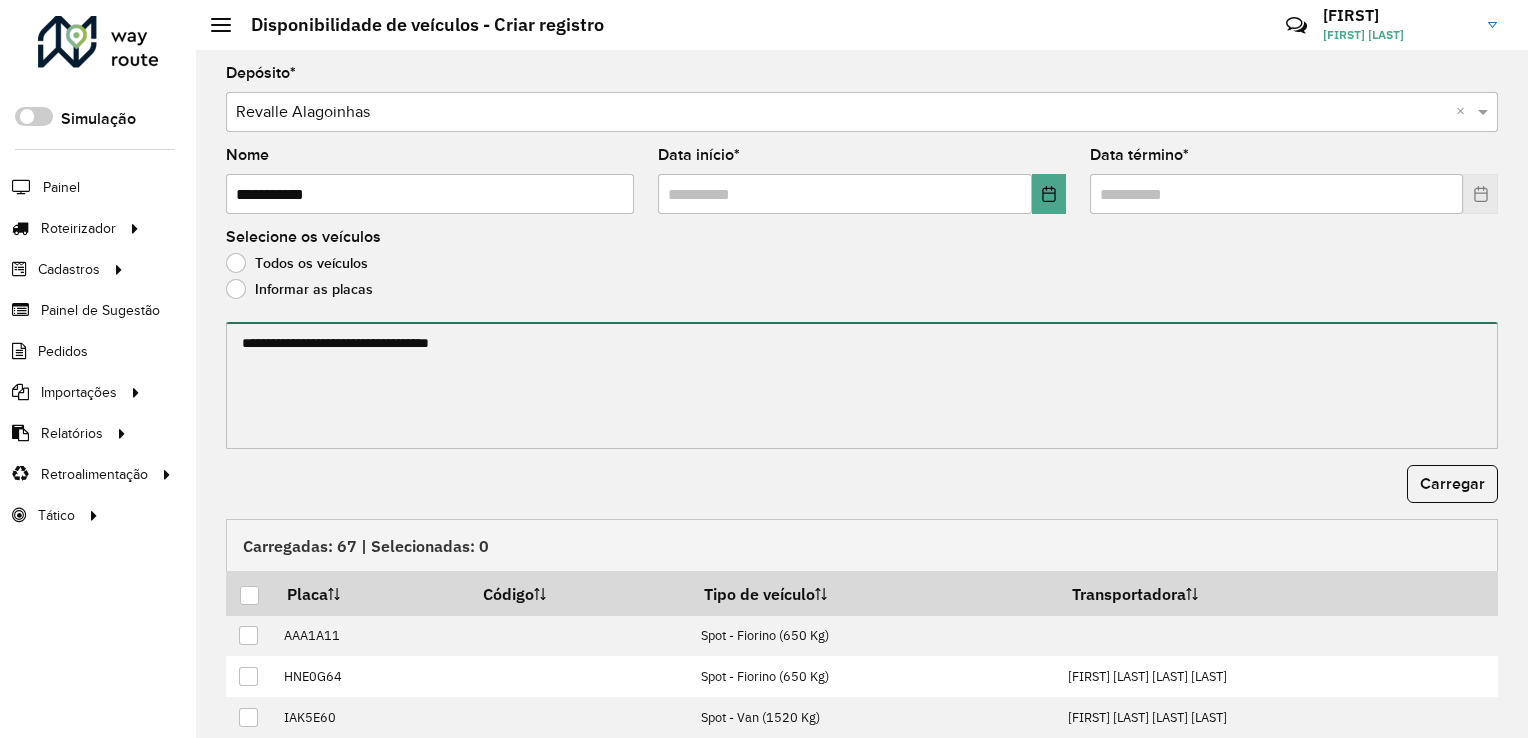 click at bounding box center [862, 385] 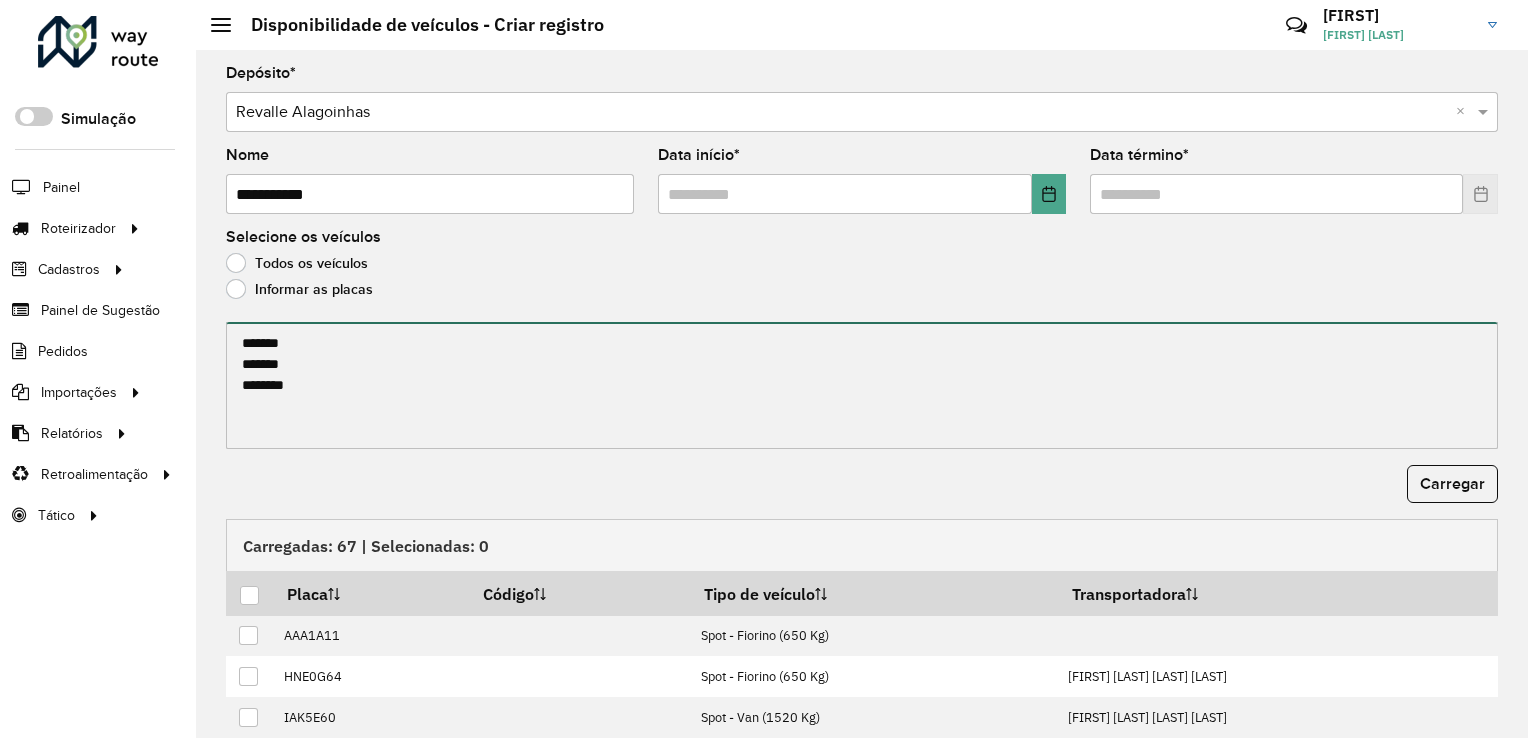 type on "*******
*******
*******" 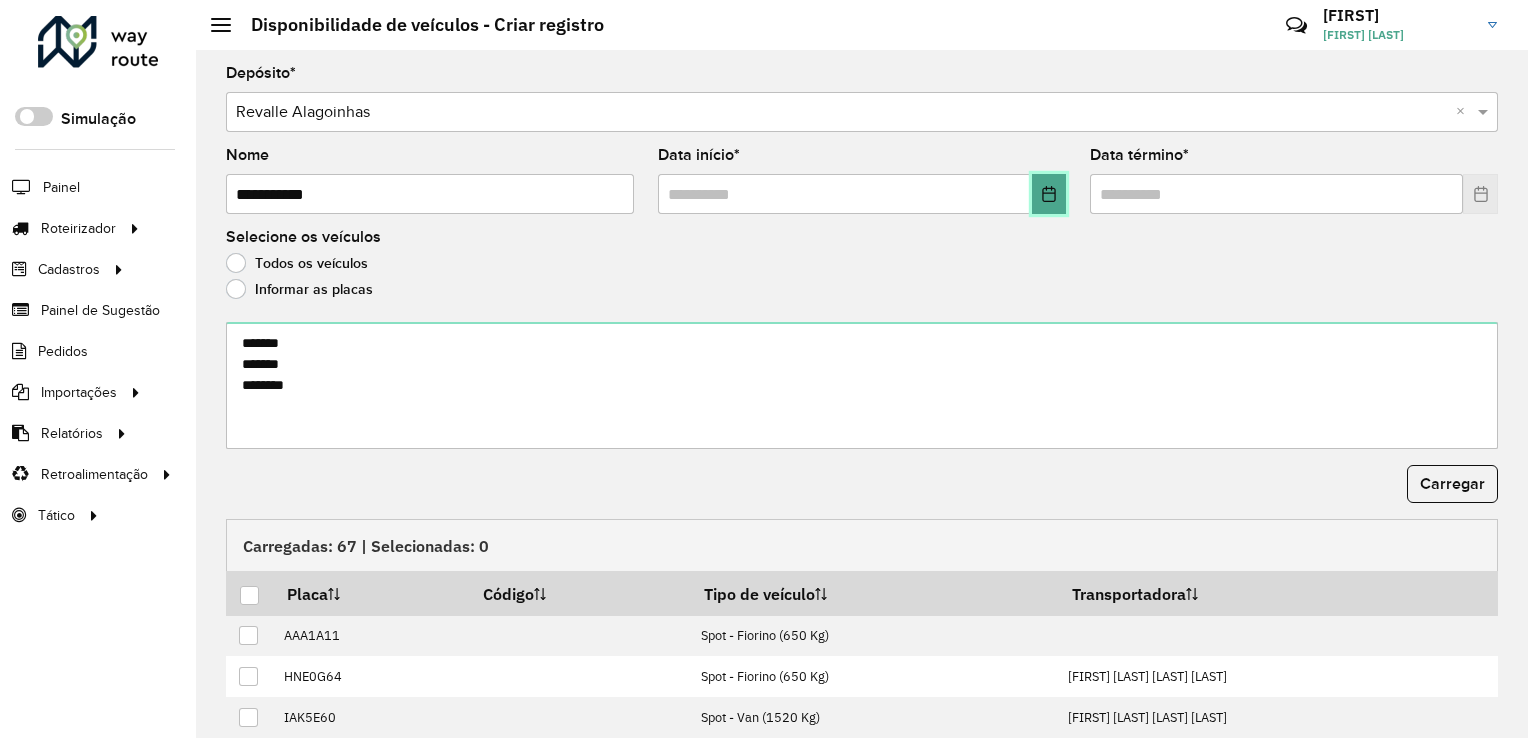 click at bounding box center [1049, 194] 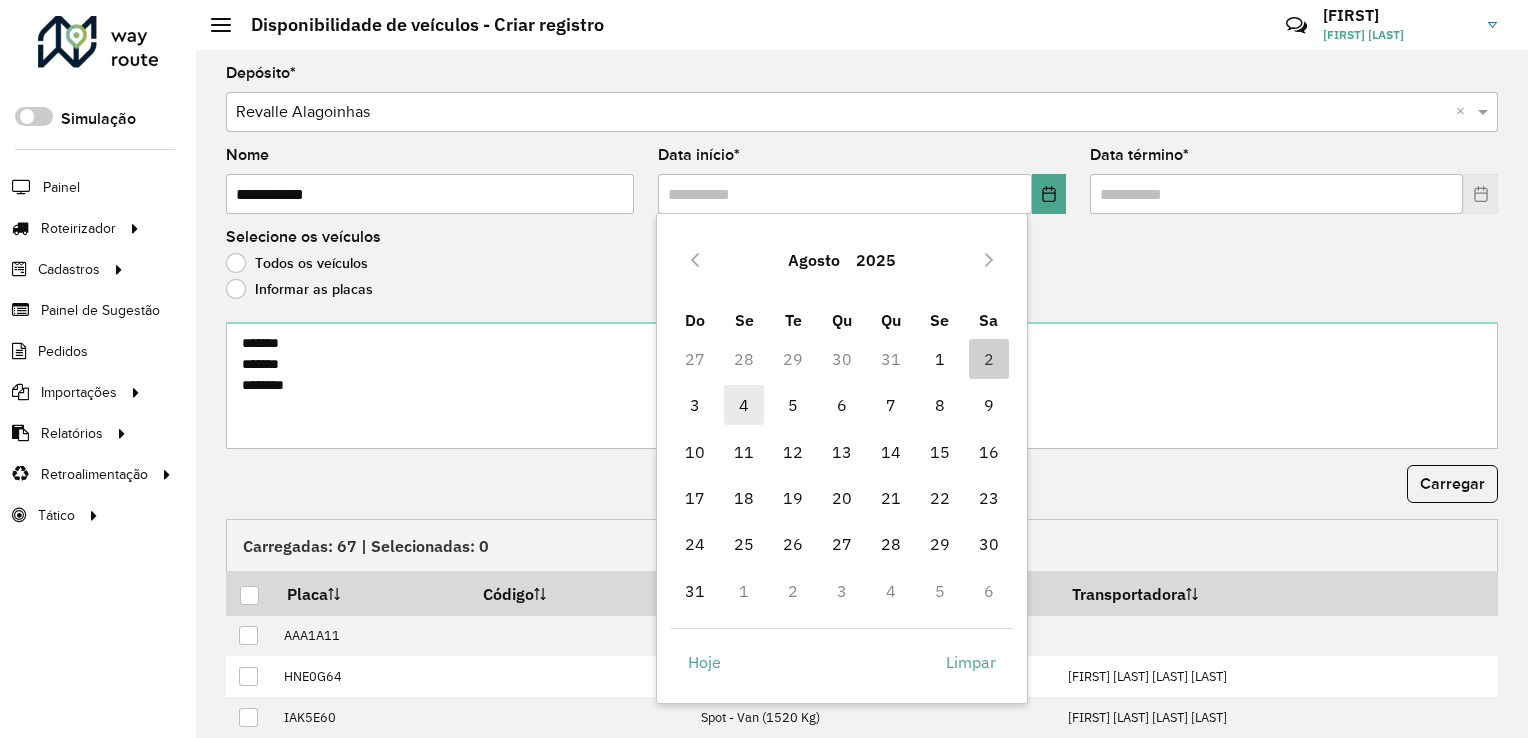 click on "4" at bounding box center (744, 405) 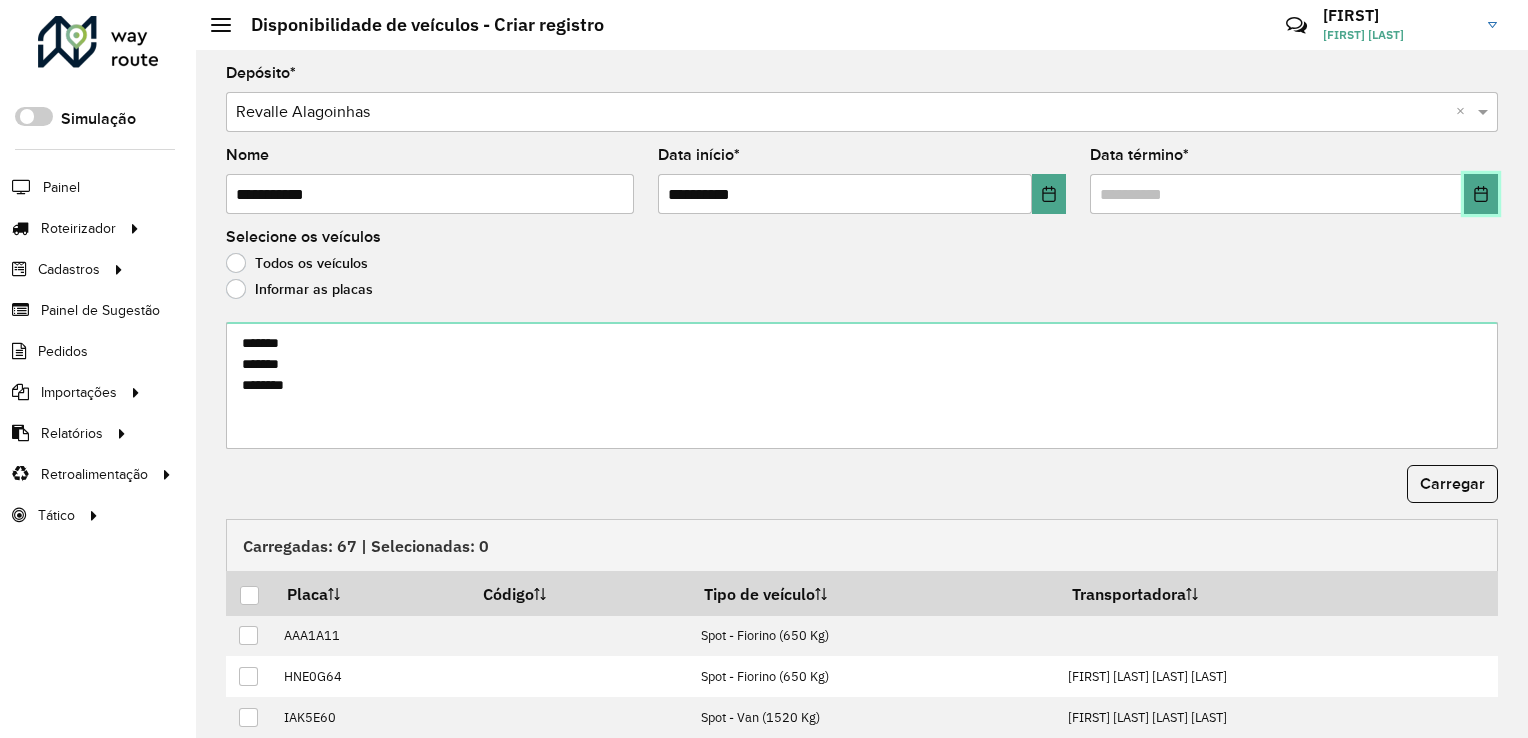 click 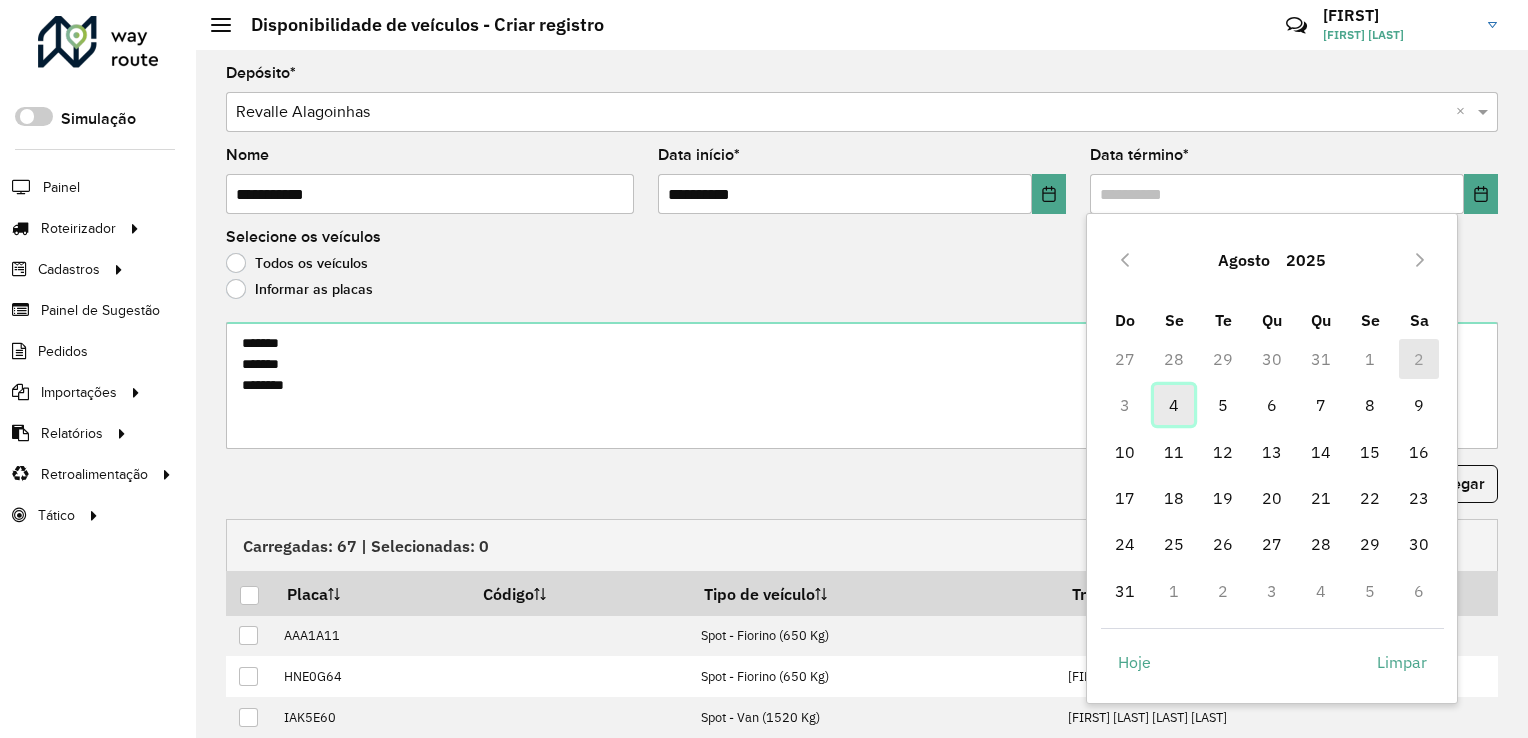 click on "4" at bounding box center [1174, 405] 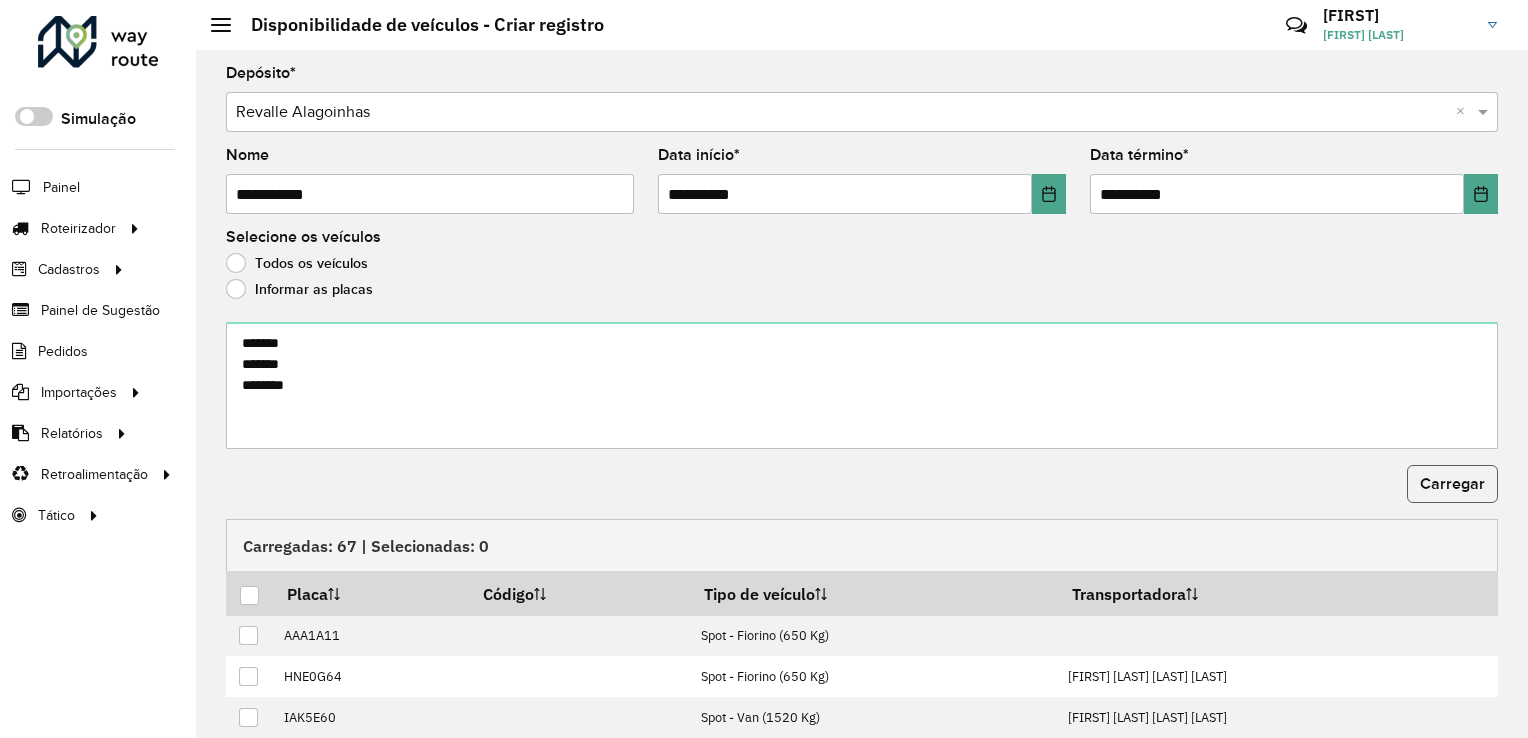 click on "Carregar" 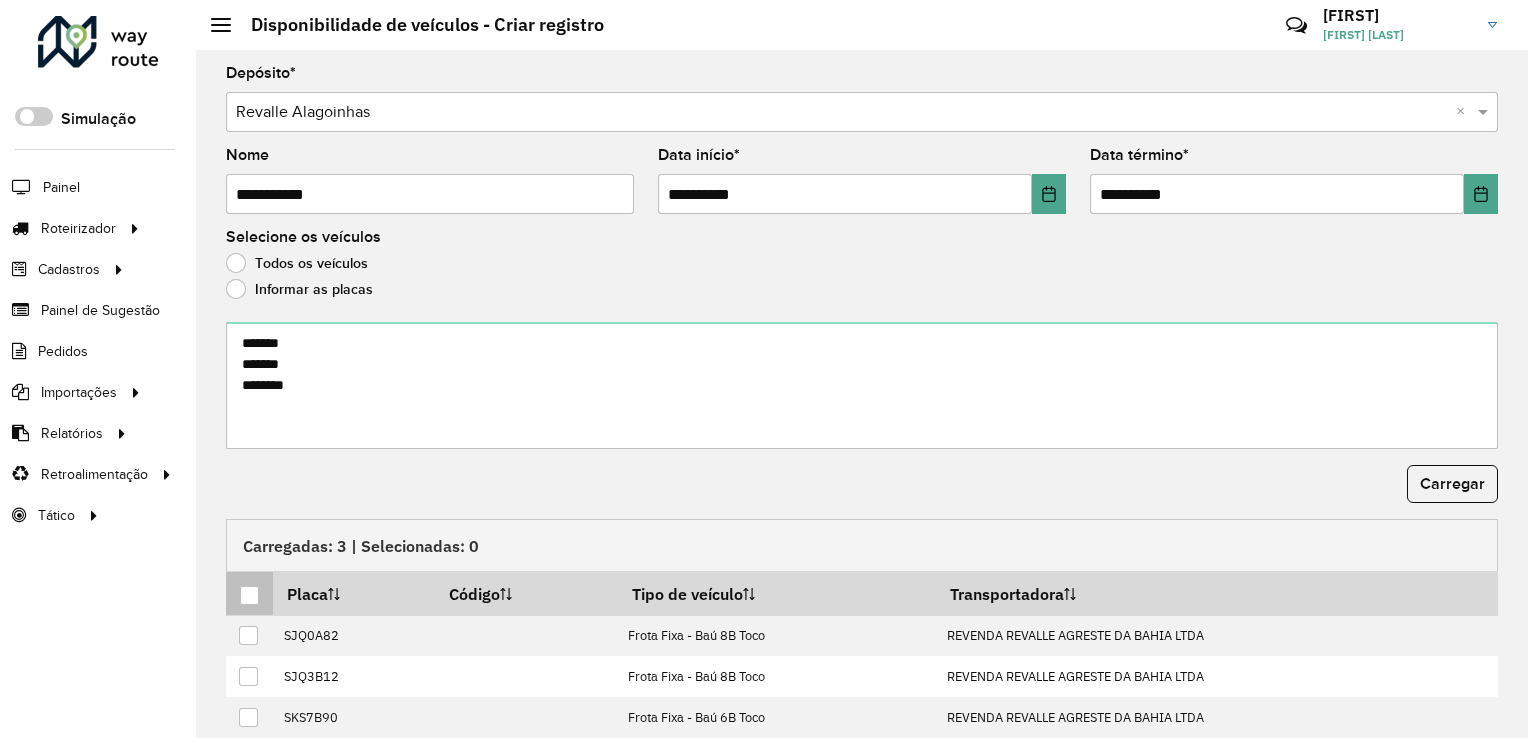 click at bounding box center (249, 595) 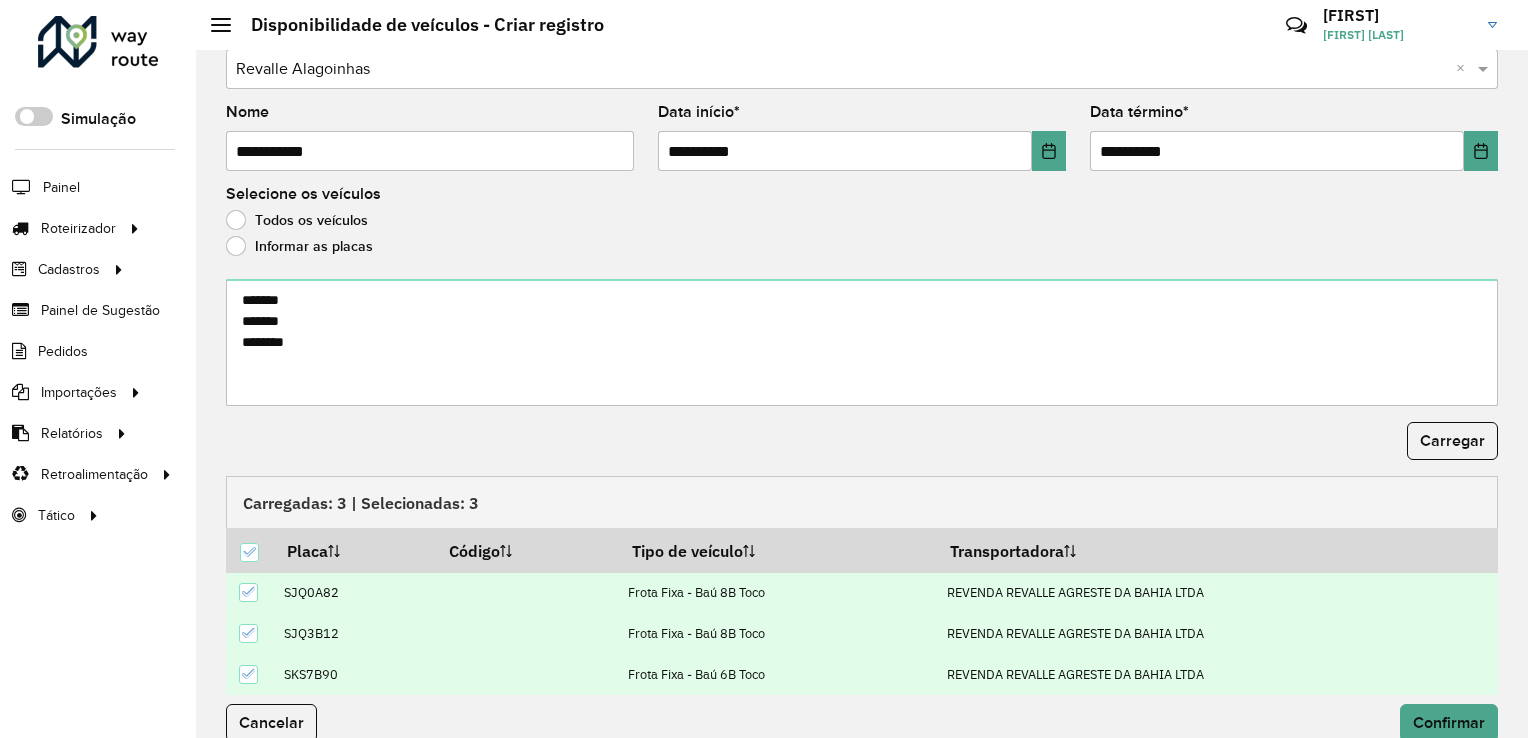 scroll, scrollTop: 66, scrollLeft: 0, axis: vertical 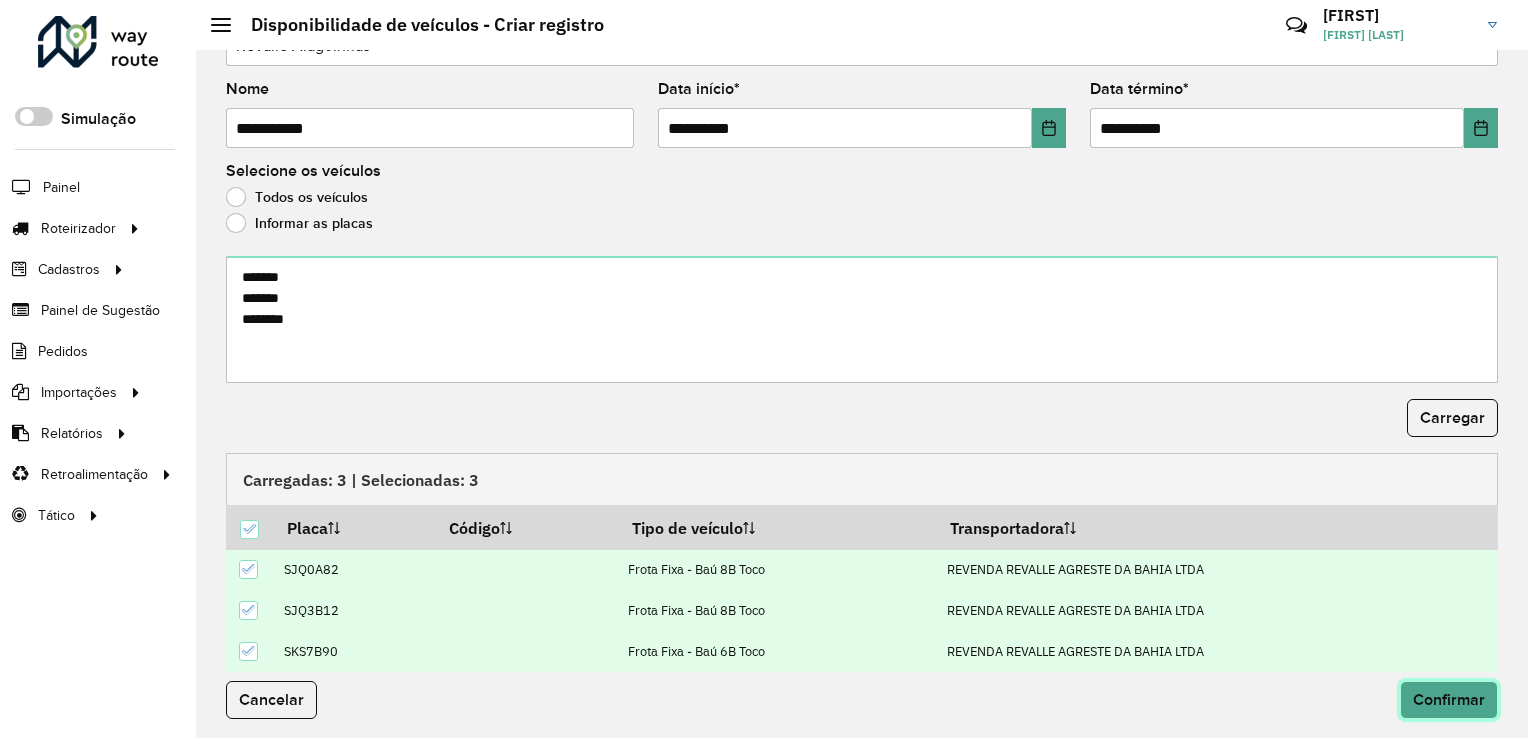 click on "Confirmar" 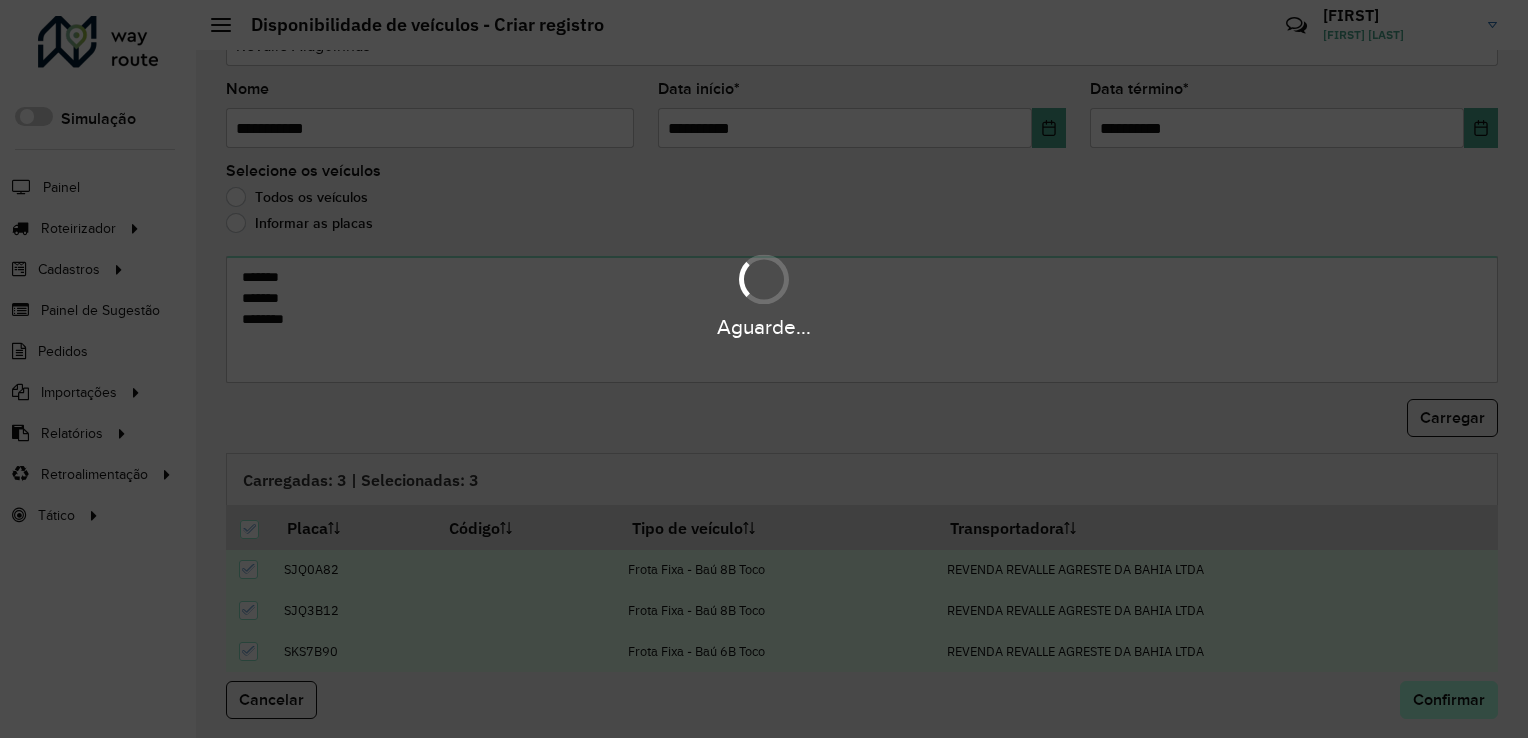 scroll, scrollTop: 0, scrollLeft: 0, axis: both 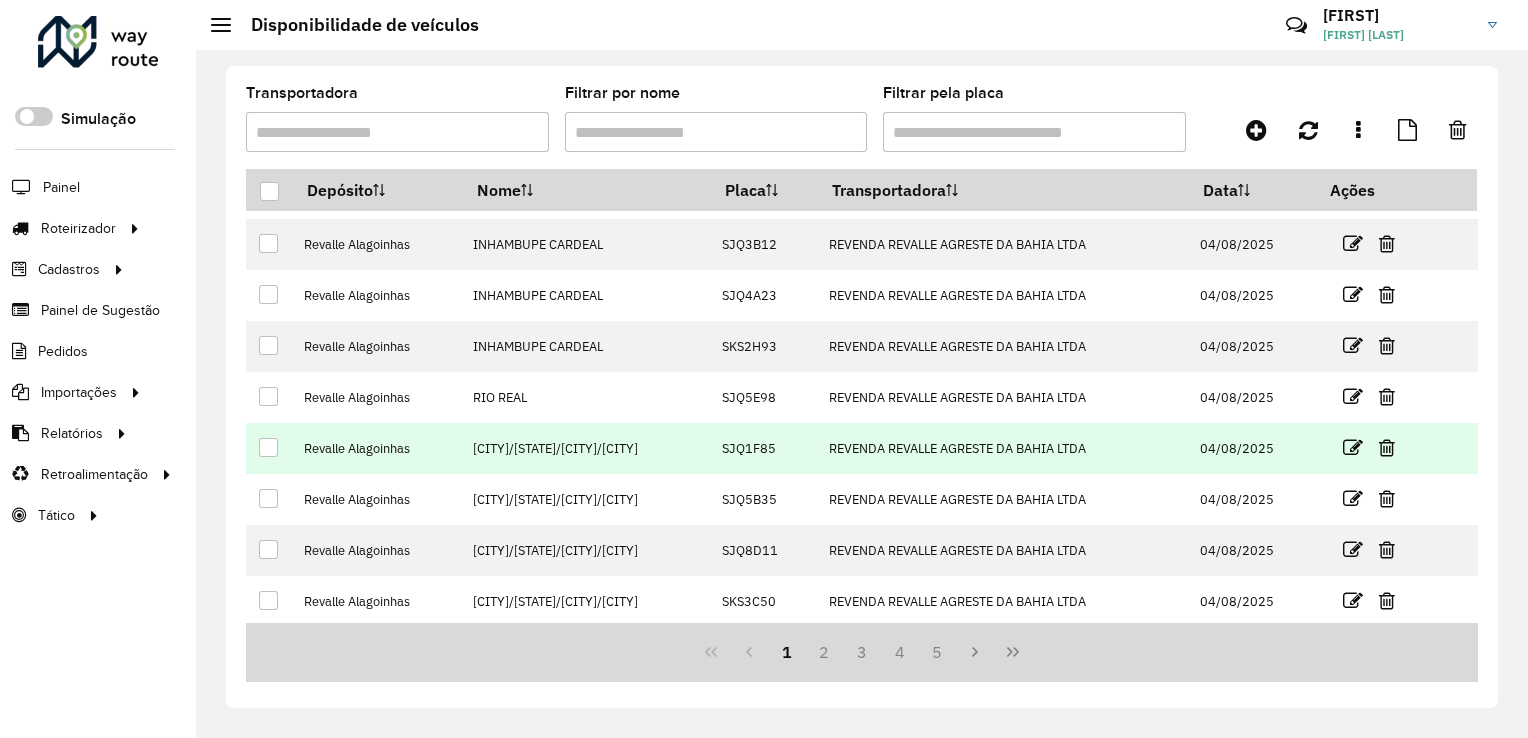 click at bounding box center (268, 447) 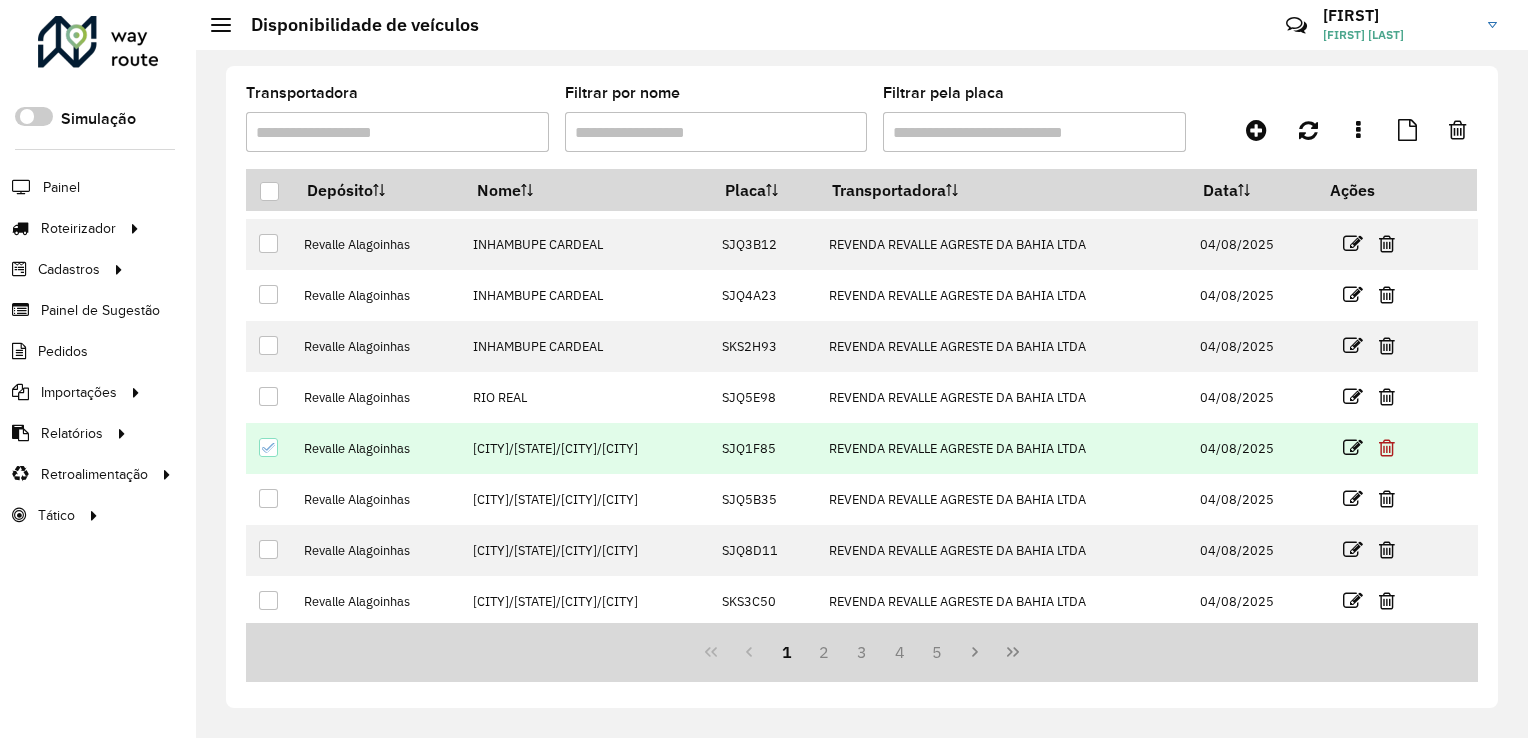 click at bounding box center (1387, 448) 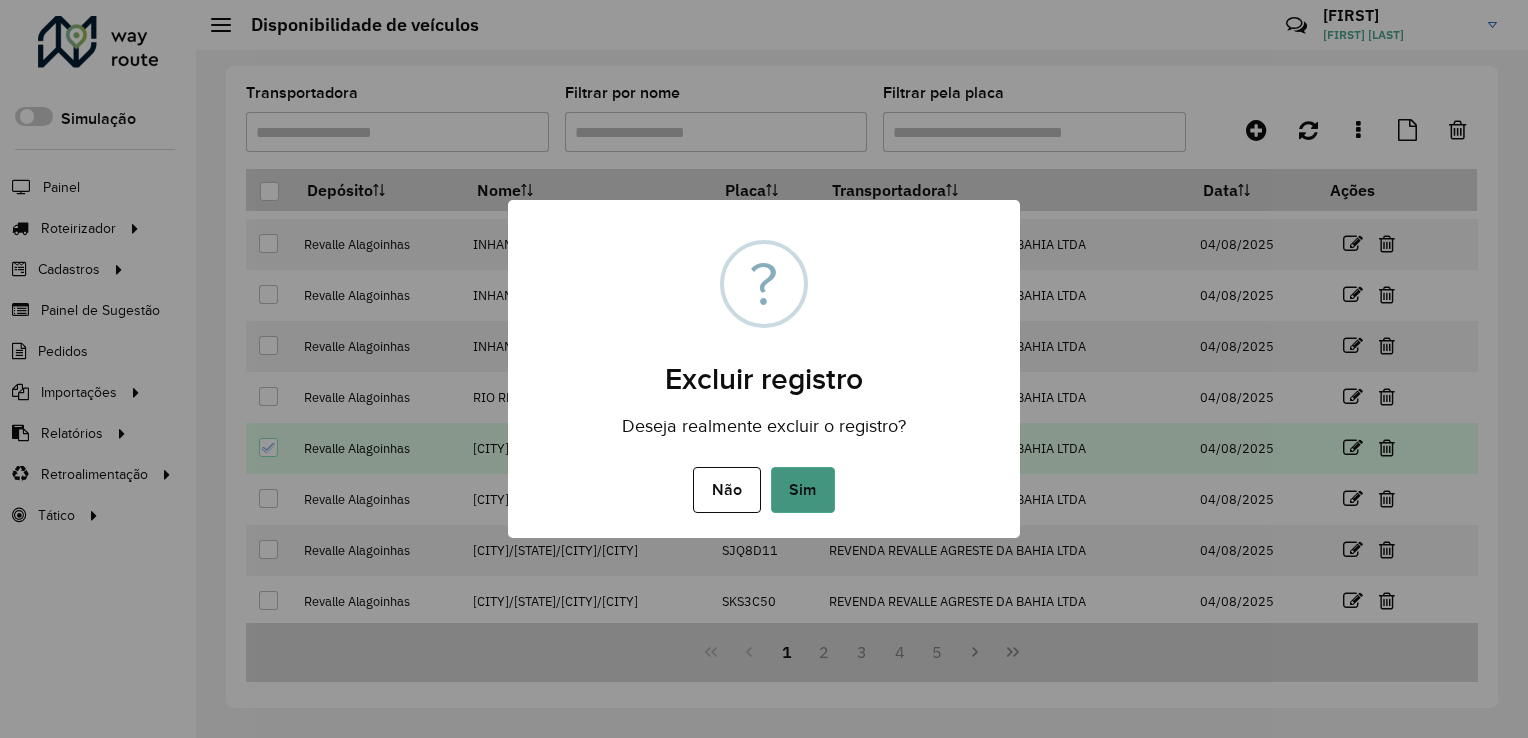 click on "Sim" at bounding box center (803, 490) 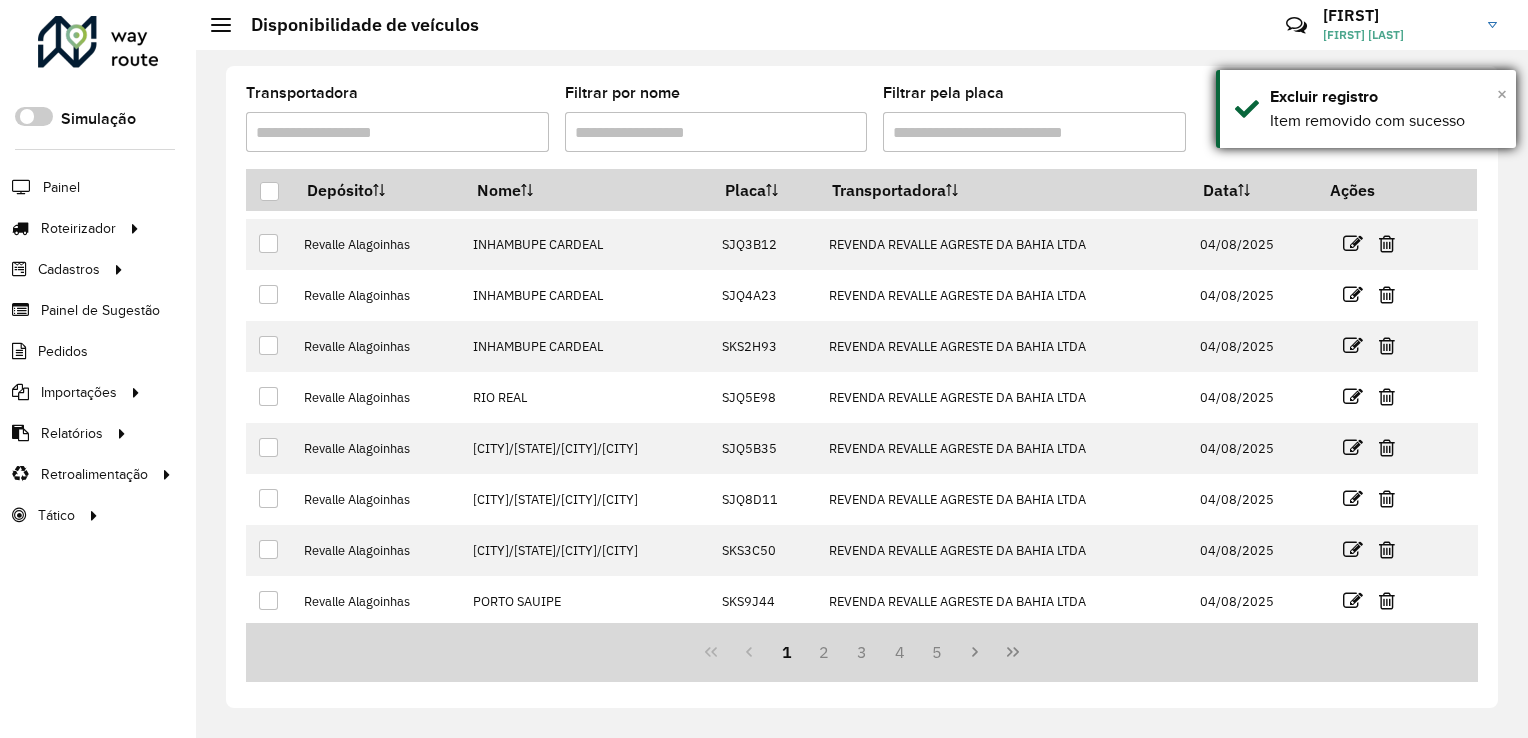 click on "×" at bounding box center (1502, 94) 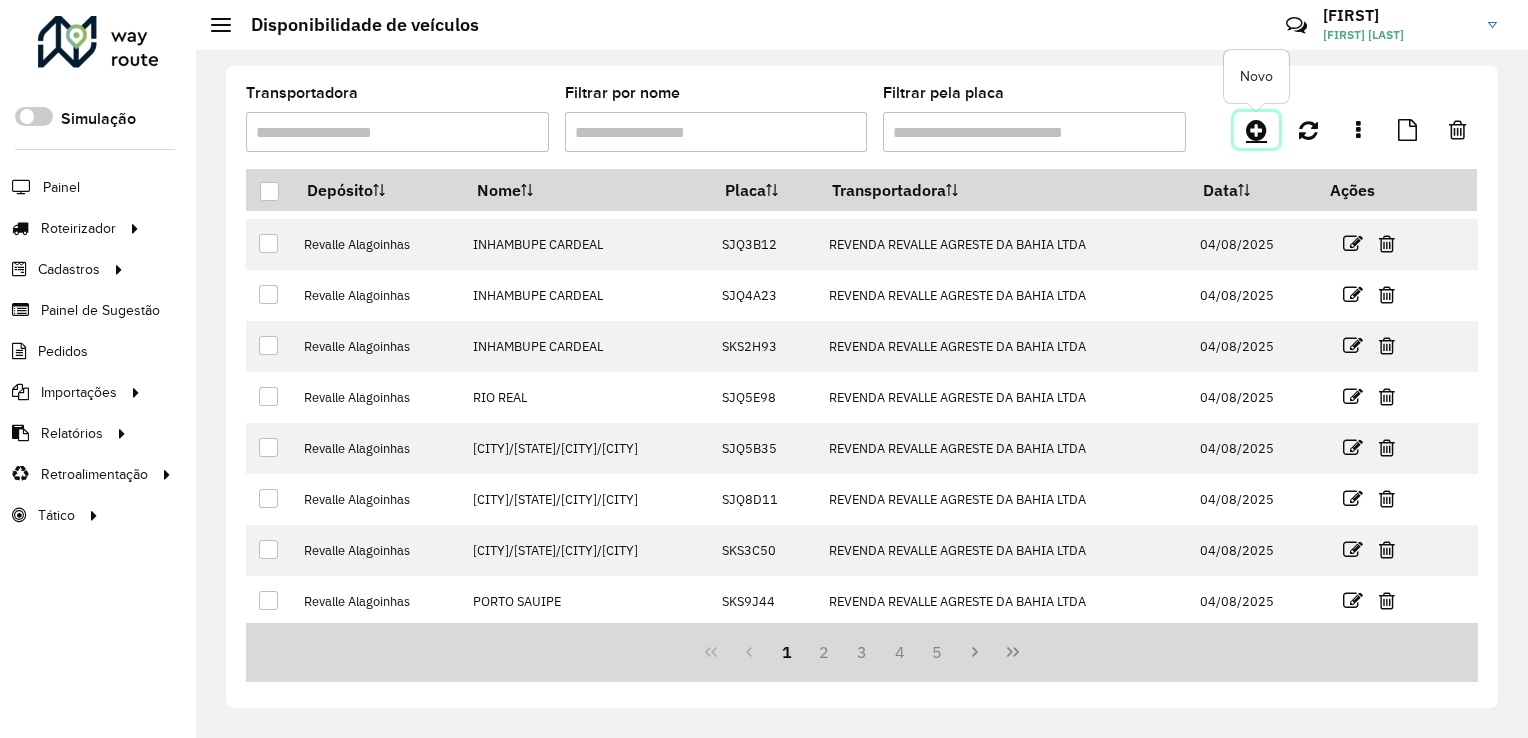 click 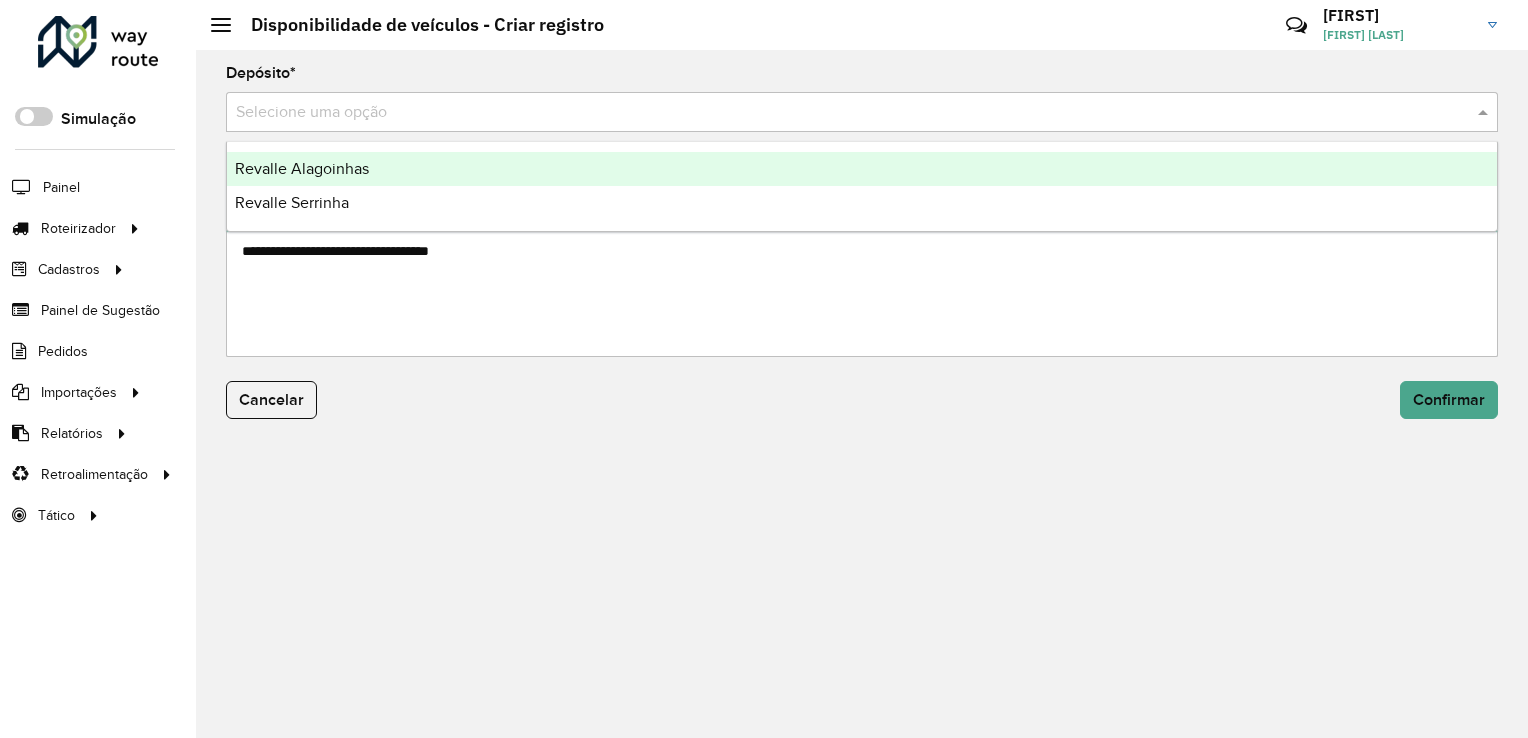 click at bounding box center [842, 113] 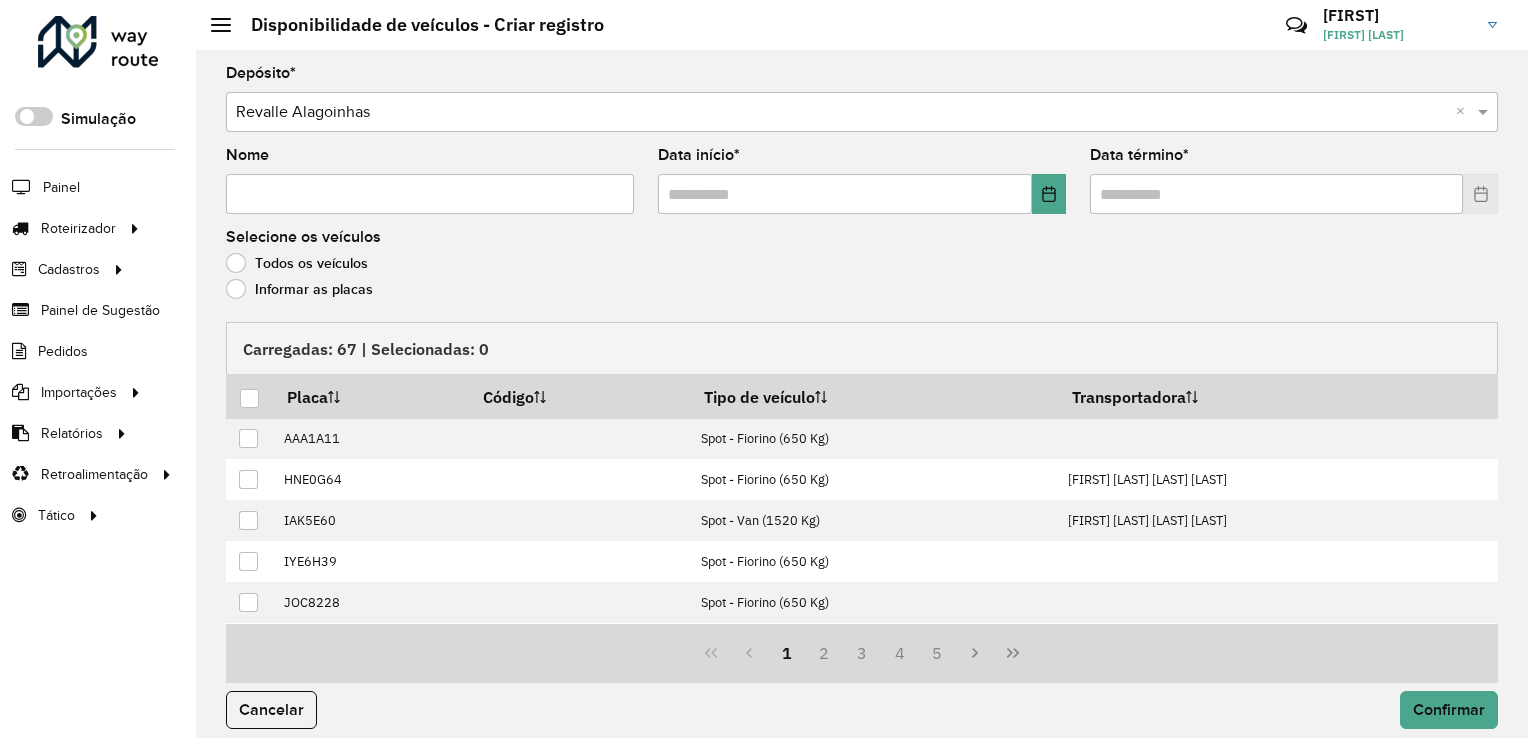 click on "Nome" at bounding box center (430, 194) 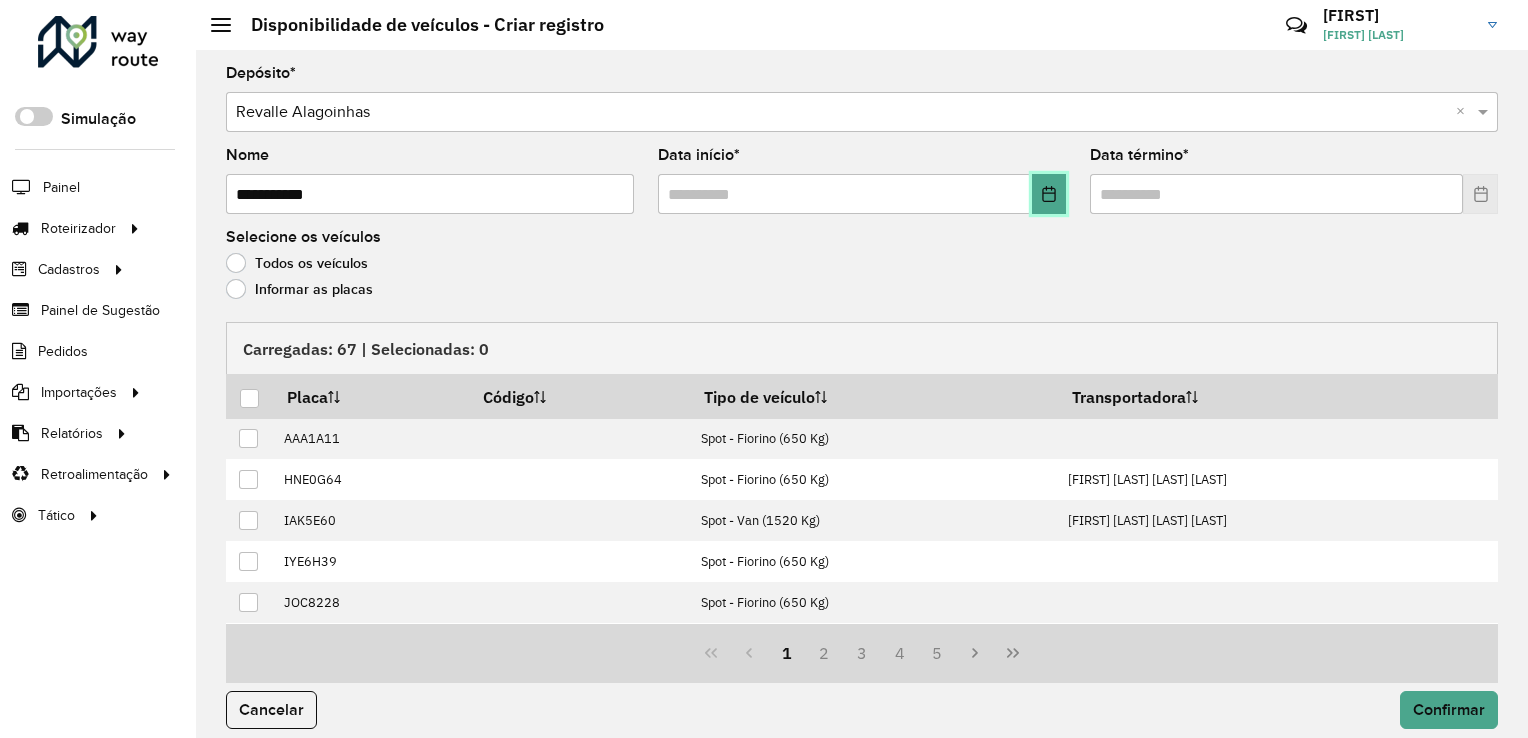 click at bounding box center (1049, 194) 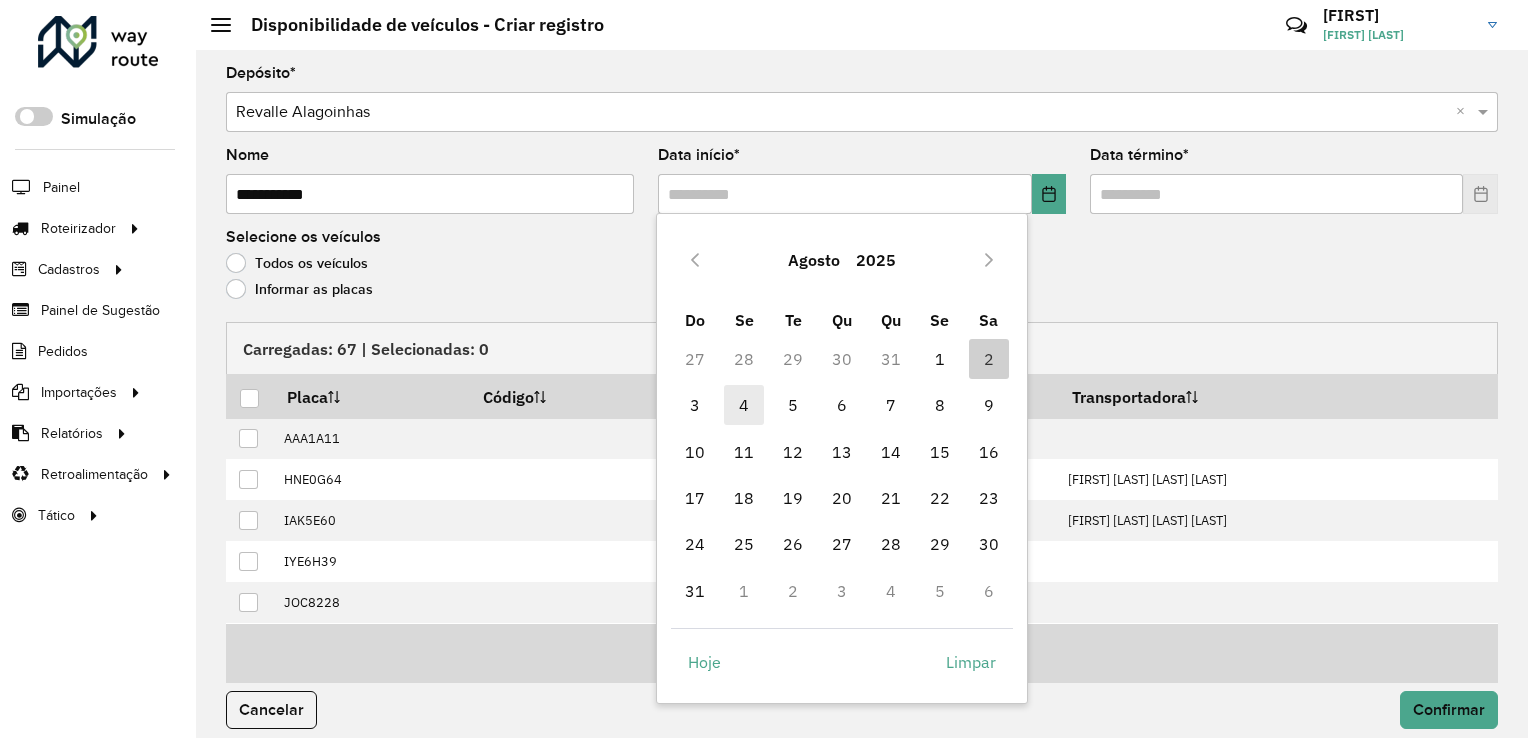 click on "4" at bounding box center [744, 405] 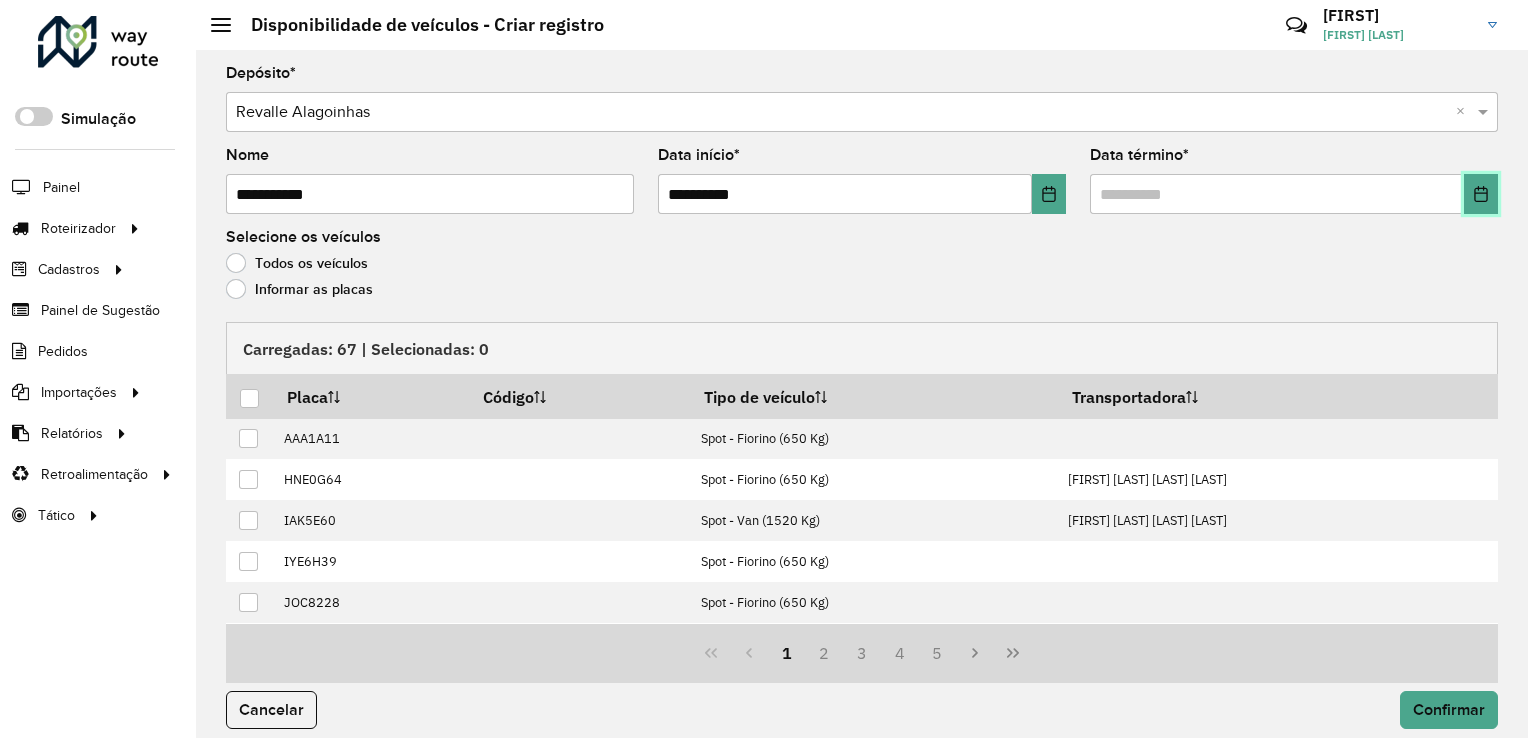 click 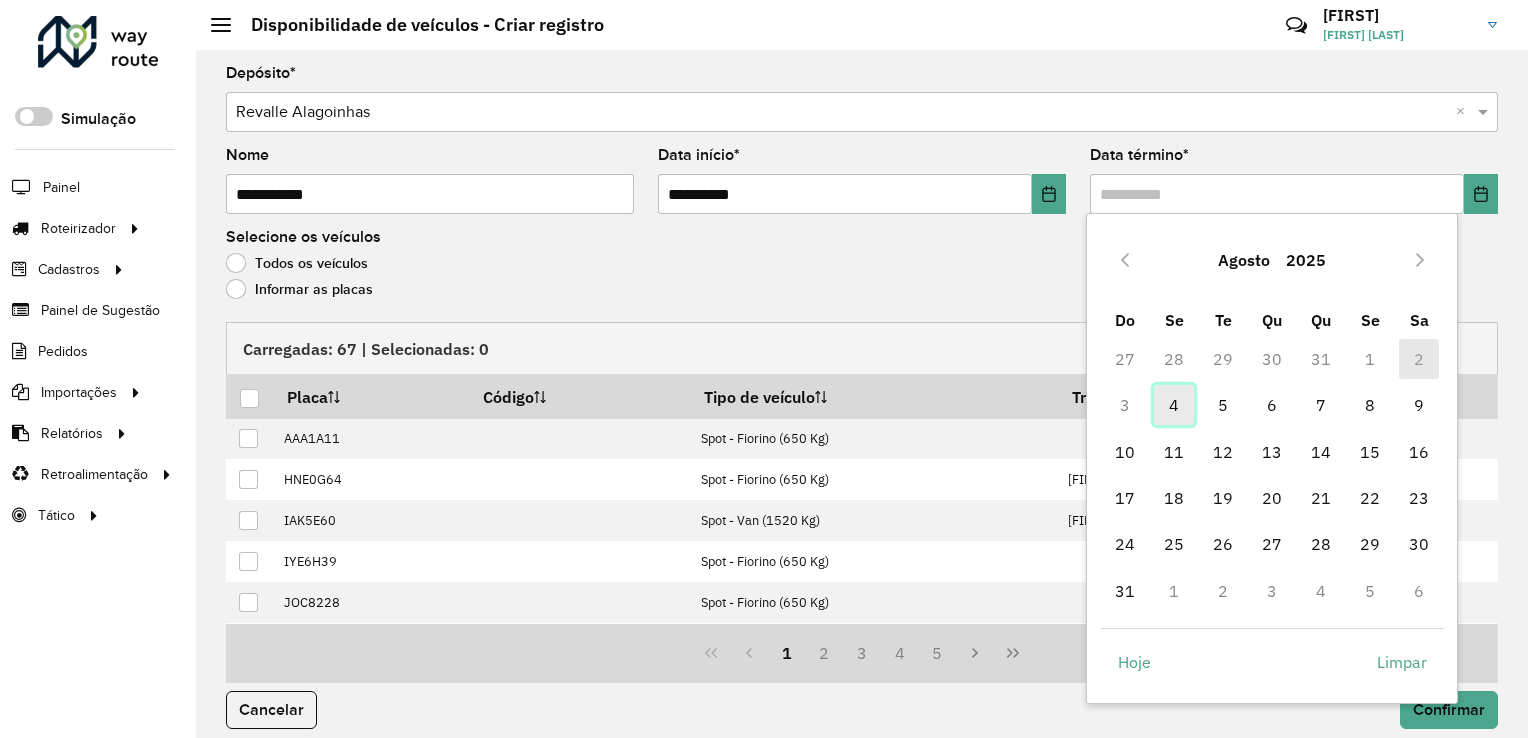 click on "4" at bounding box center (1174, 405) 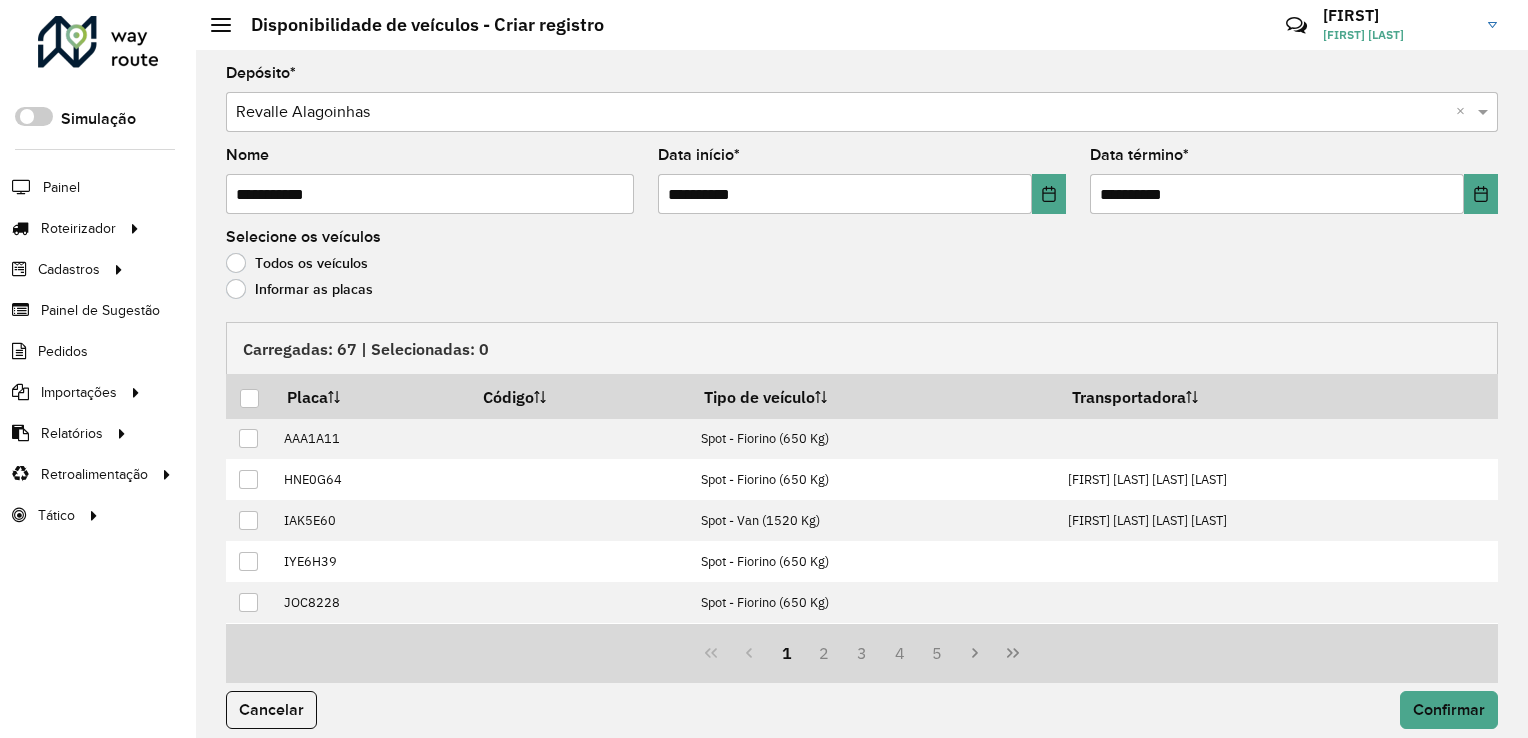 click on "Informar as placas" 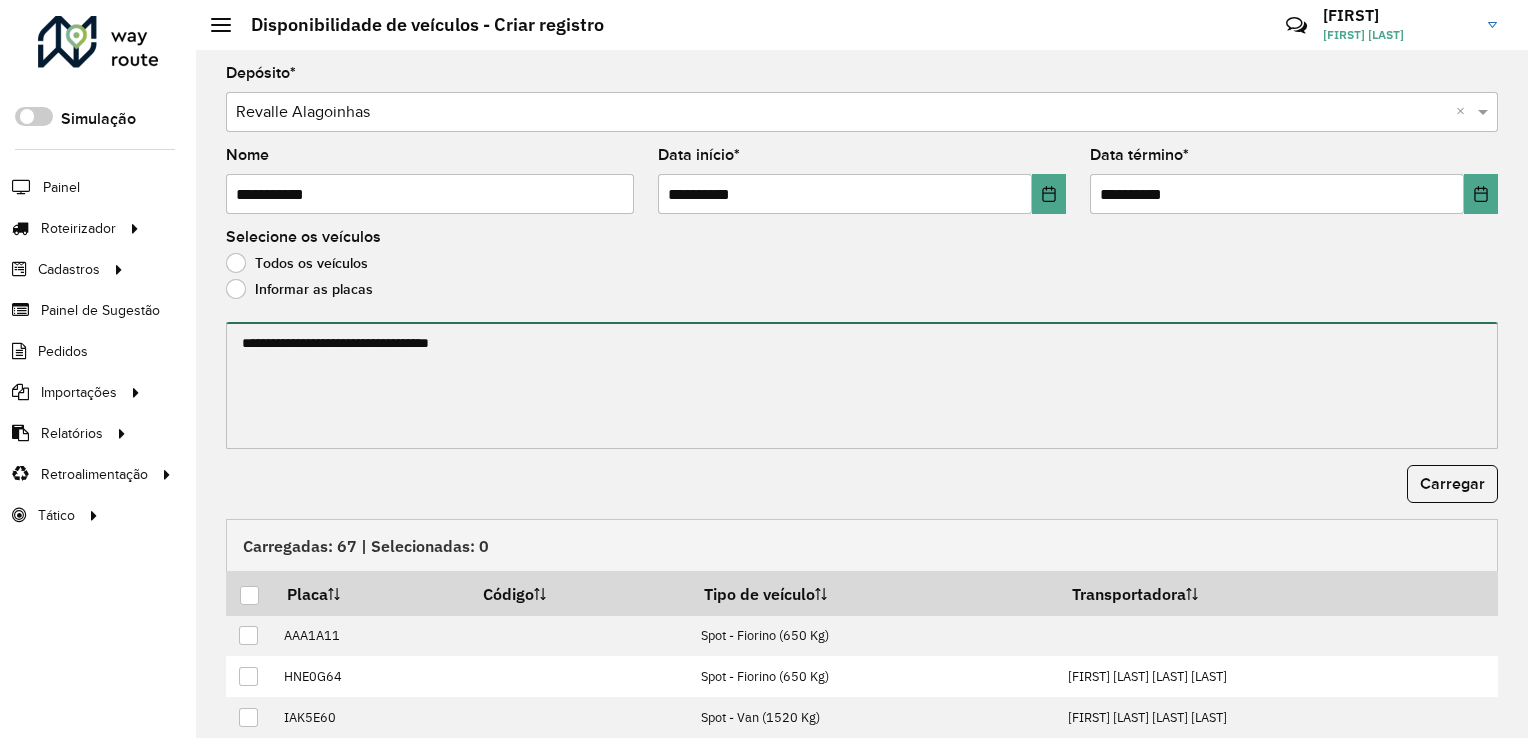 click at bounding box center (862, 385) 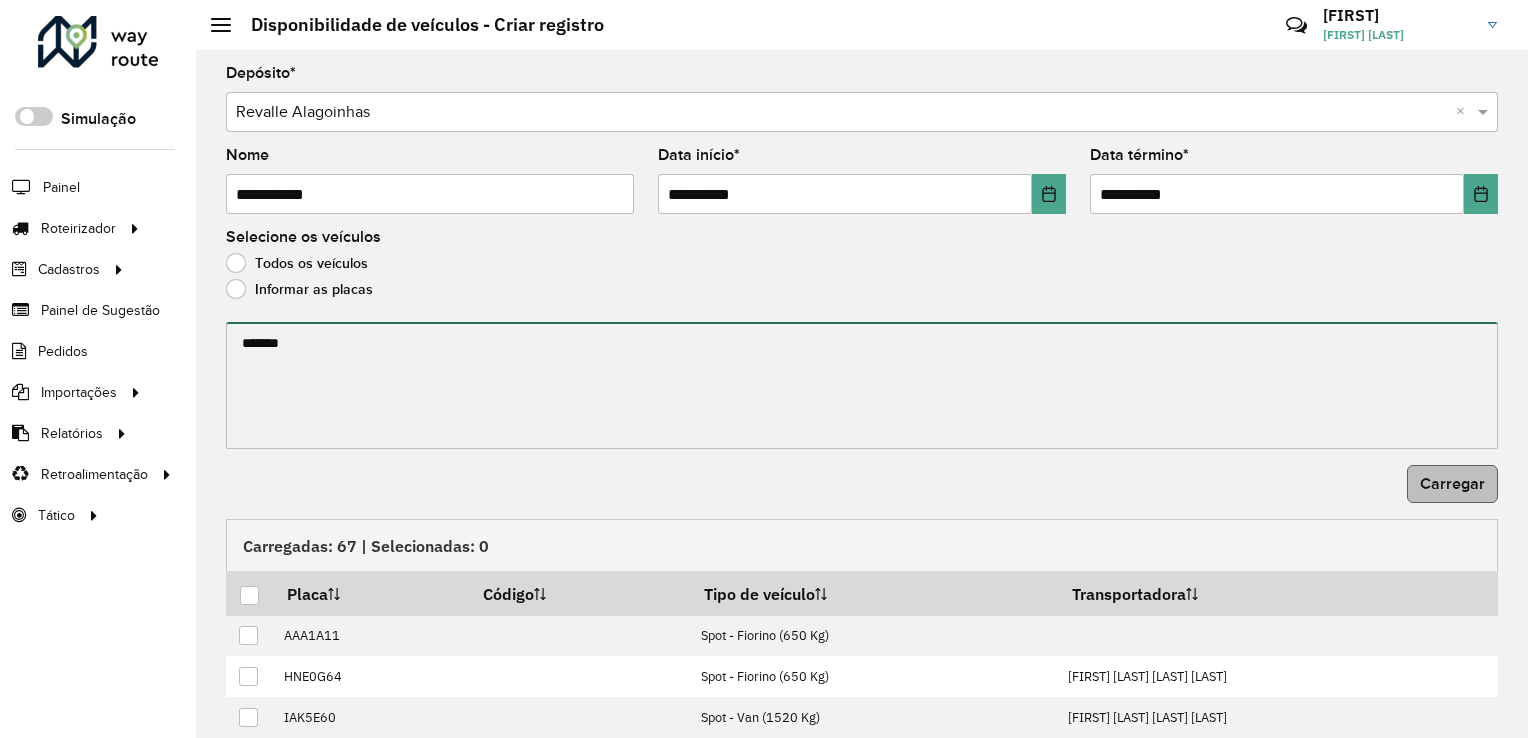 type on "*******" 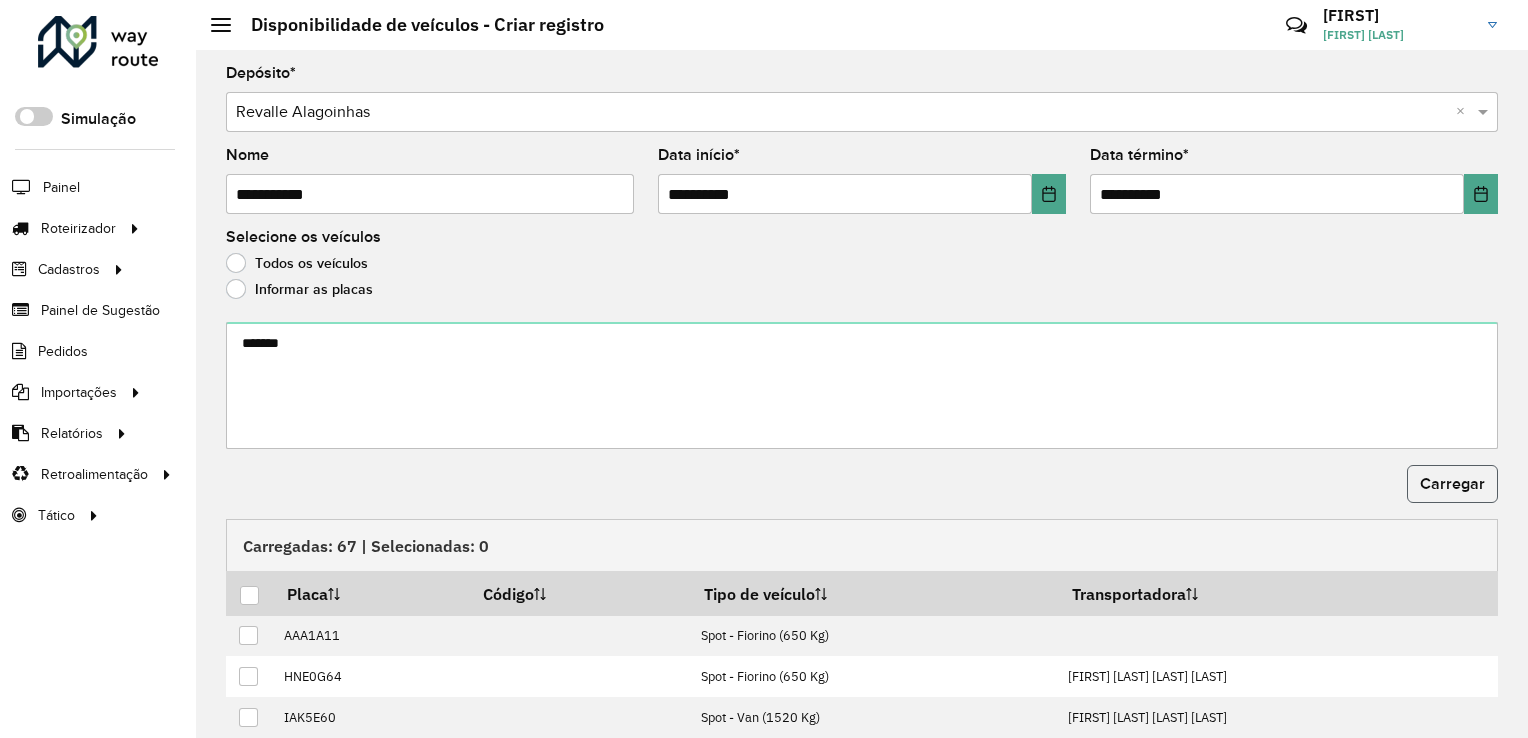click on "Carregar" 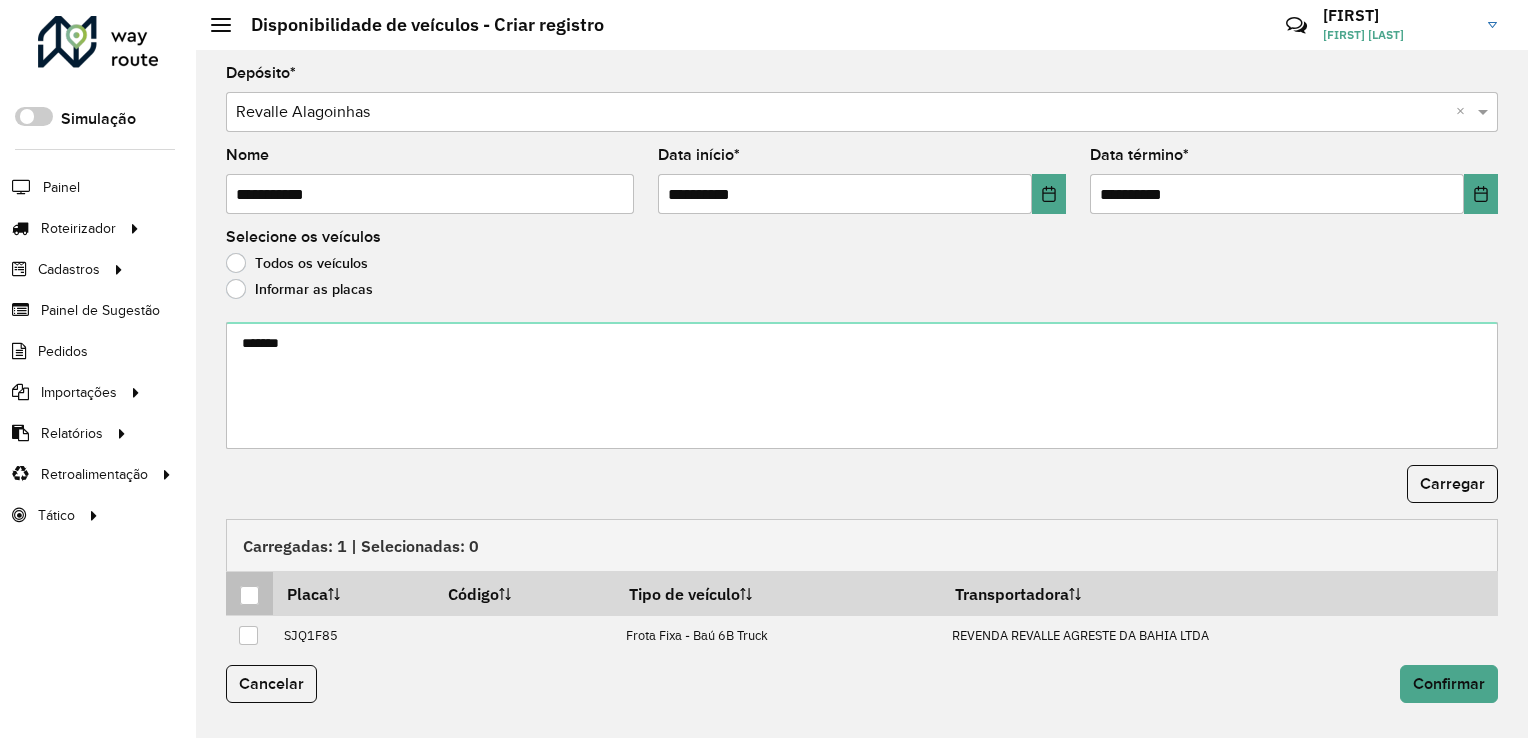 click at bounding box center [250, 594] 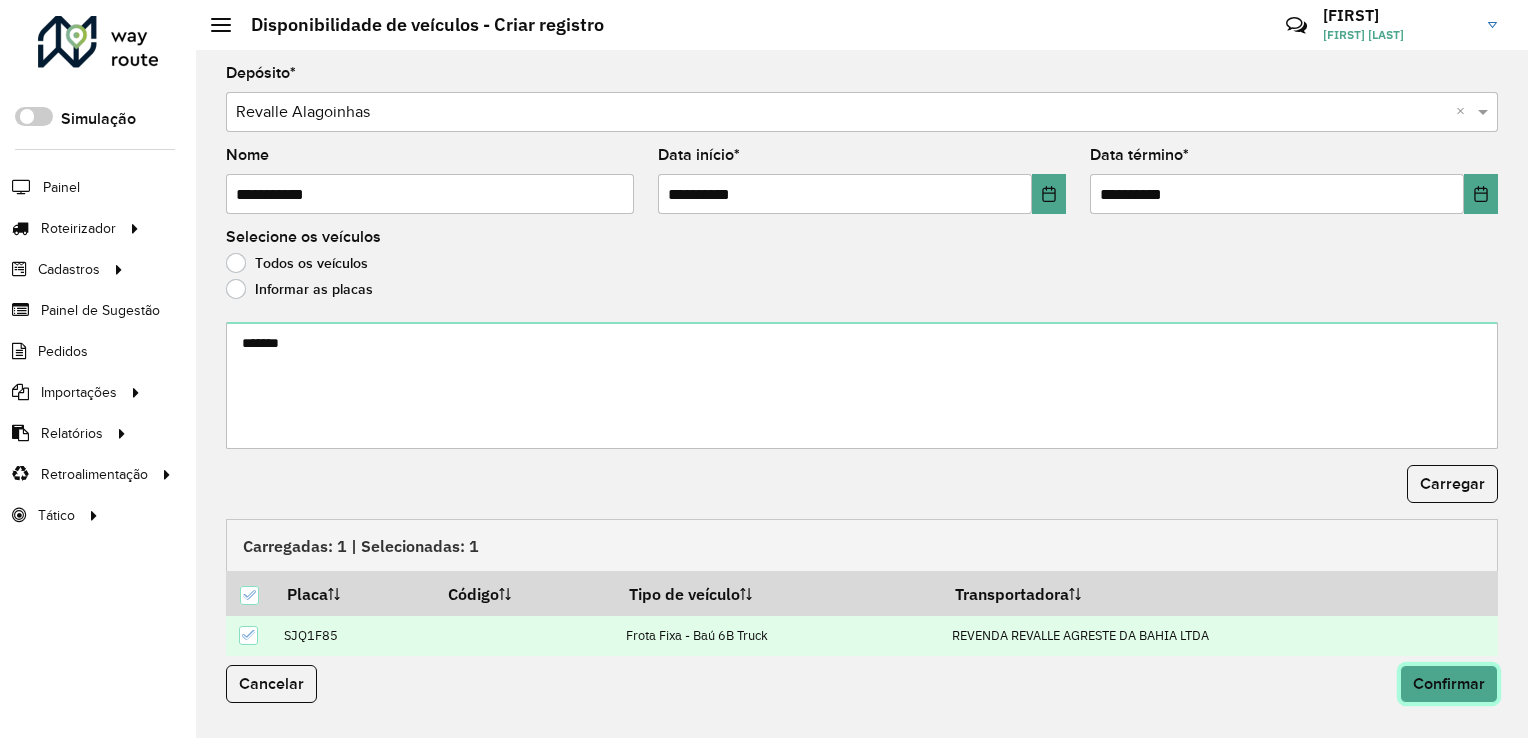 click on "Confirmar" 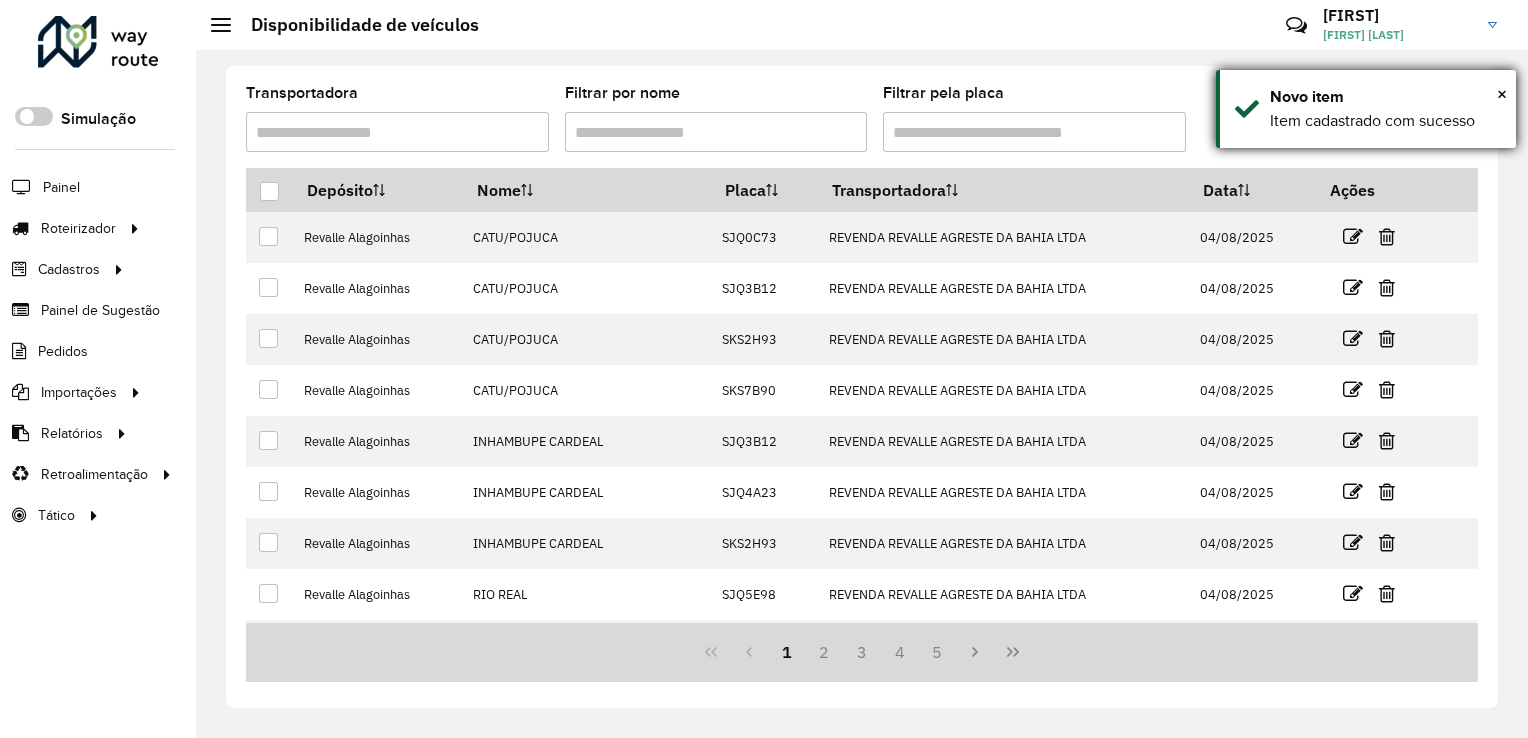 click on "×  Novo item  Item cadastrado com sucesso" at bounding box center (1366, 109) 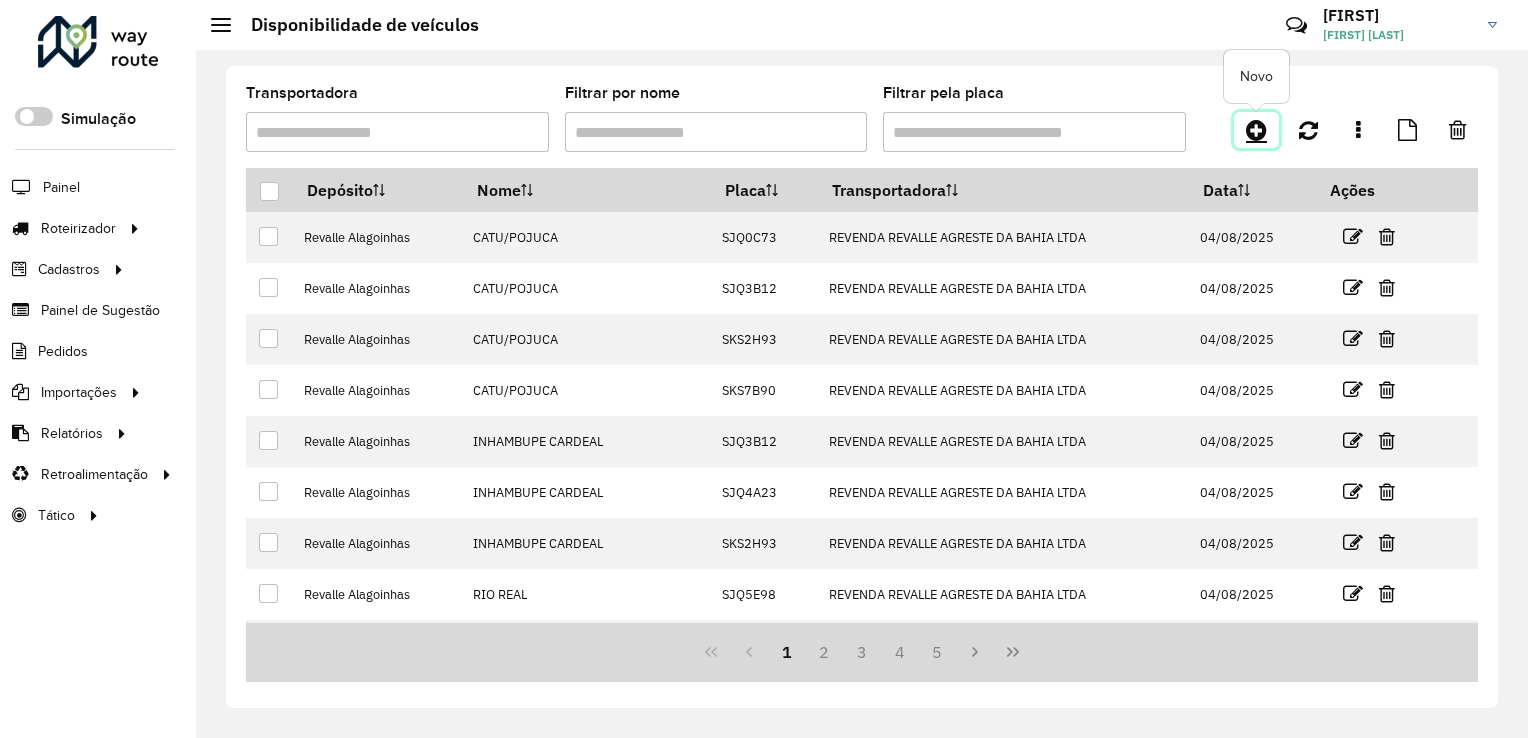 click 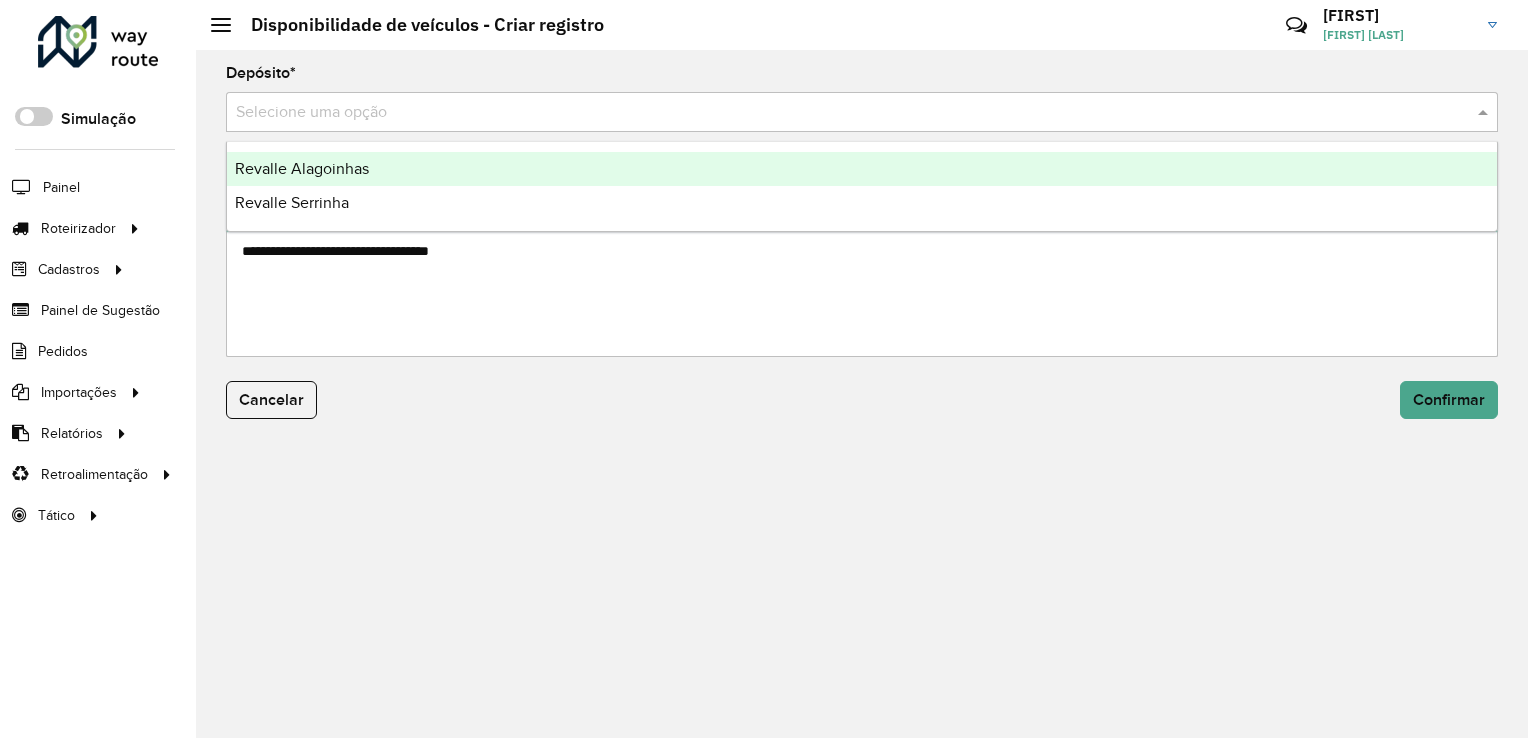 click at bounding box center [842, 113] 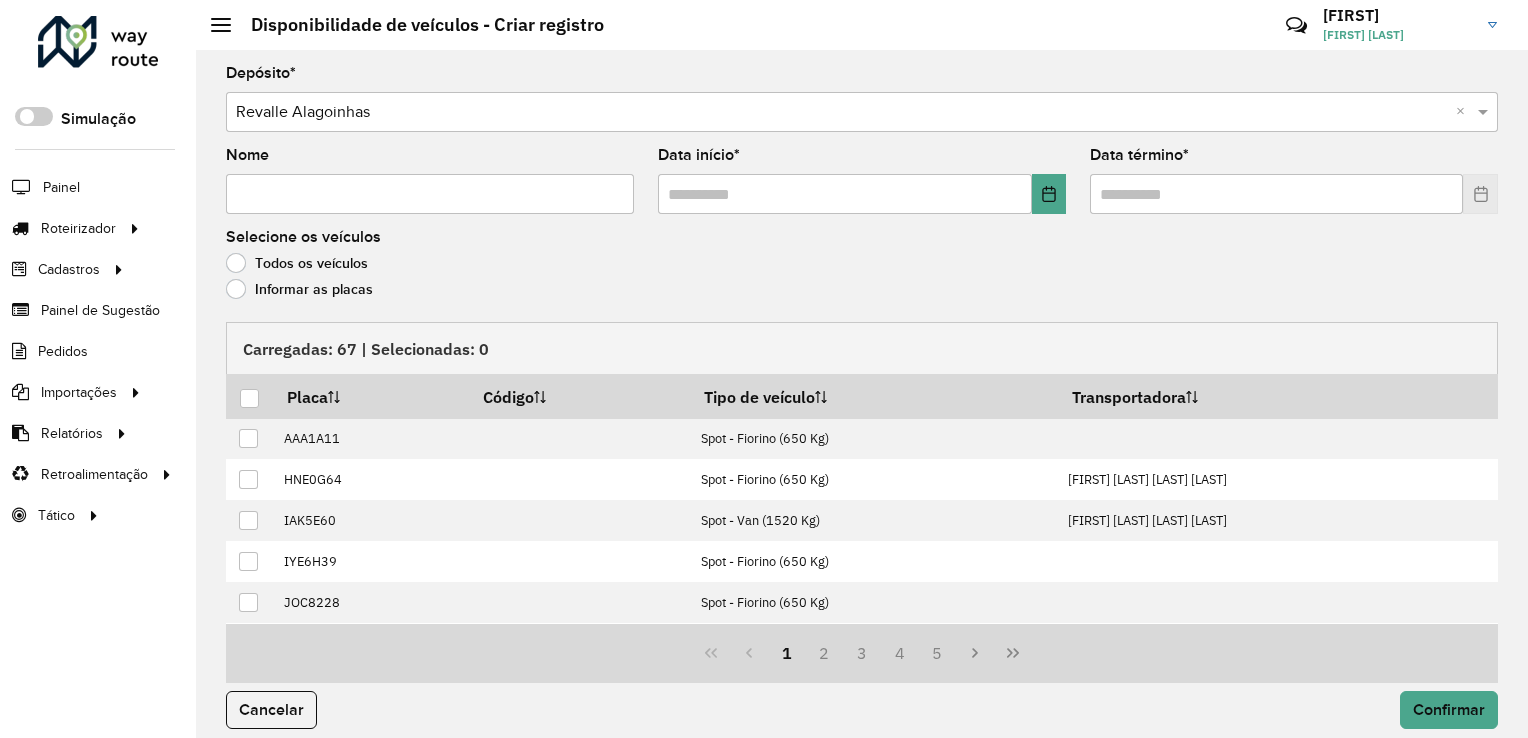 click on "Nome" at bounding box center (430, 194) 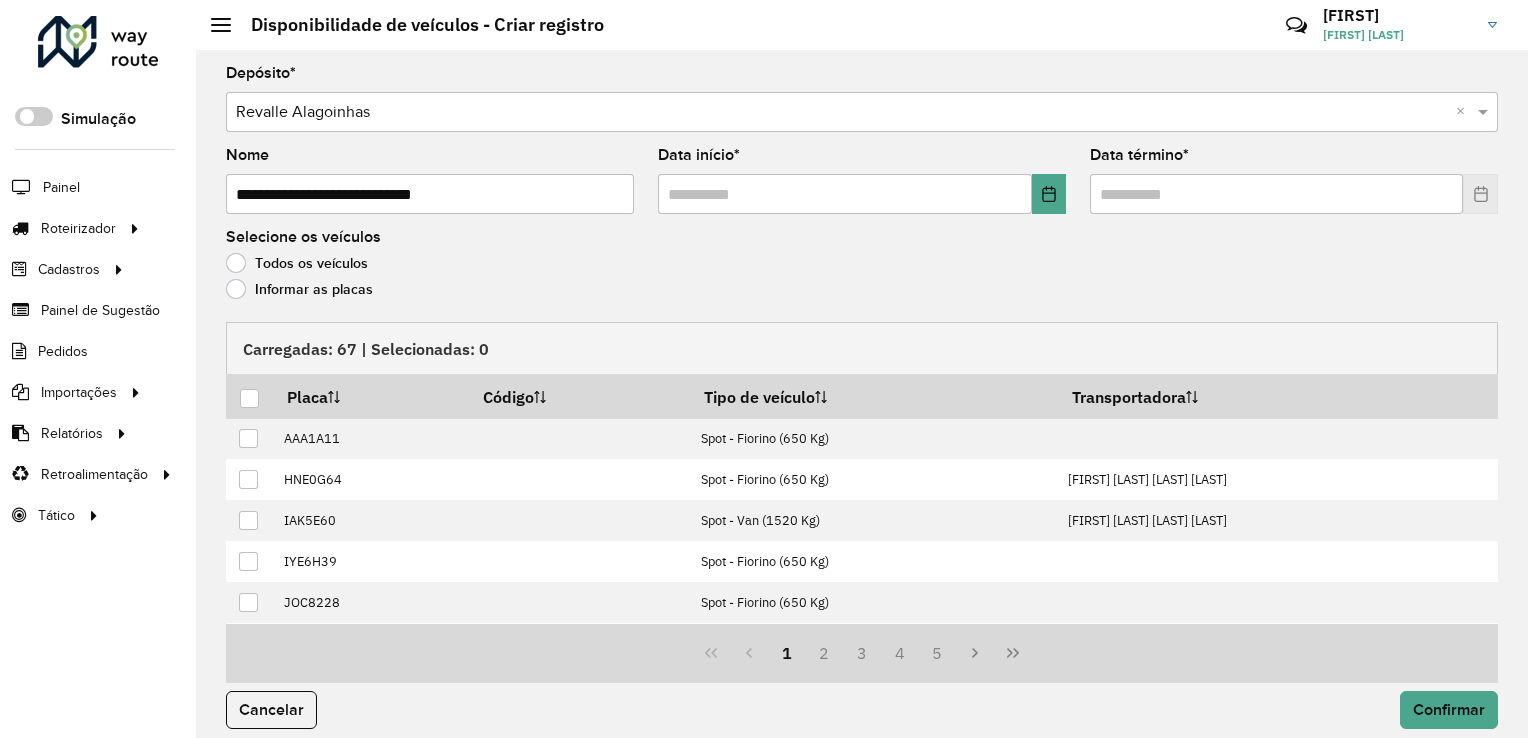 click on "Informar as placas" 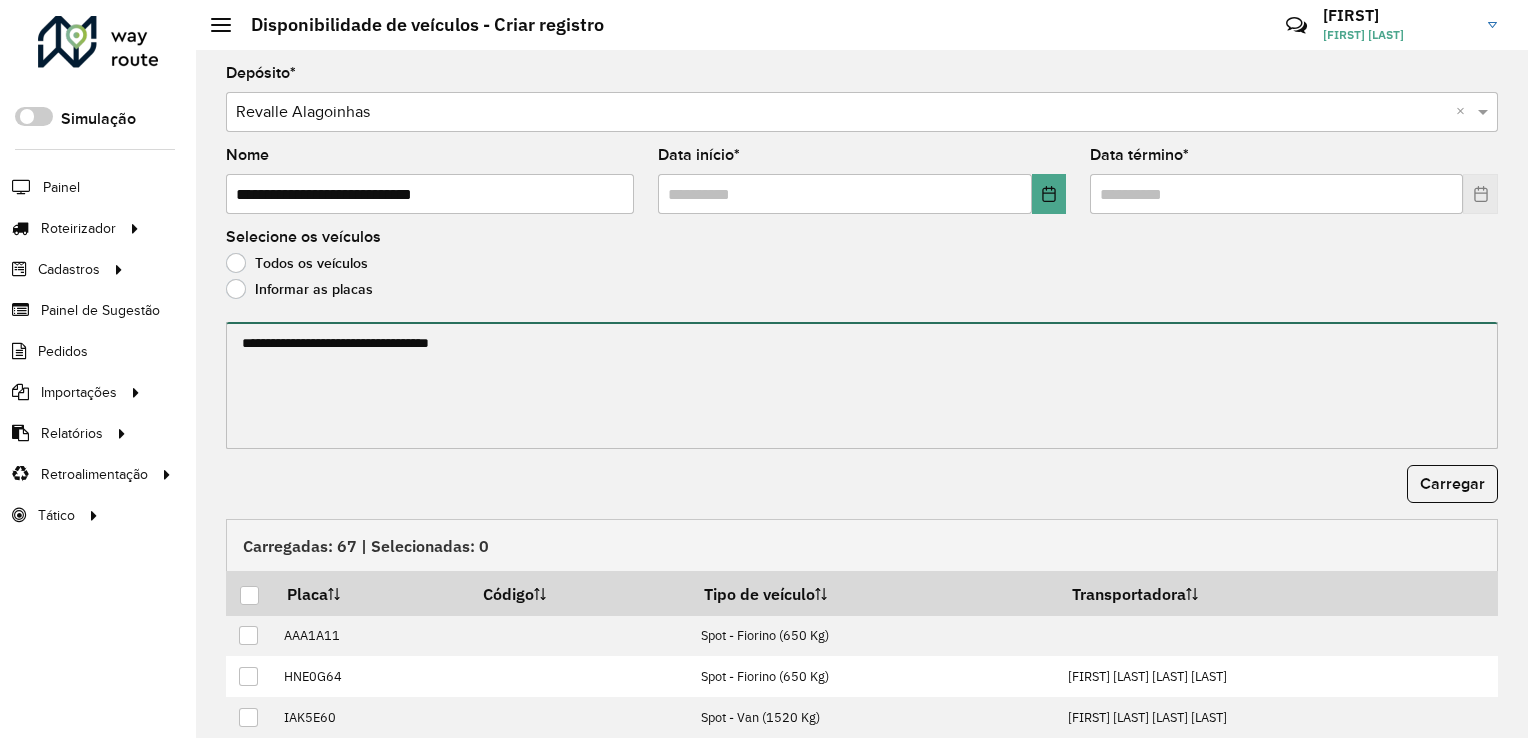 click at bounding box center [862, 385] 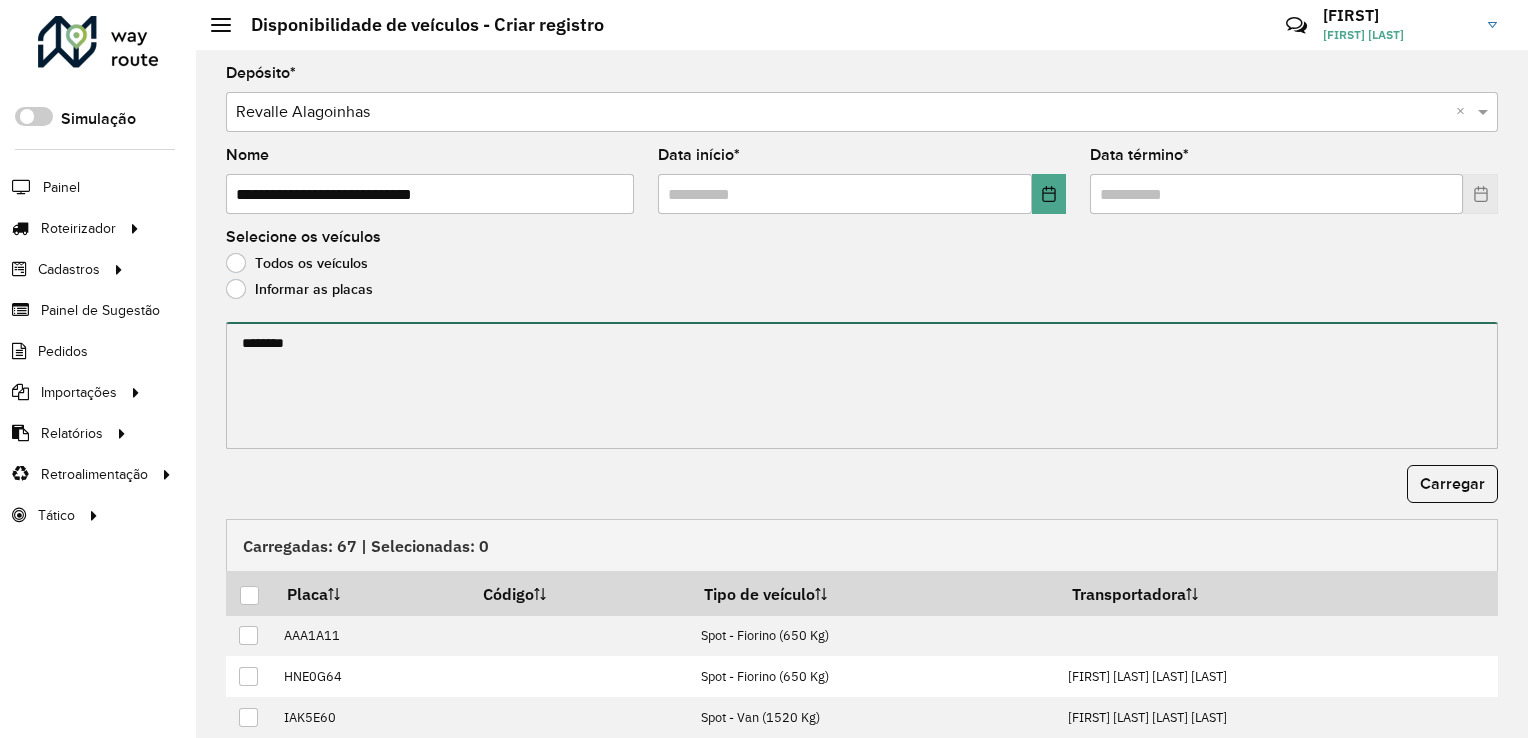 type on "*******" 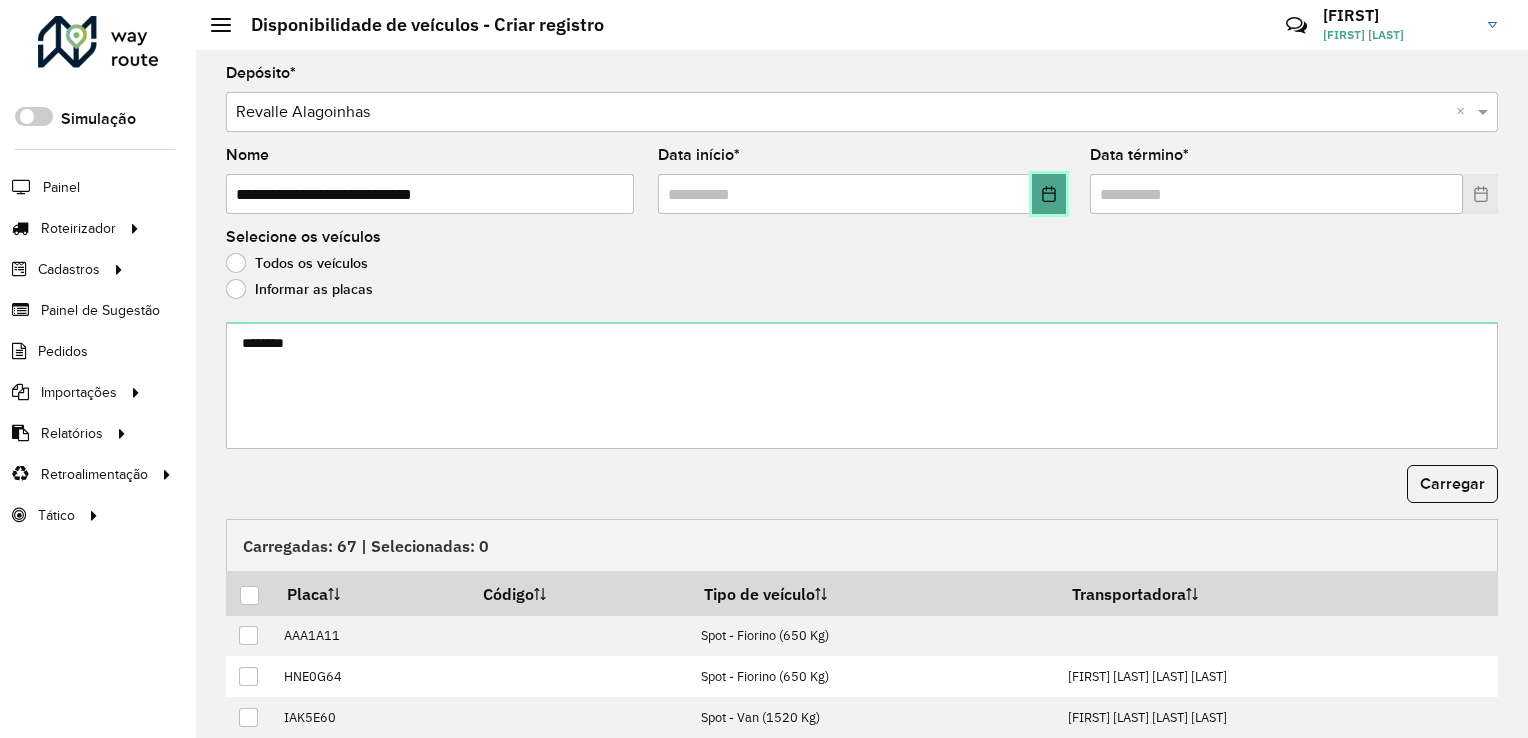 click at bounding box center [1049, 194] 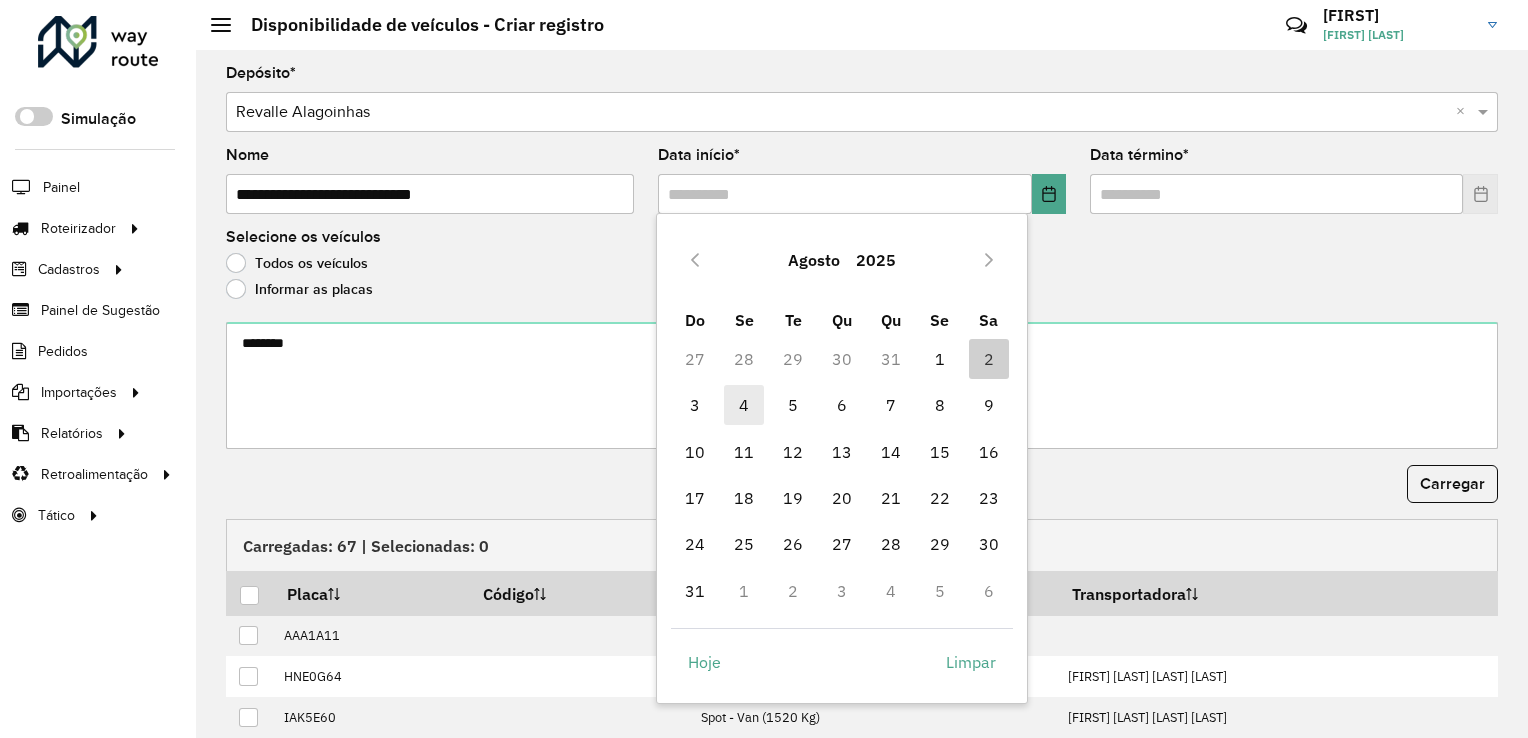 click on "4" at bounding box center (744, 405) 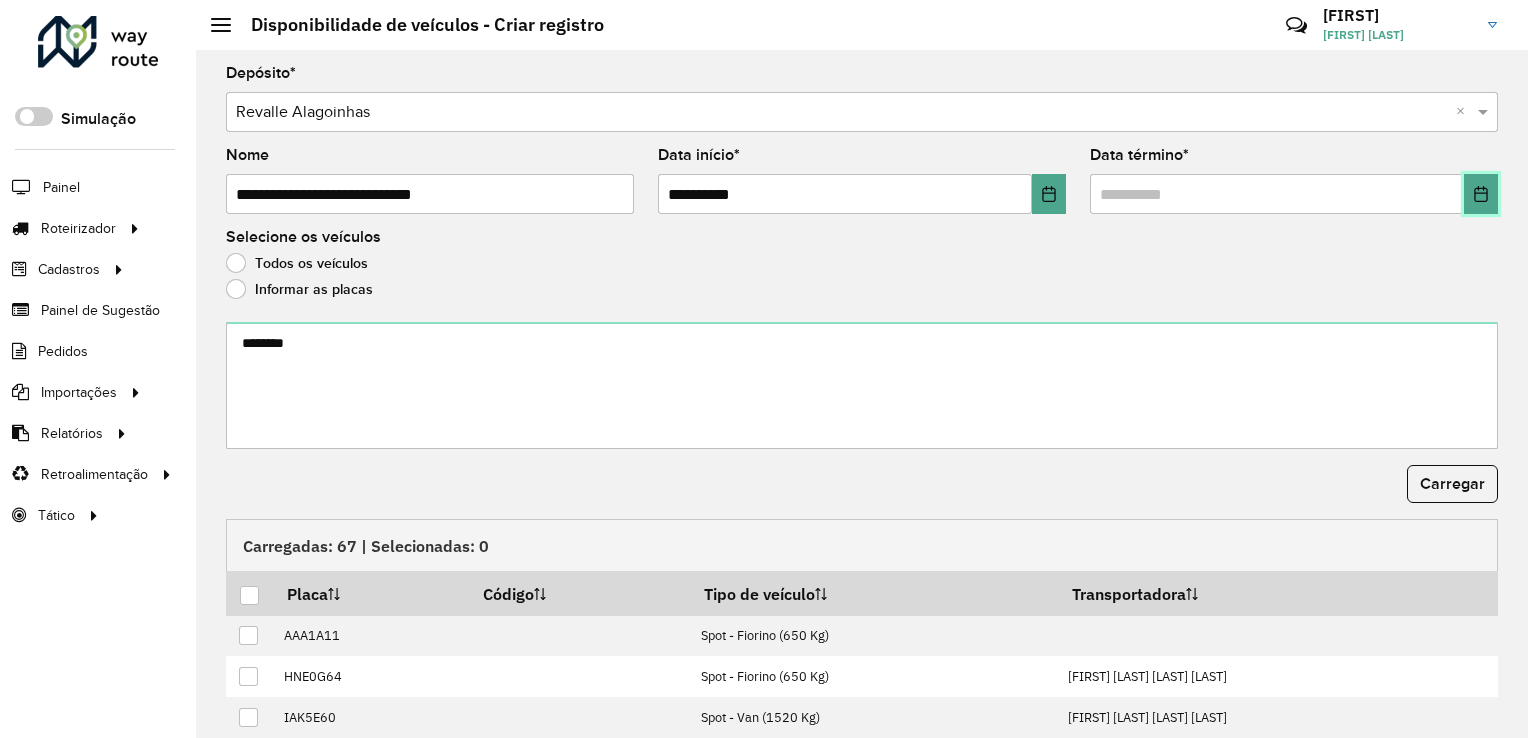 click 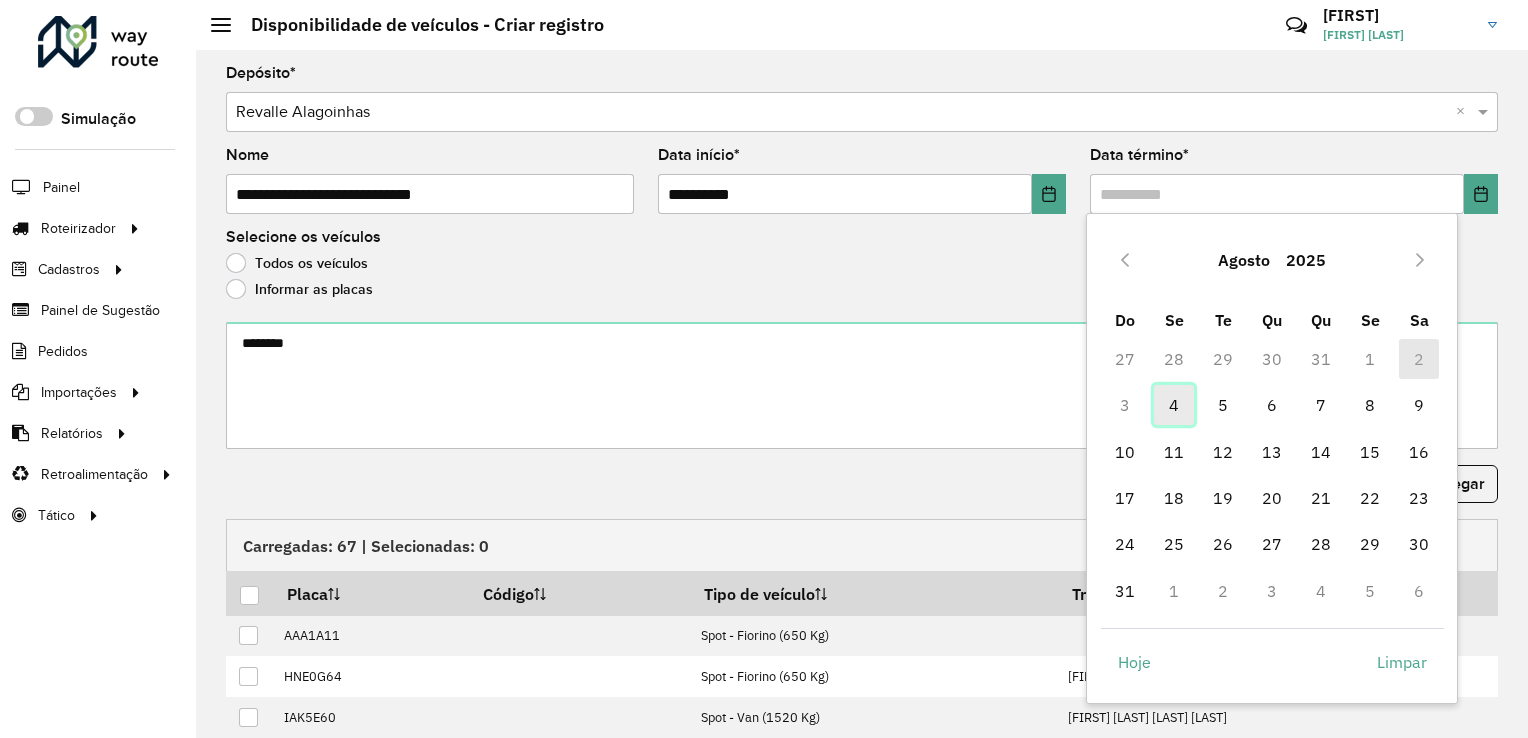 click on "4" at bounding box center [1174, 405] 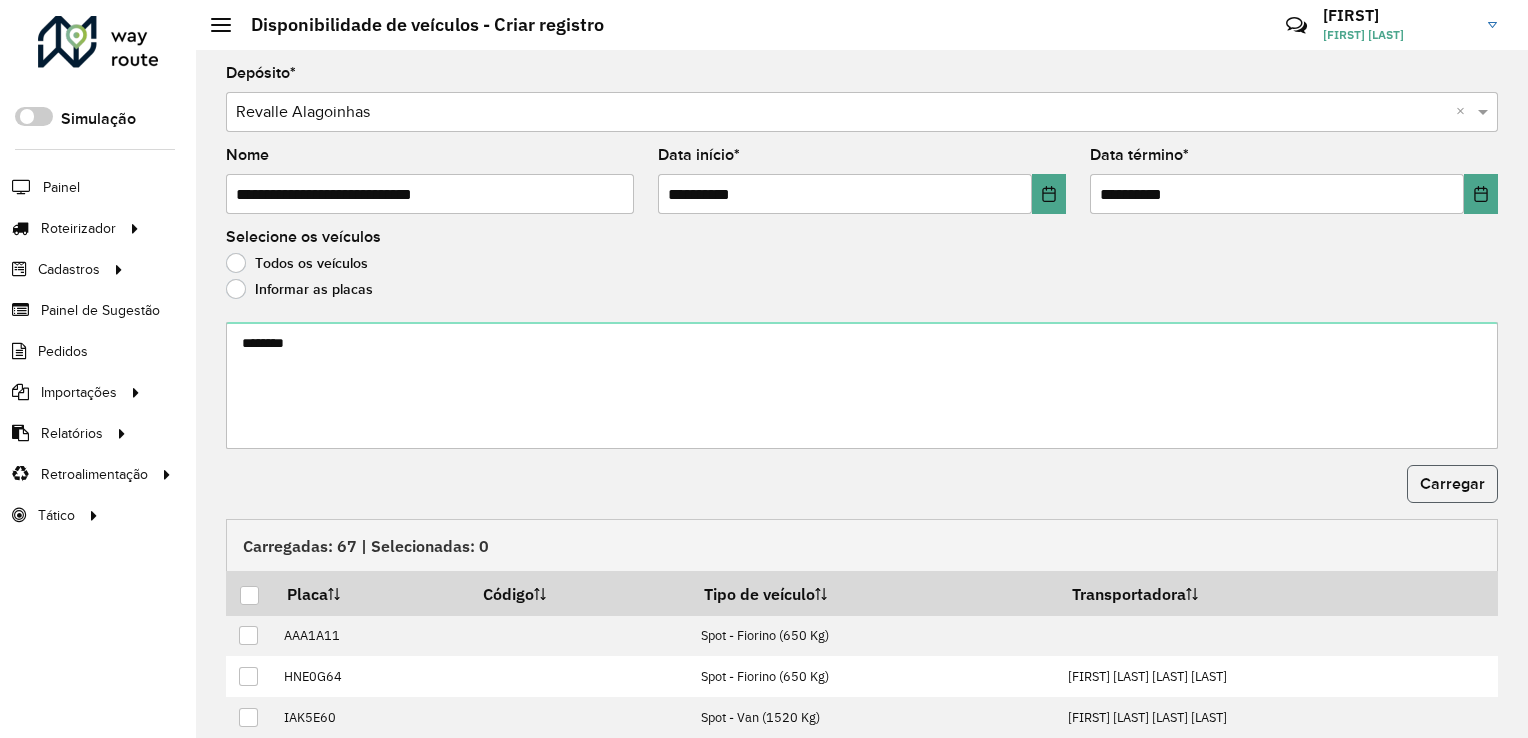 click on "Carregar" 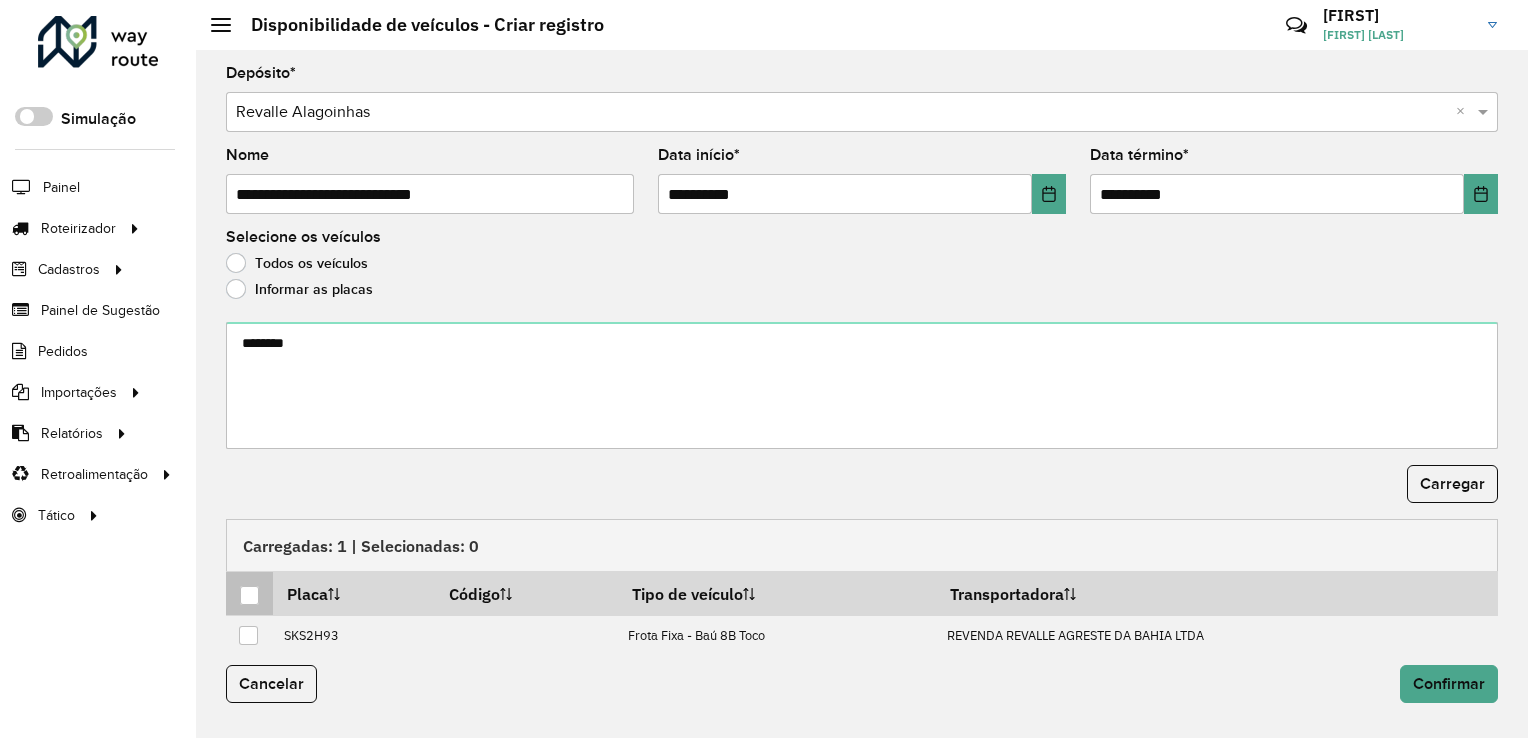 click at bounding box center (249, 595) 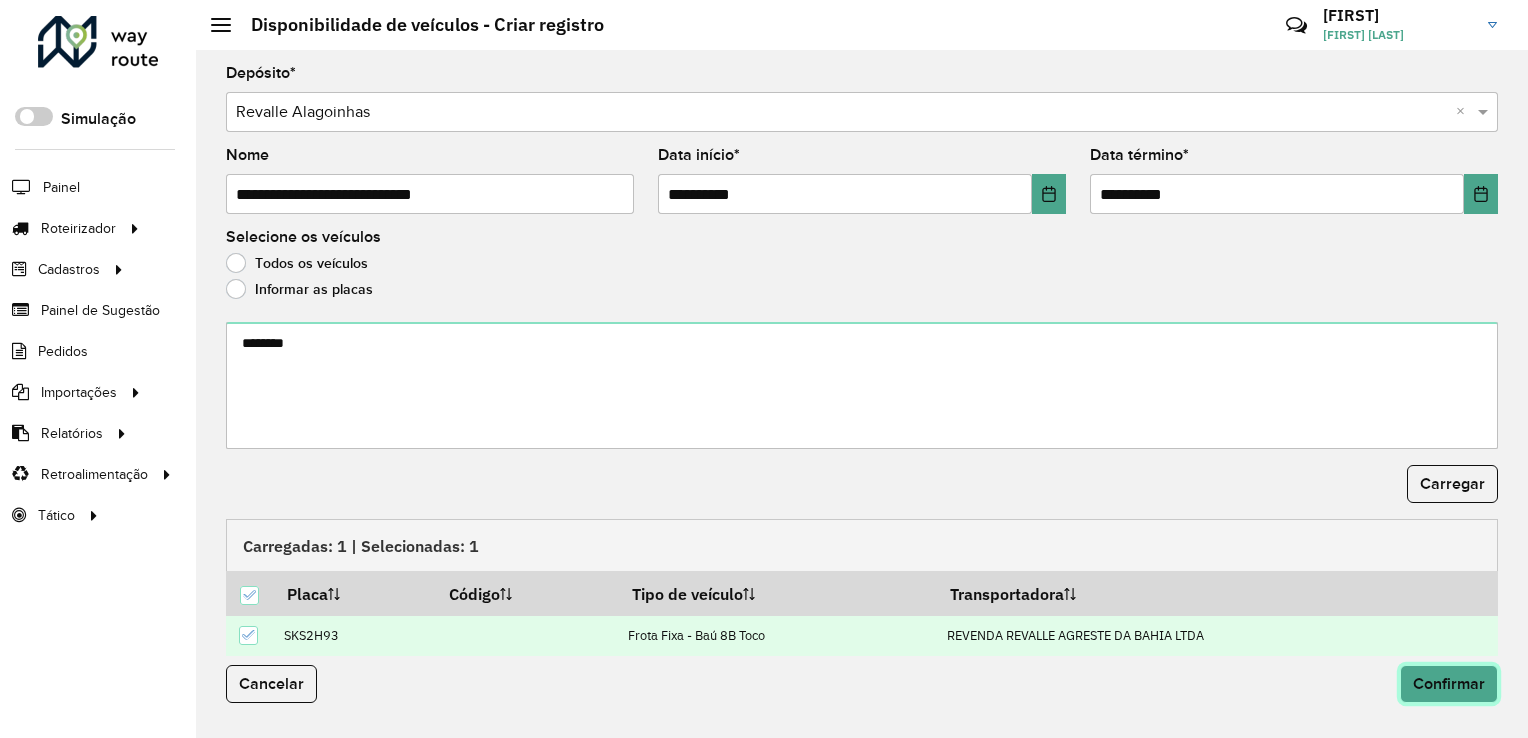 click on "Confirmar" 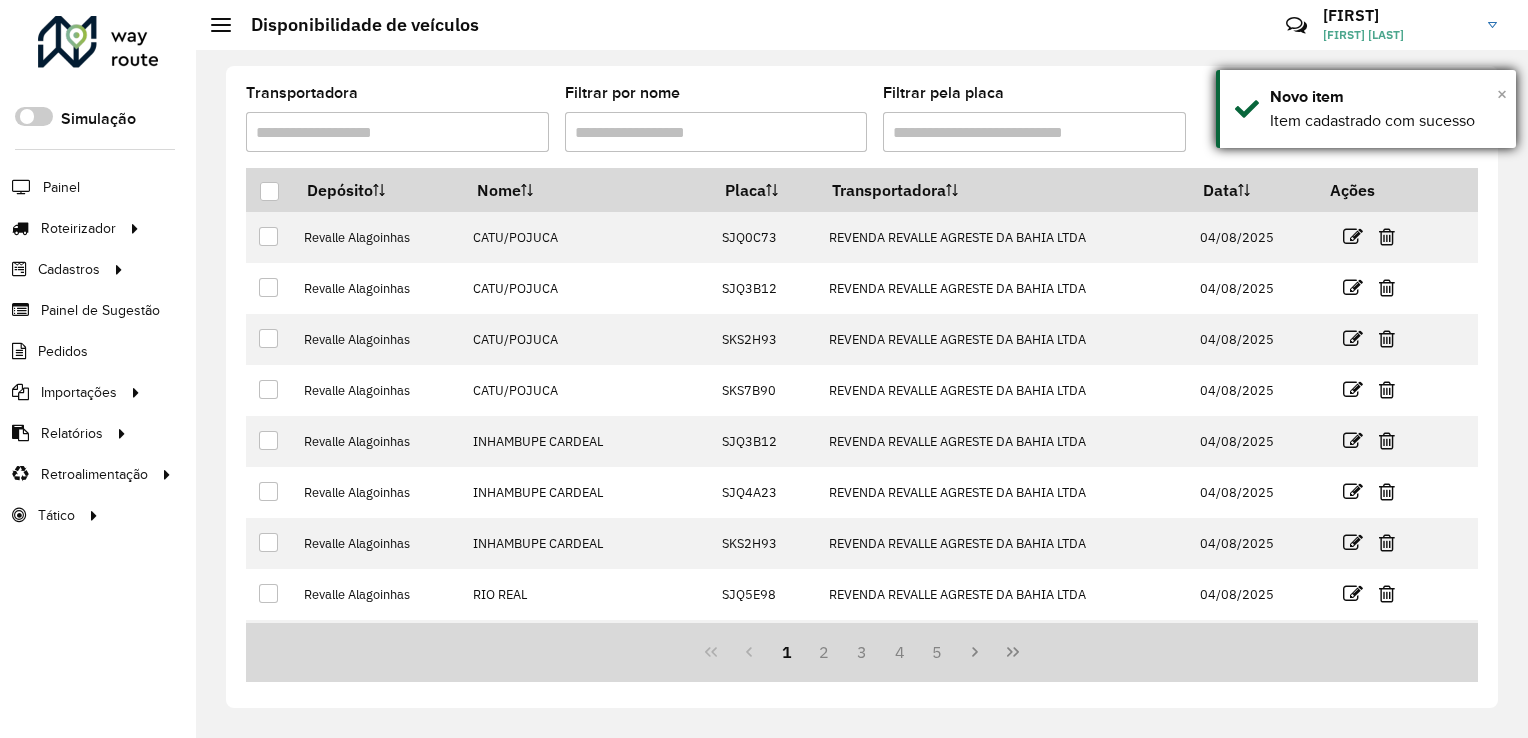click on "×" at bounding box center (1502, 94) 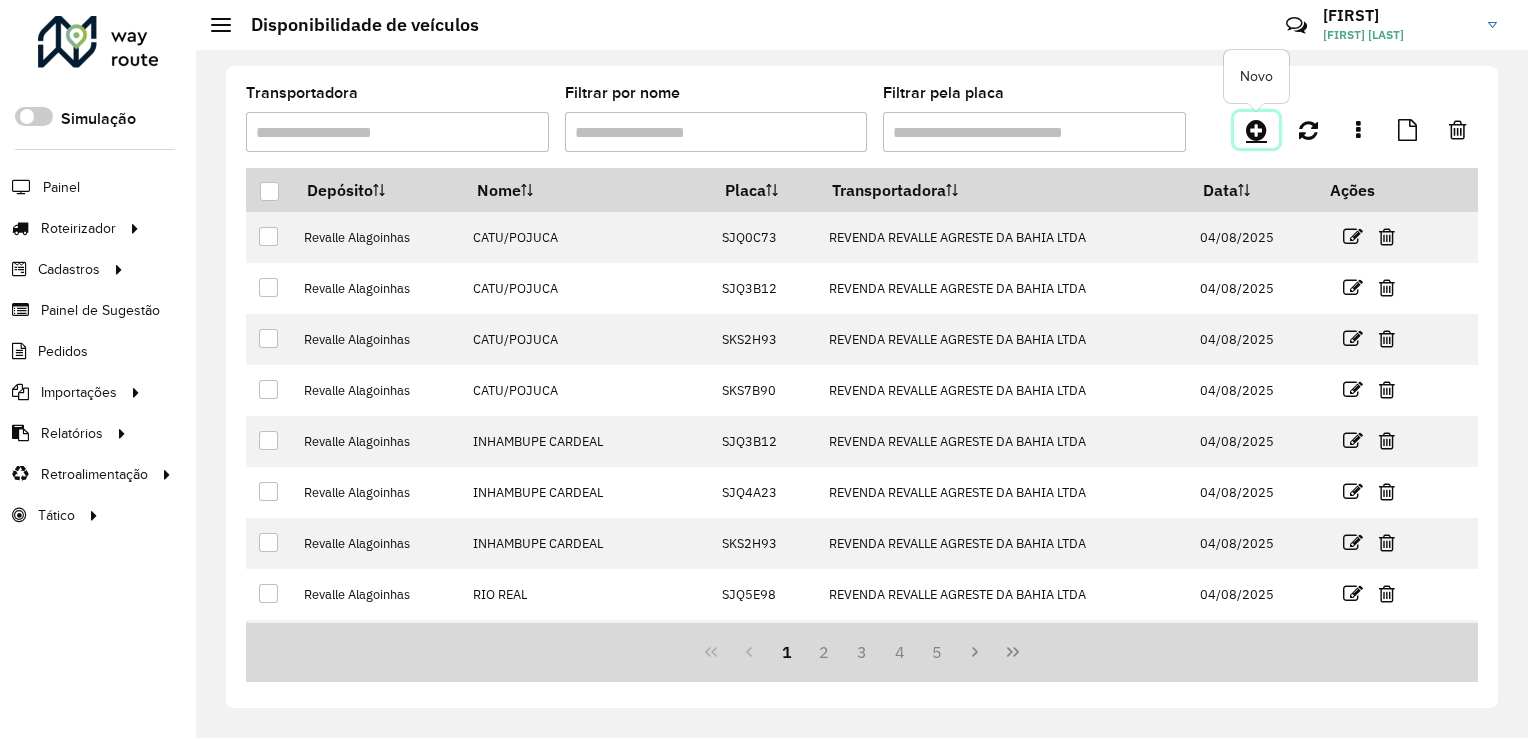 click 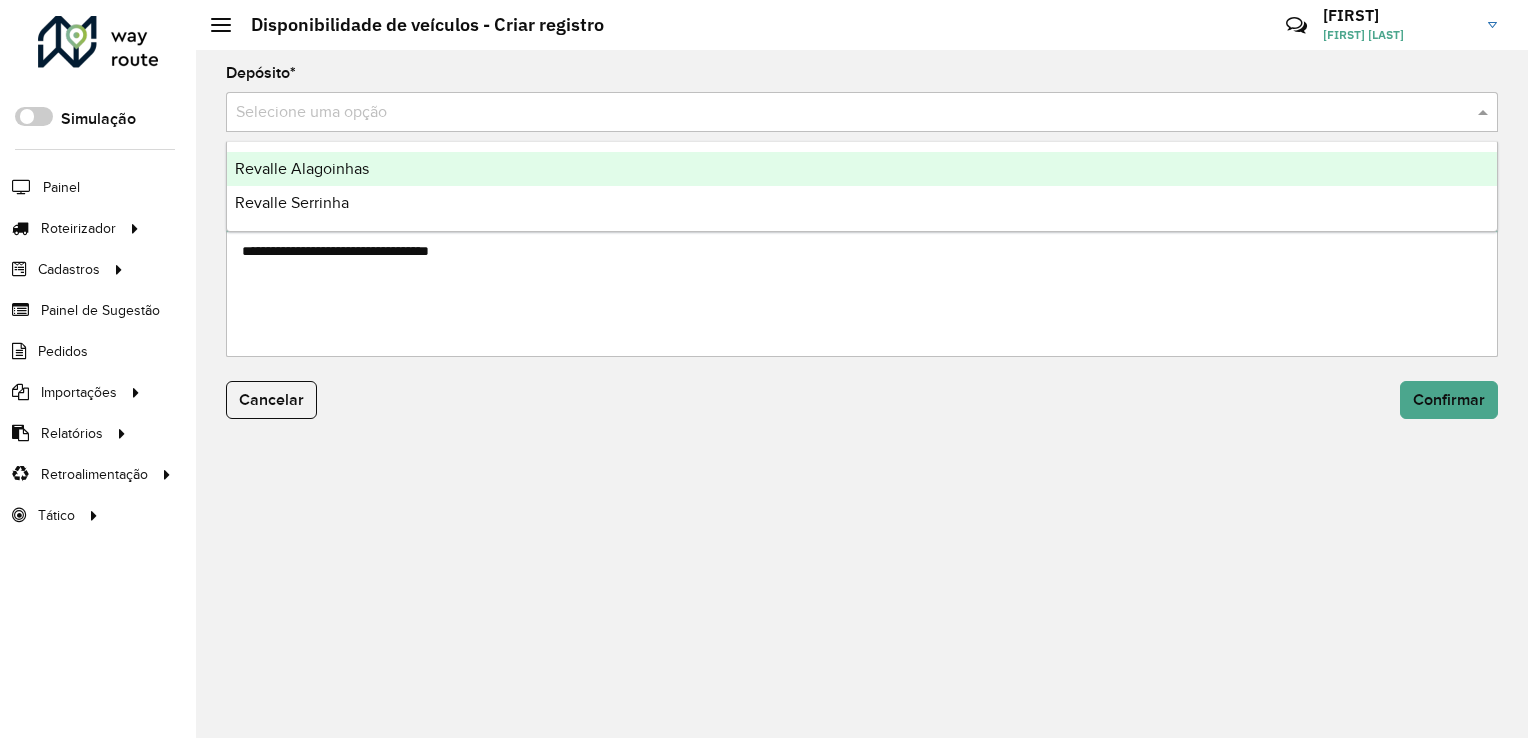 click at bounding box center [842, 113] 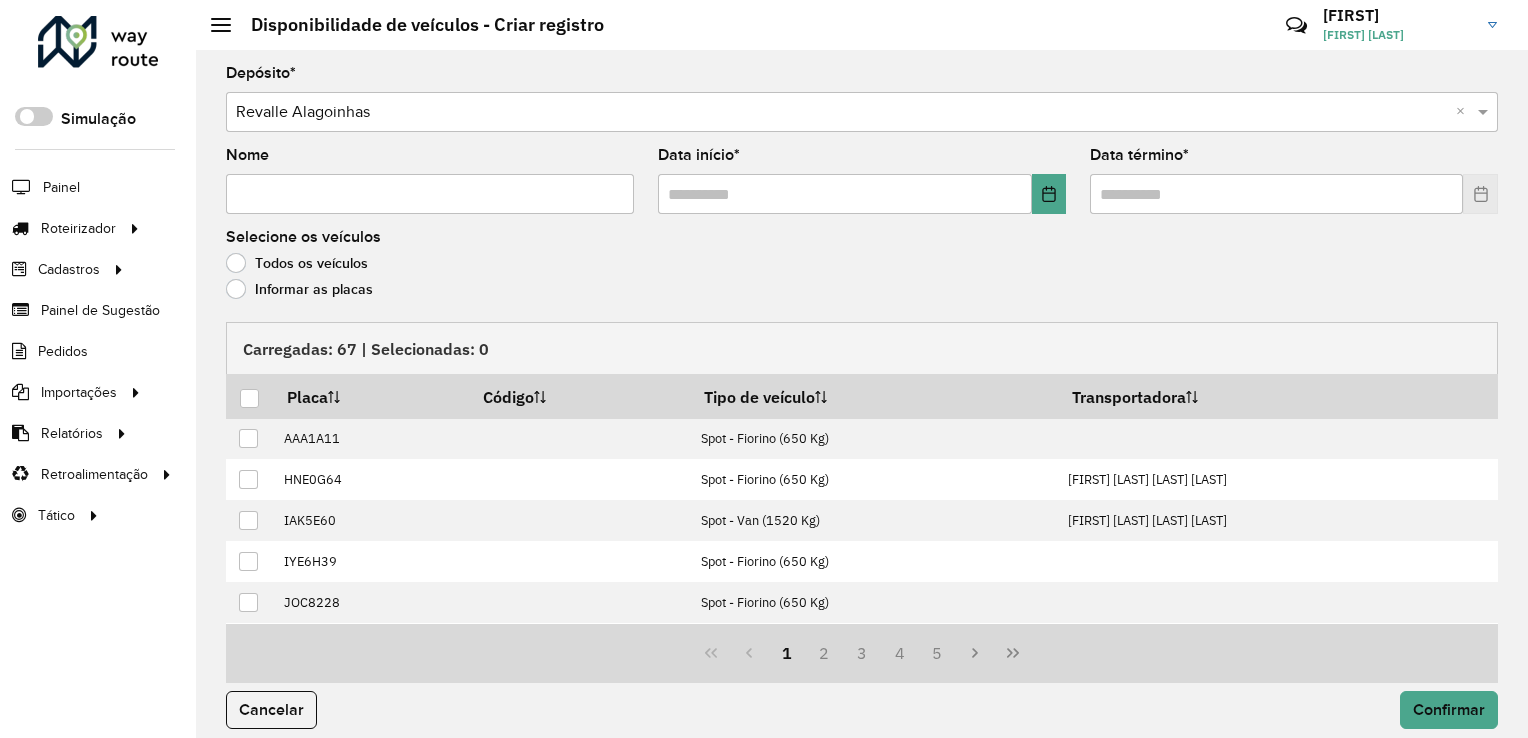 click on "Nome" at bounding box center (430, 194) 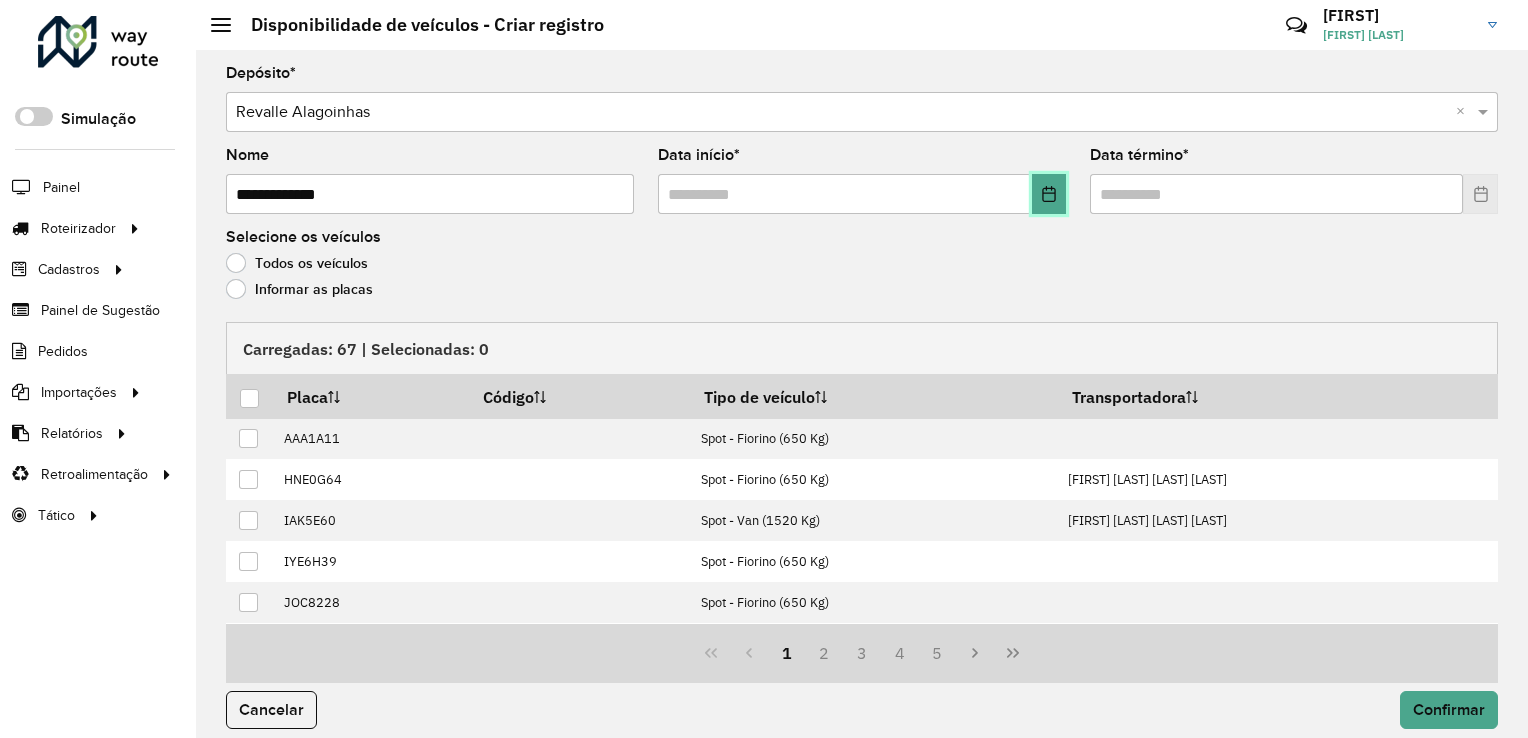 click 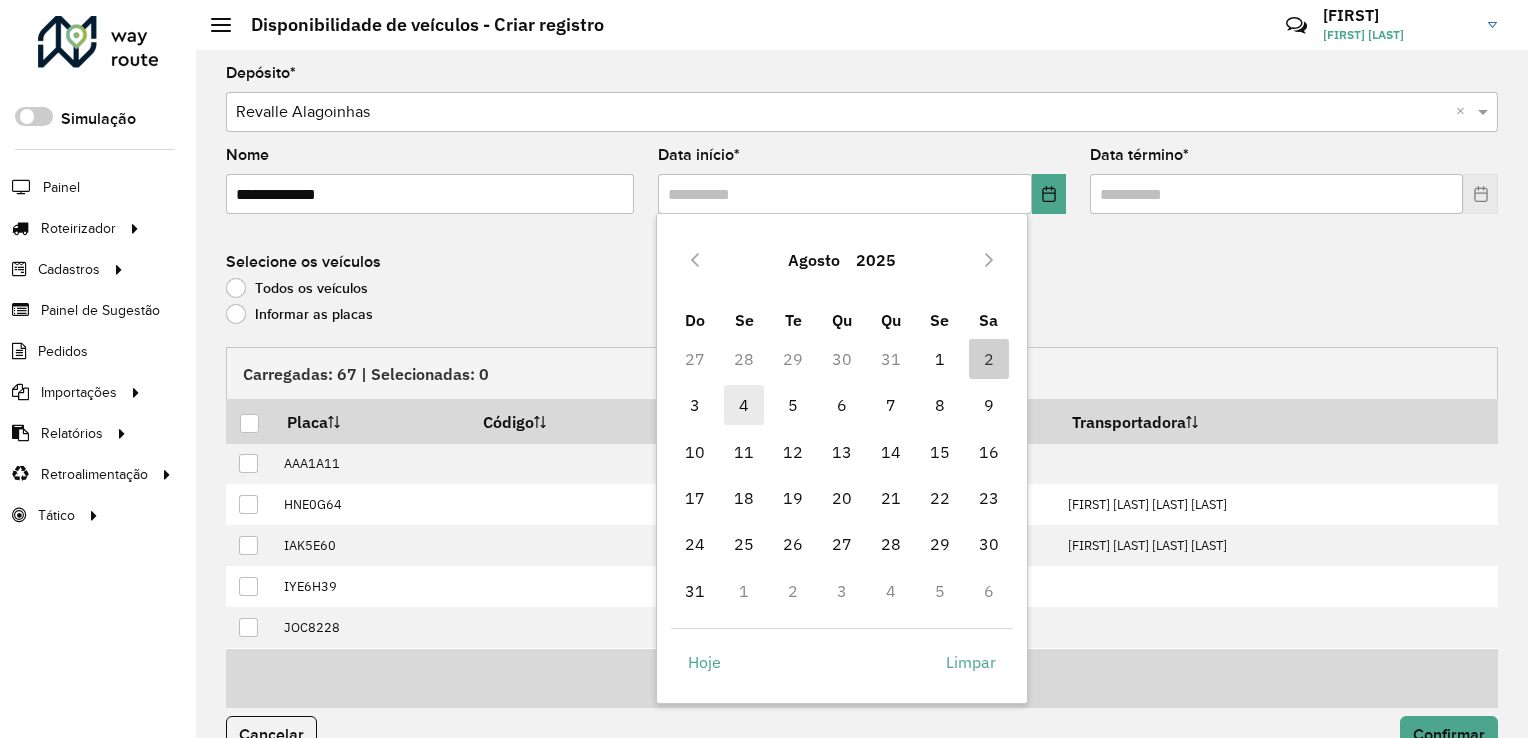 click on "4" at bounding box center [744, 405] 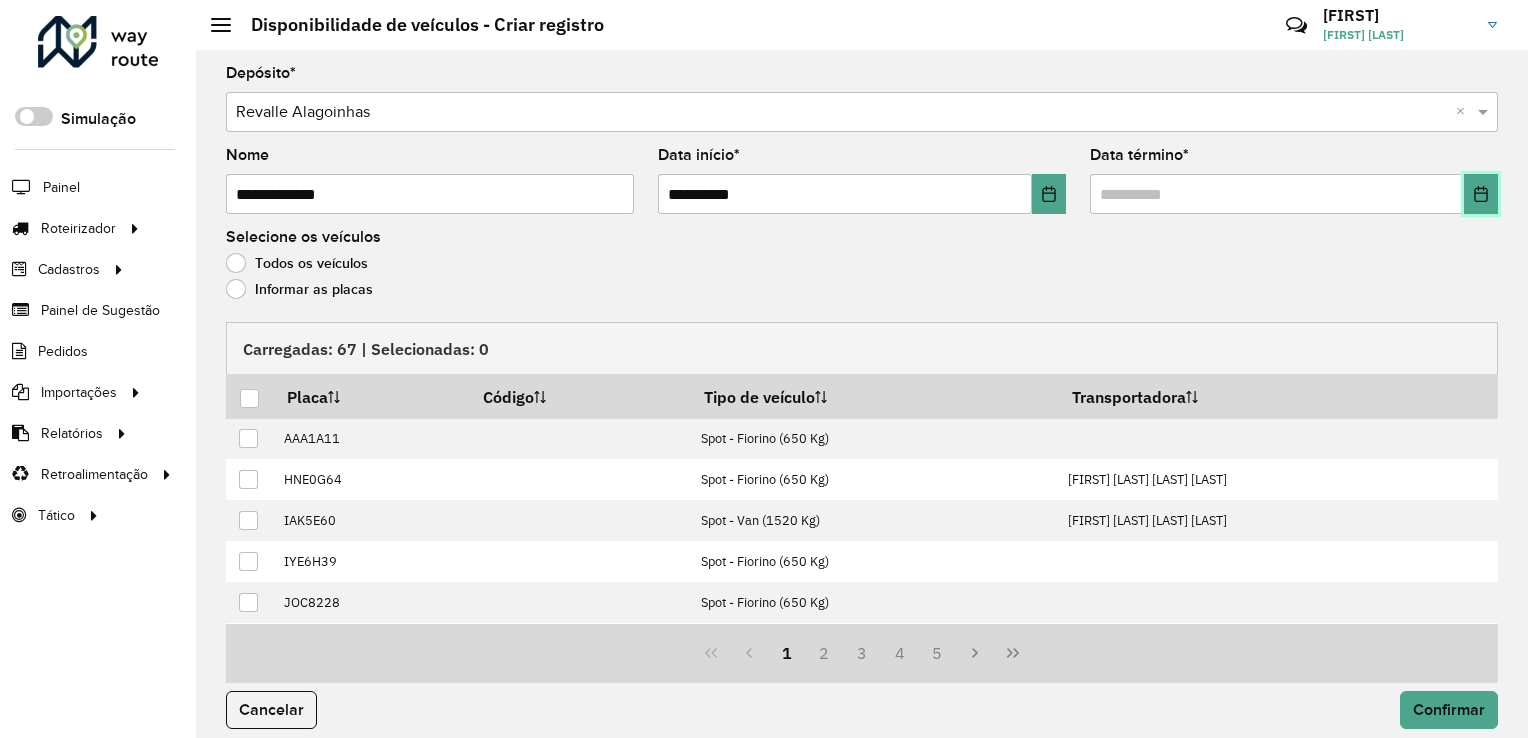 click at bounding box center [1481, 194] 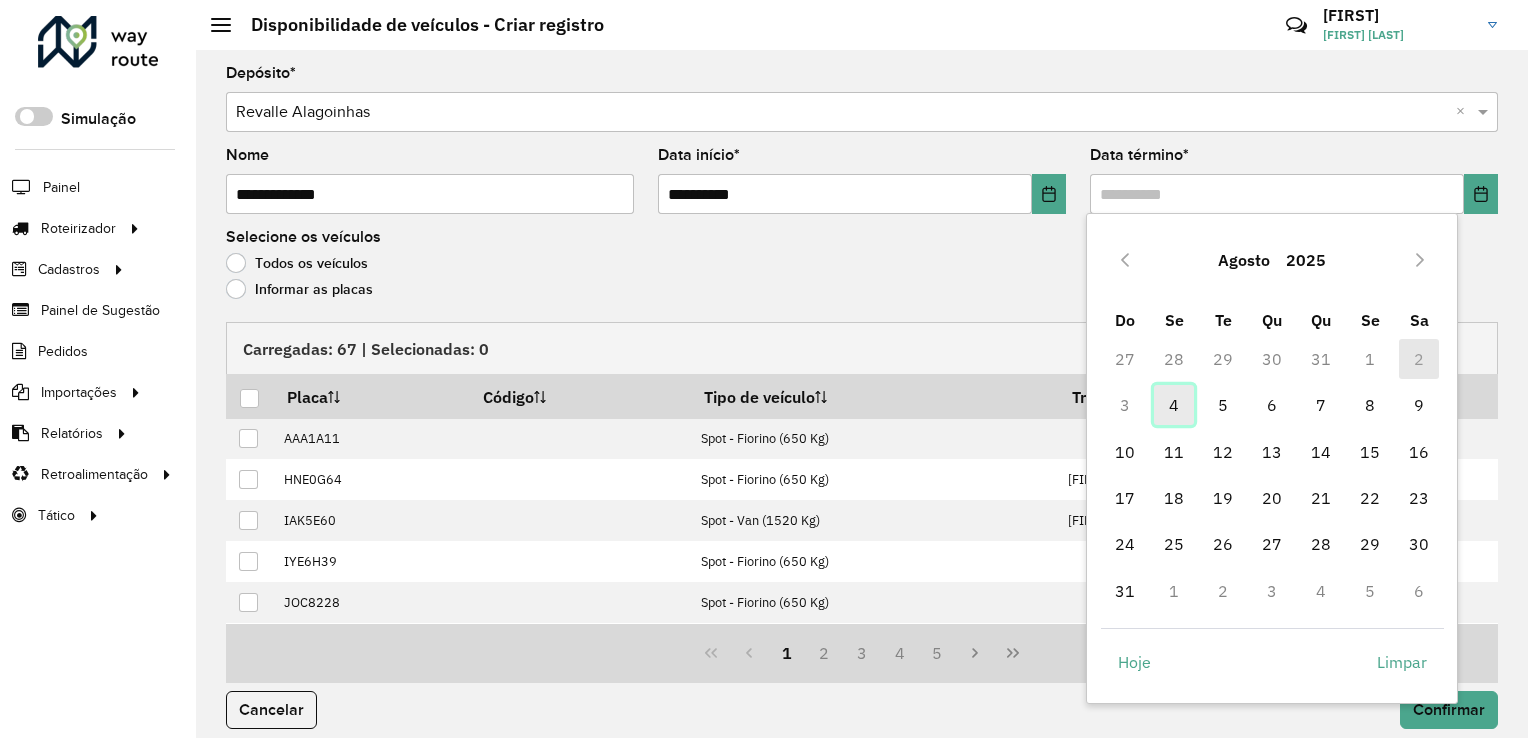 click on "4" at bounding box center (1174, 405) 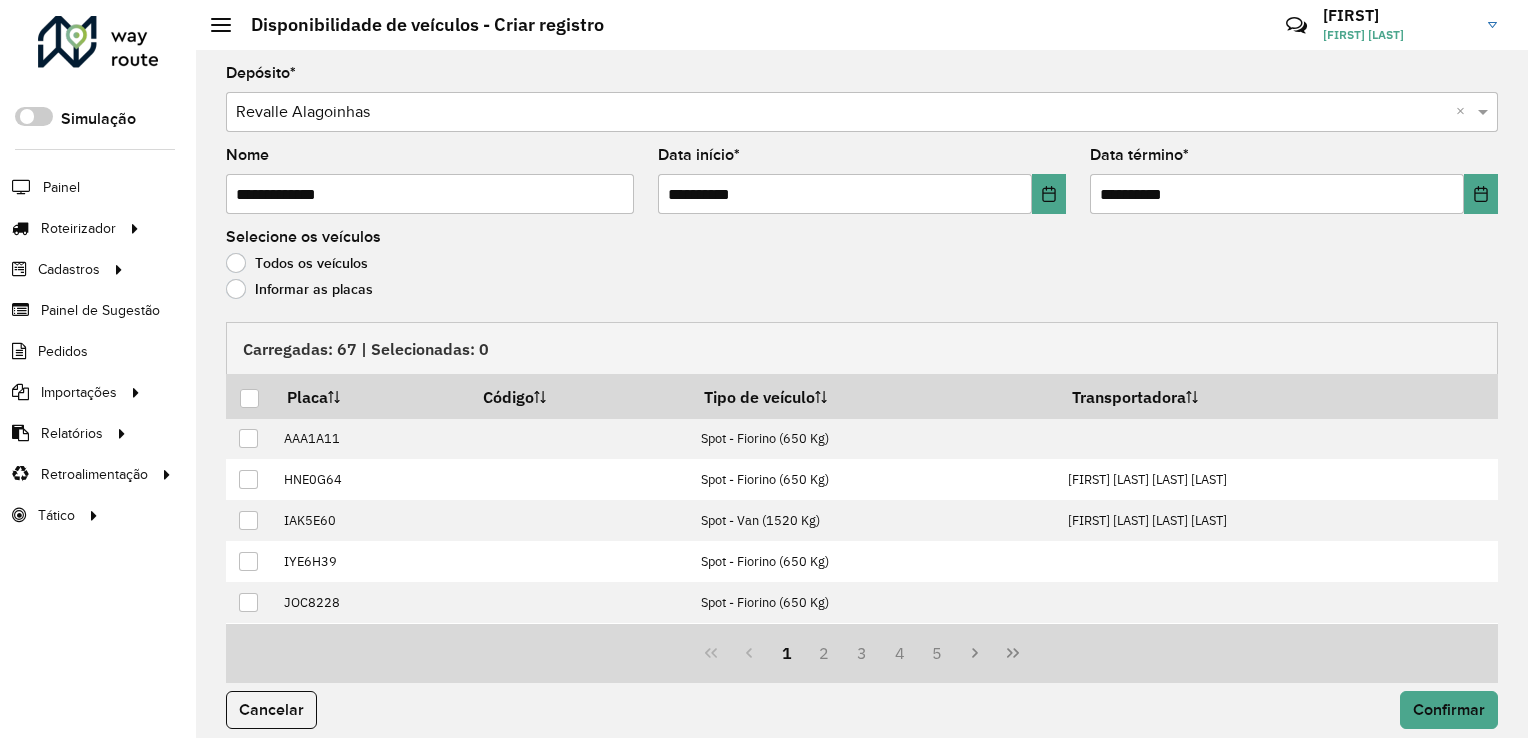 click on "Informar as placas" 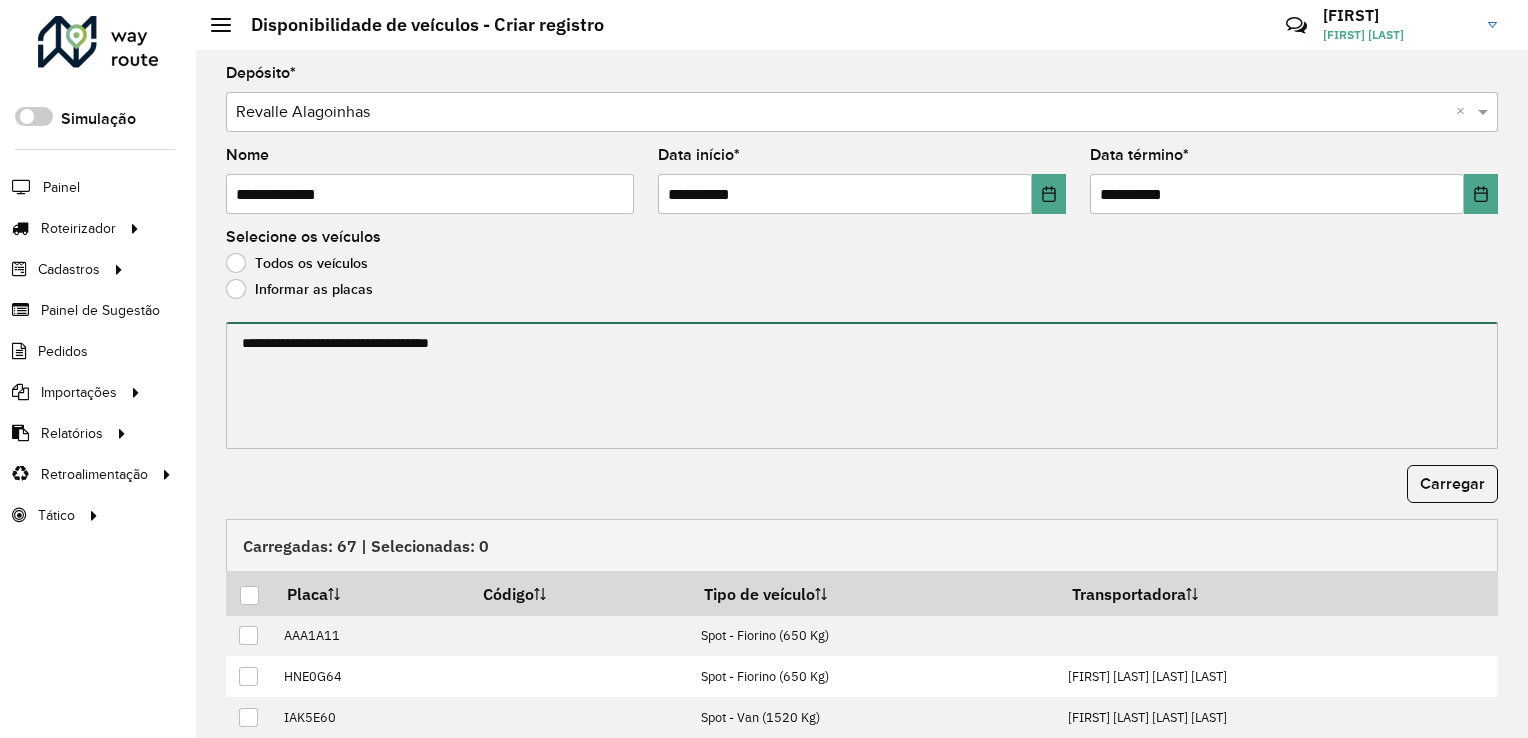 click at bounding box center (862, 385) 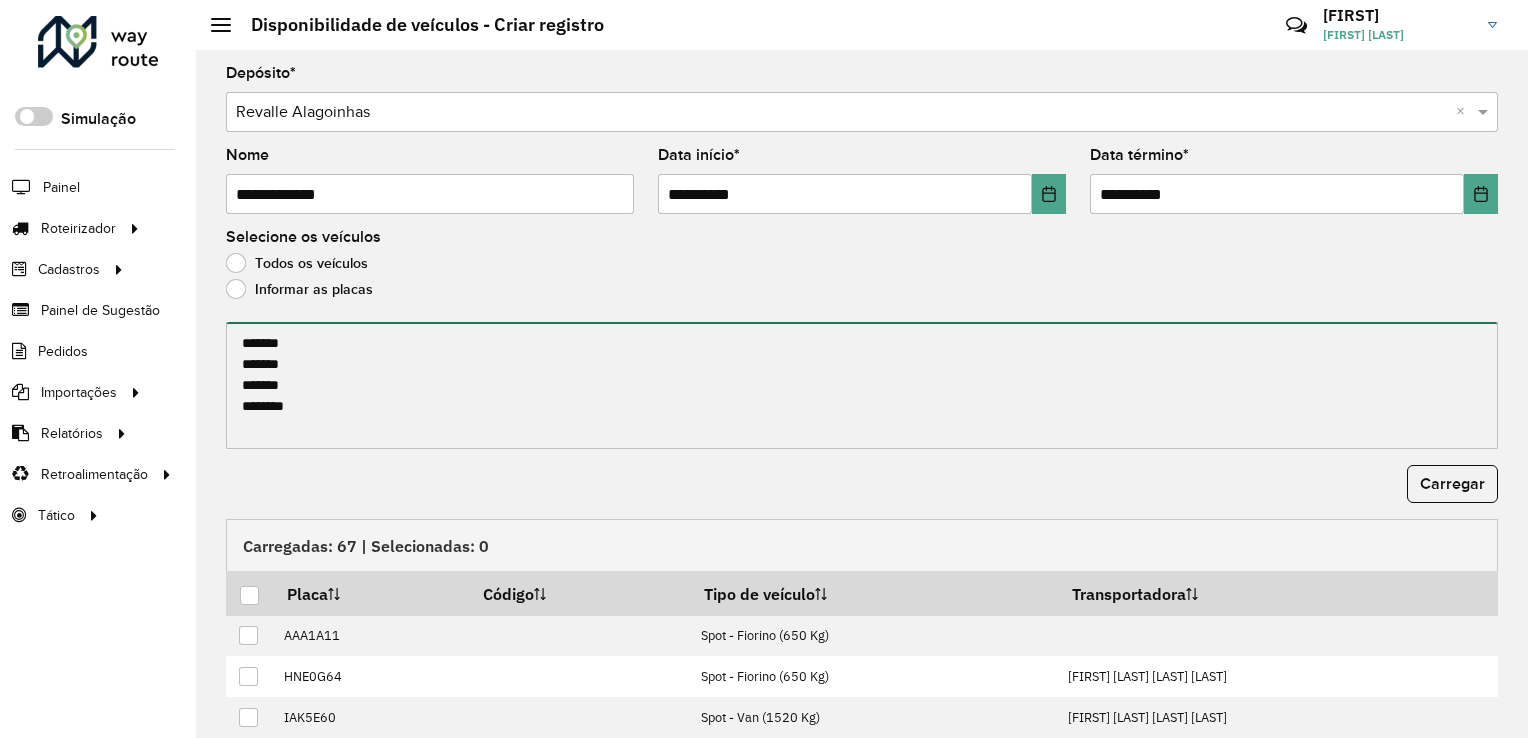 paste on "*******
*******
*******
*******
*******
*******
*******
*******
*******
*******
*******
*******" 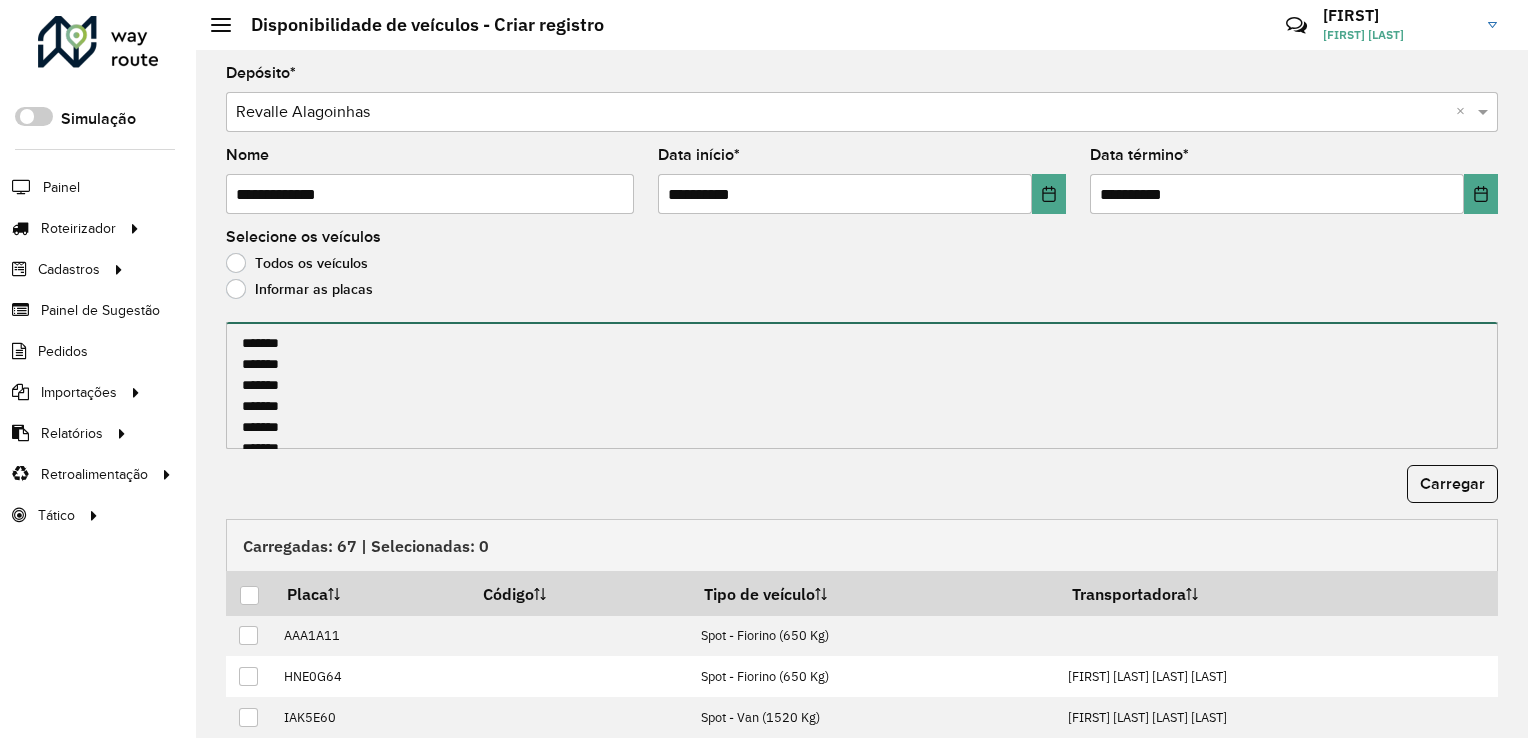 scroll, scrollTop: 237, scrollLeft: 0, axis: vertical 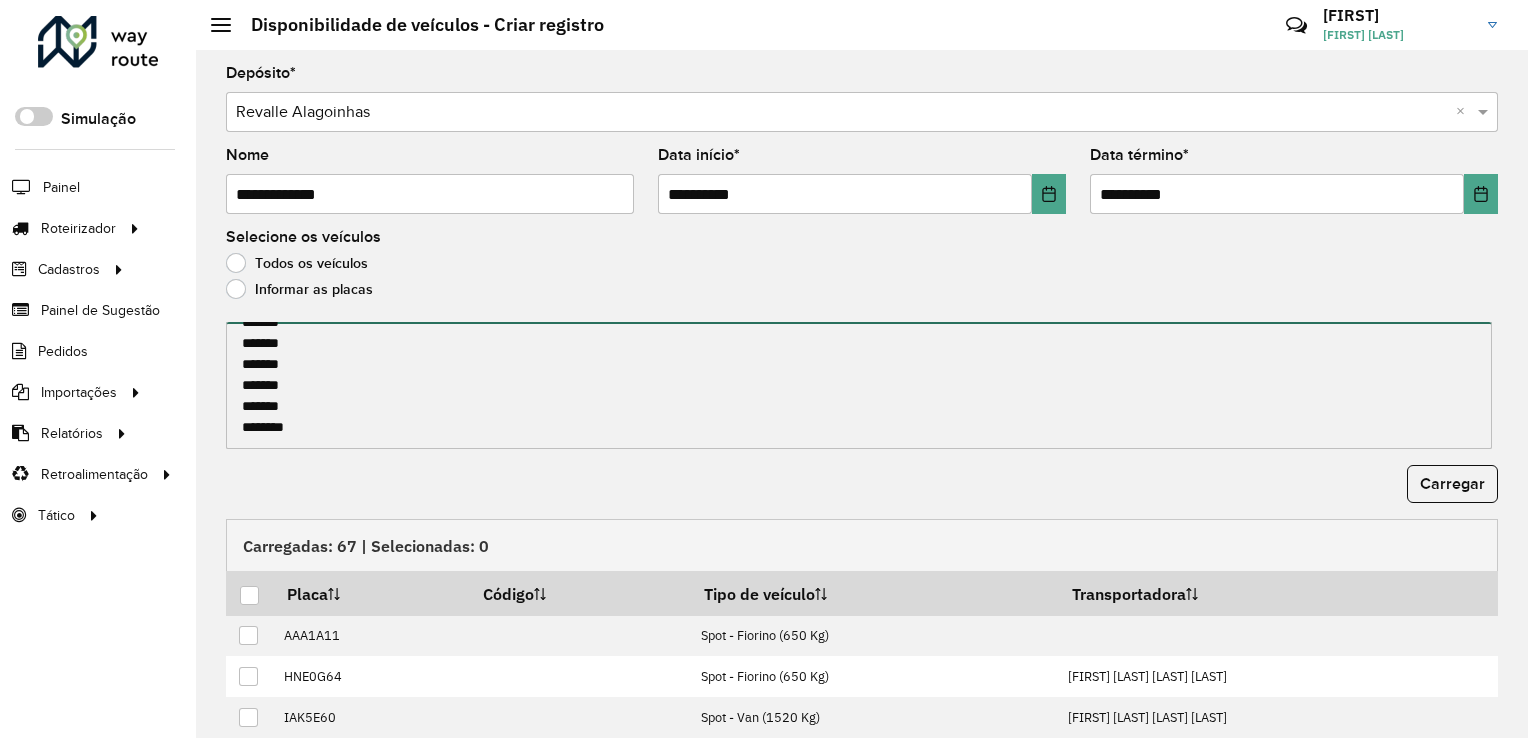 drag, startPoint x: 303, startPoint y: 374, endPoint x: 230, endPoint y: 380, distance: 73.24616 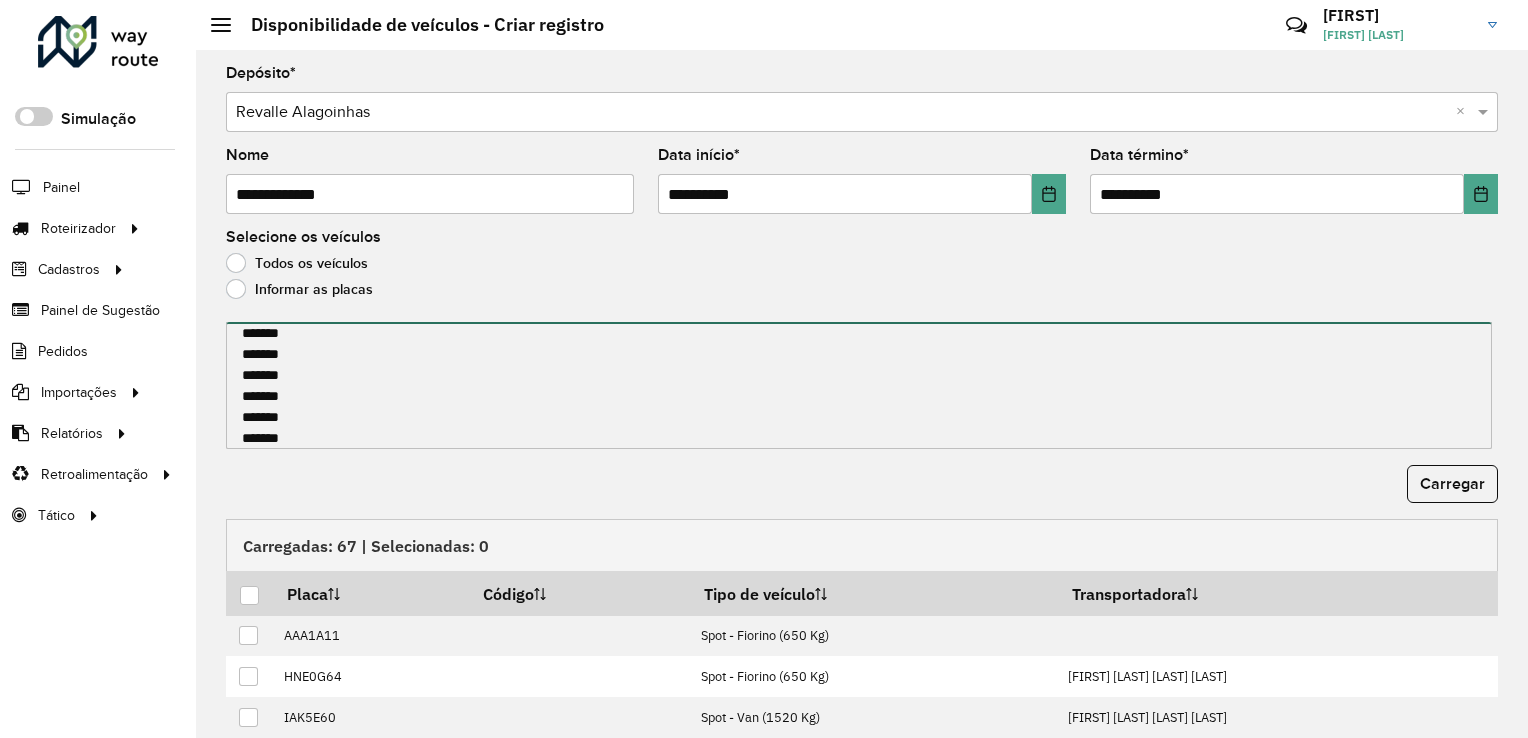 scroll, scrollTop: 0, scrollLeft: 0, axis: both 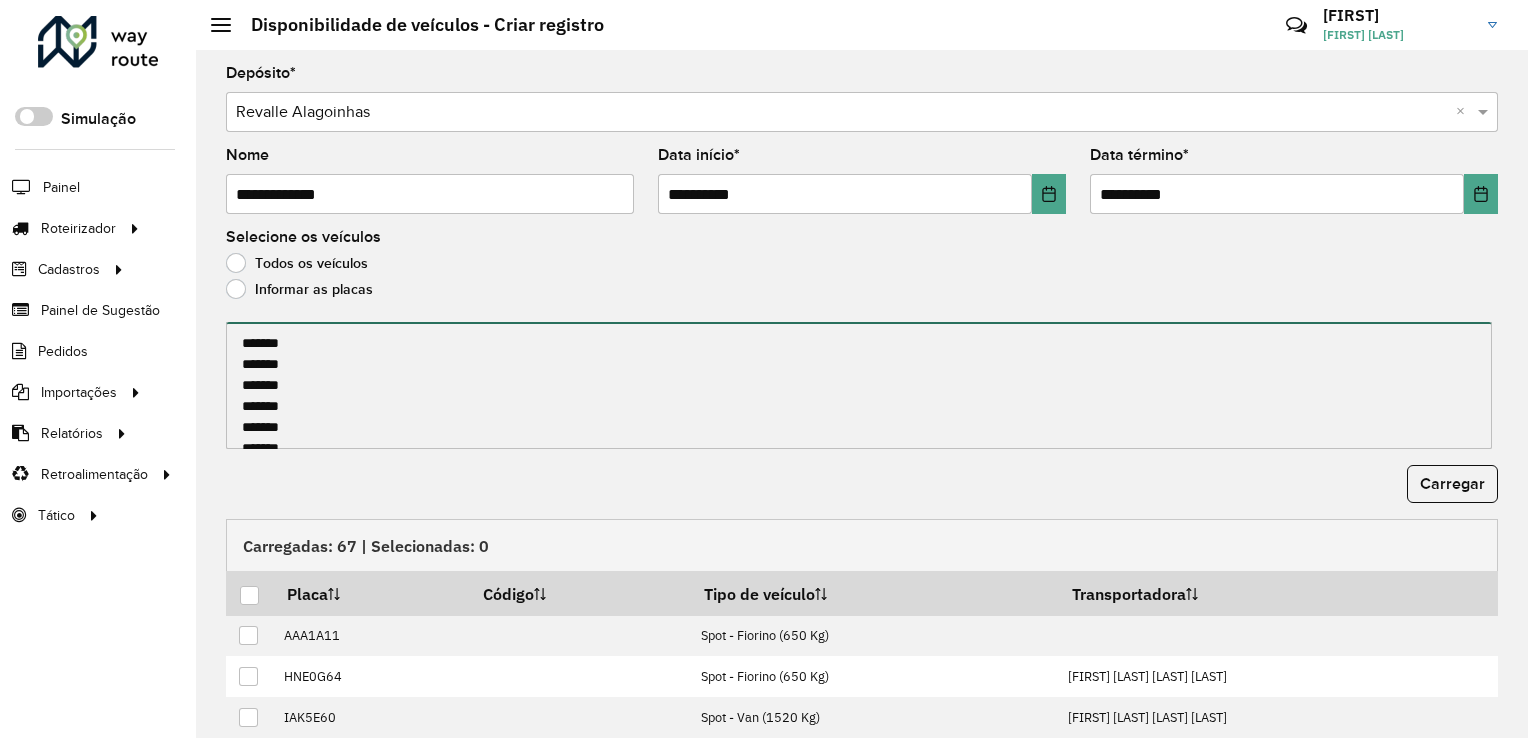click on "*******
*******
*******
*******
*******
*******
*******
*******
*******
*******
*******
*******
*******
*******
*******" at bounding box center (859, 385) 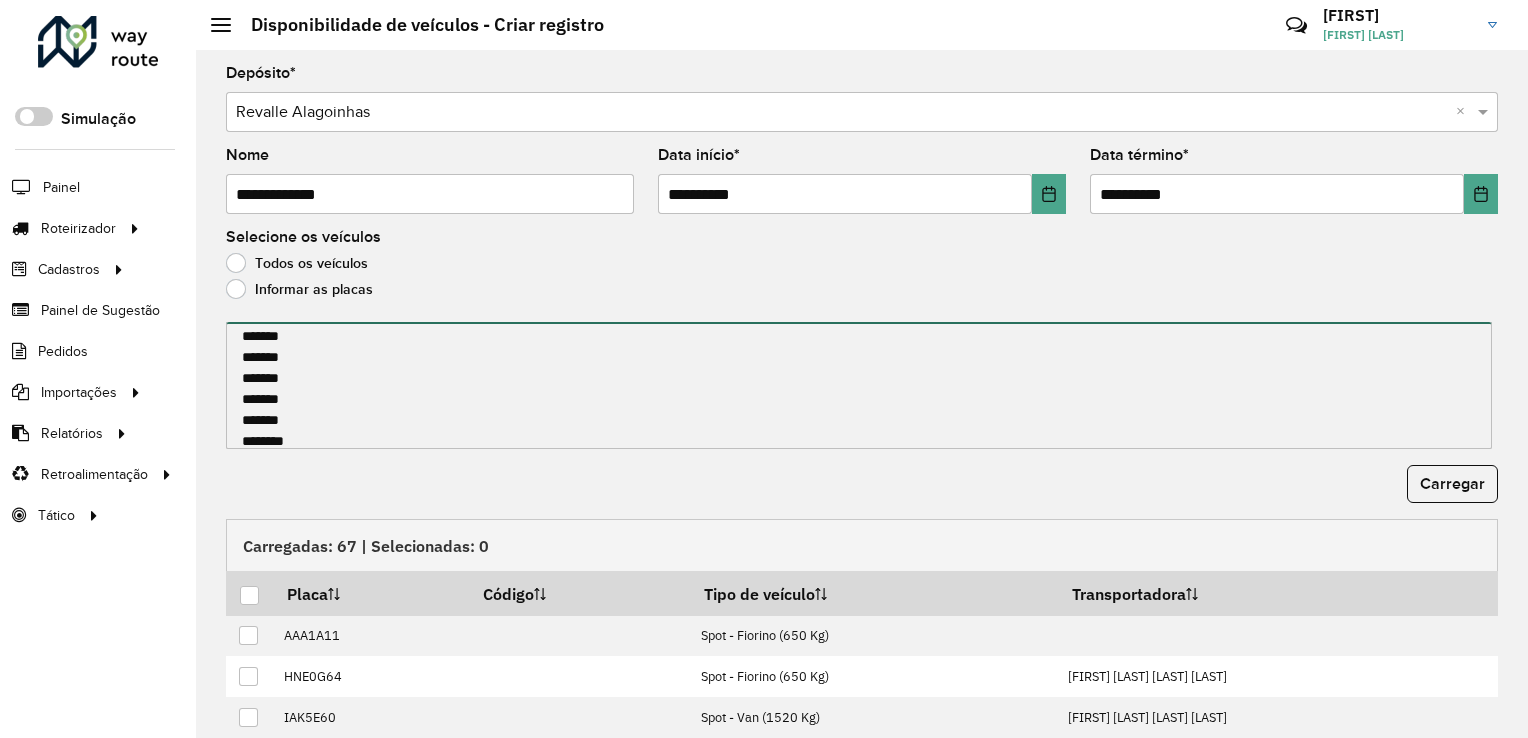scroll, scrollTop: 216, scrollLeft: 0, axis: vertical 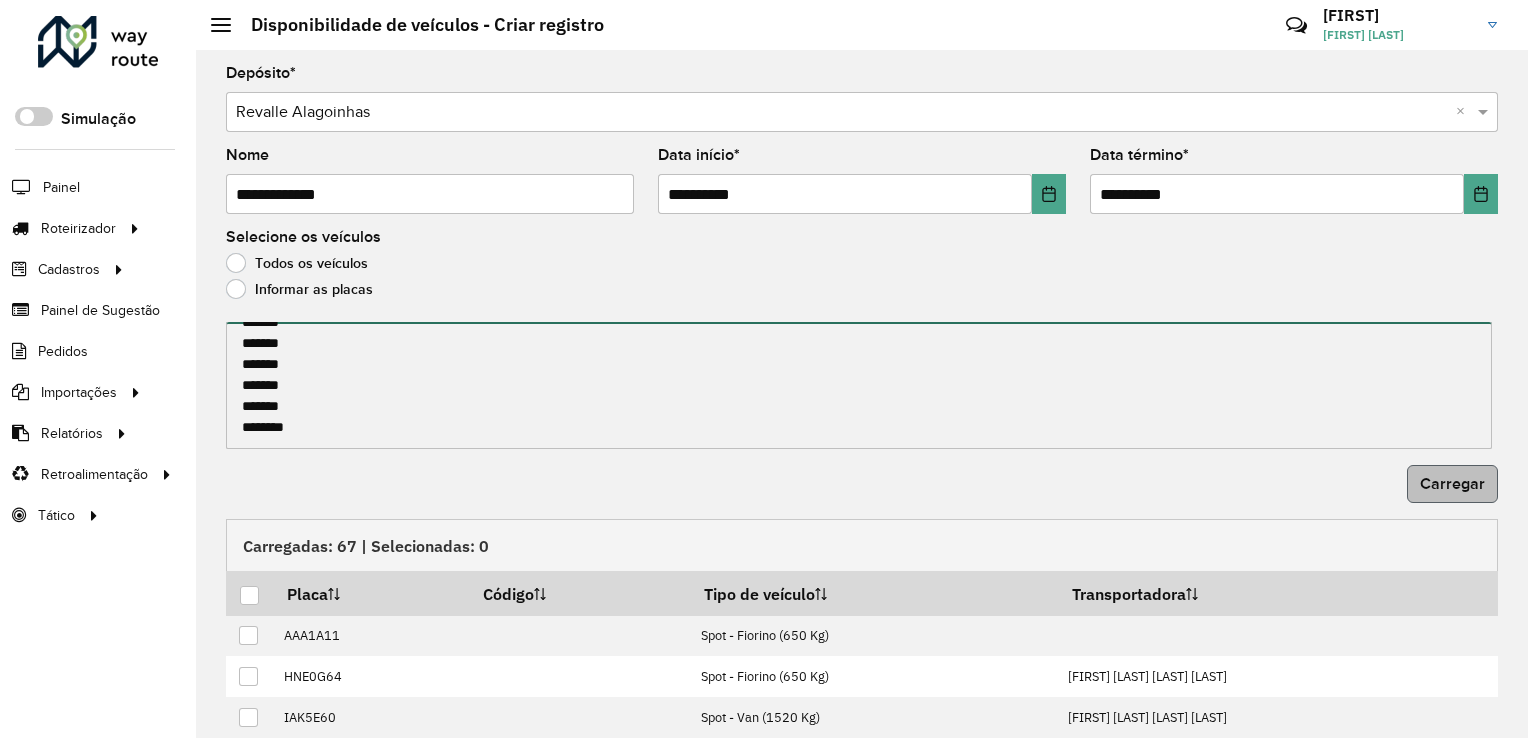 type on "*******
*******
*******
*******
*******
*******
*******
*******
*******
*******
*******
*******
*******
*******
*******" 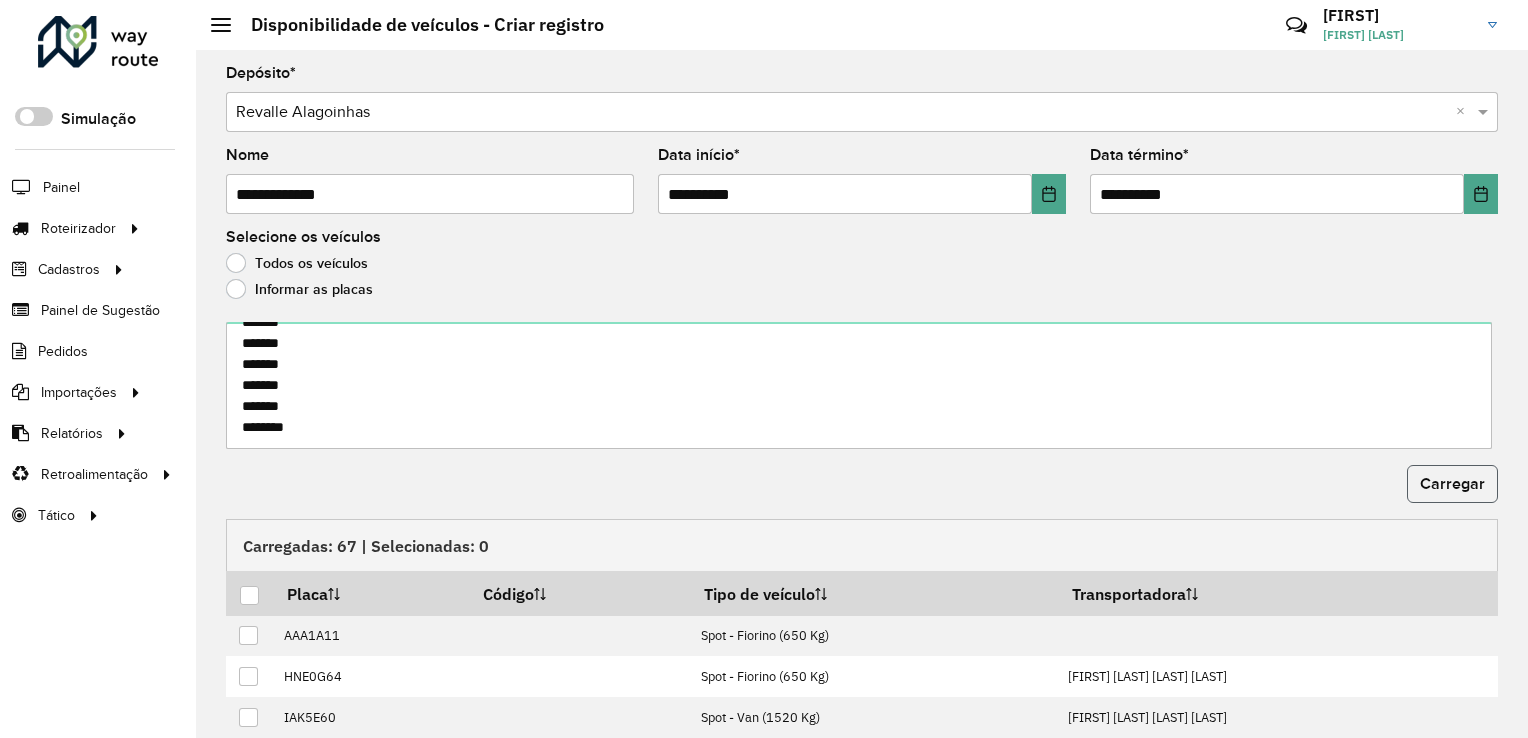 click on "Carregar" 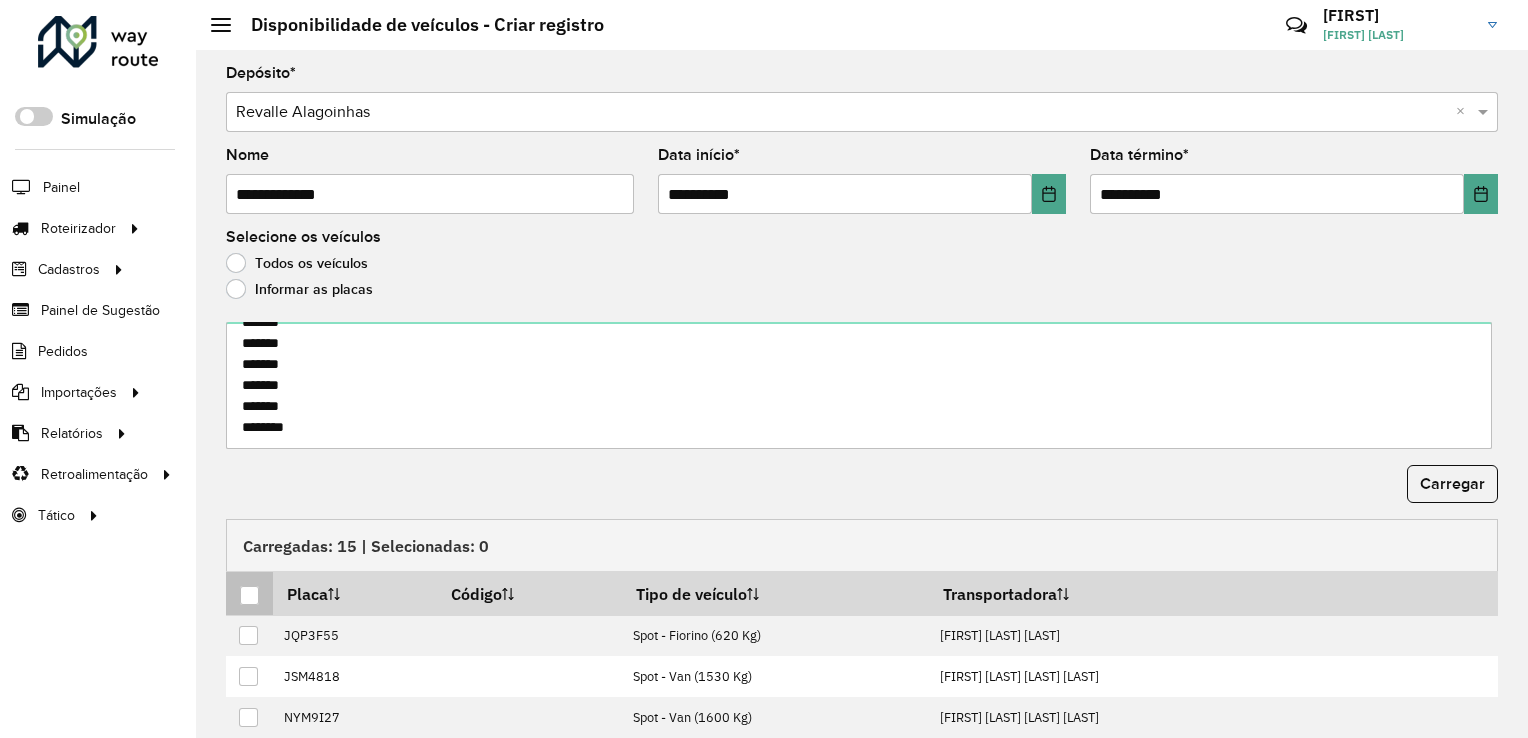 click at bounding box center (249, 595) 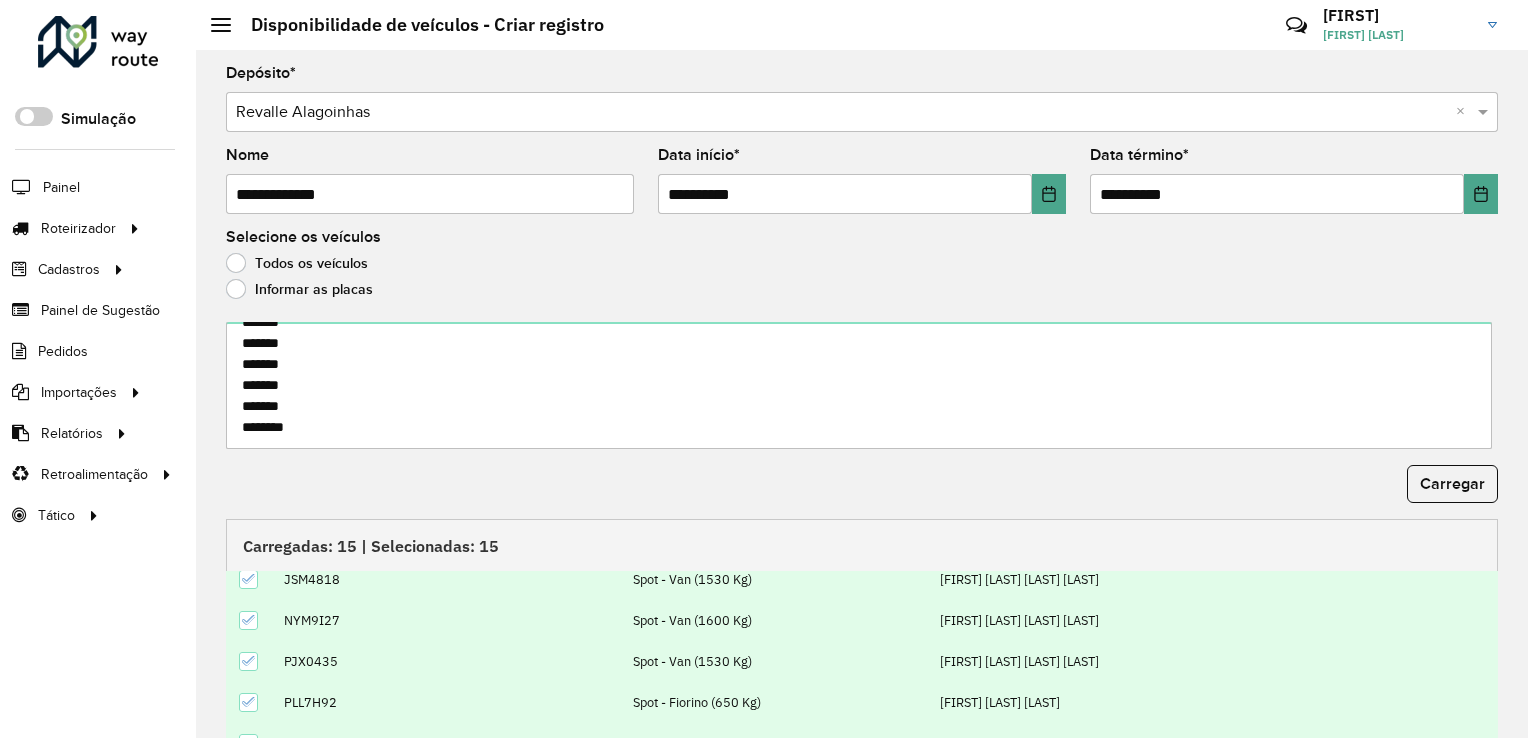 scroll, scrollTop: 201, scrollLeft: 0, axis: vertical 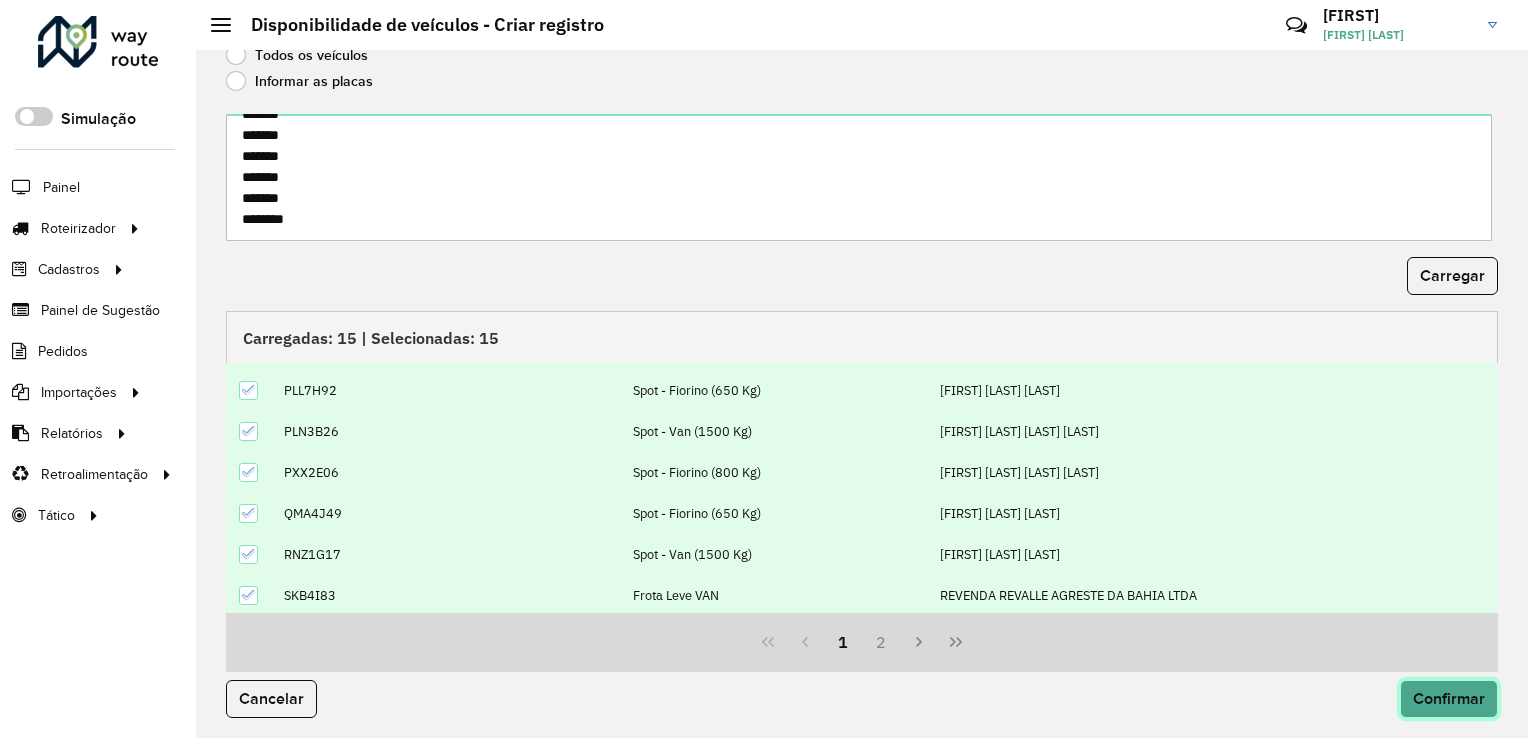 click on "Confirmar" 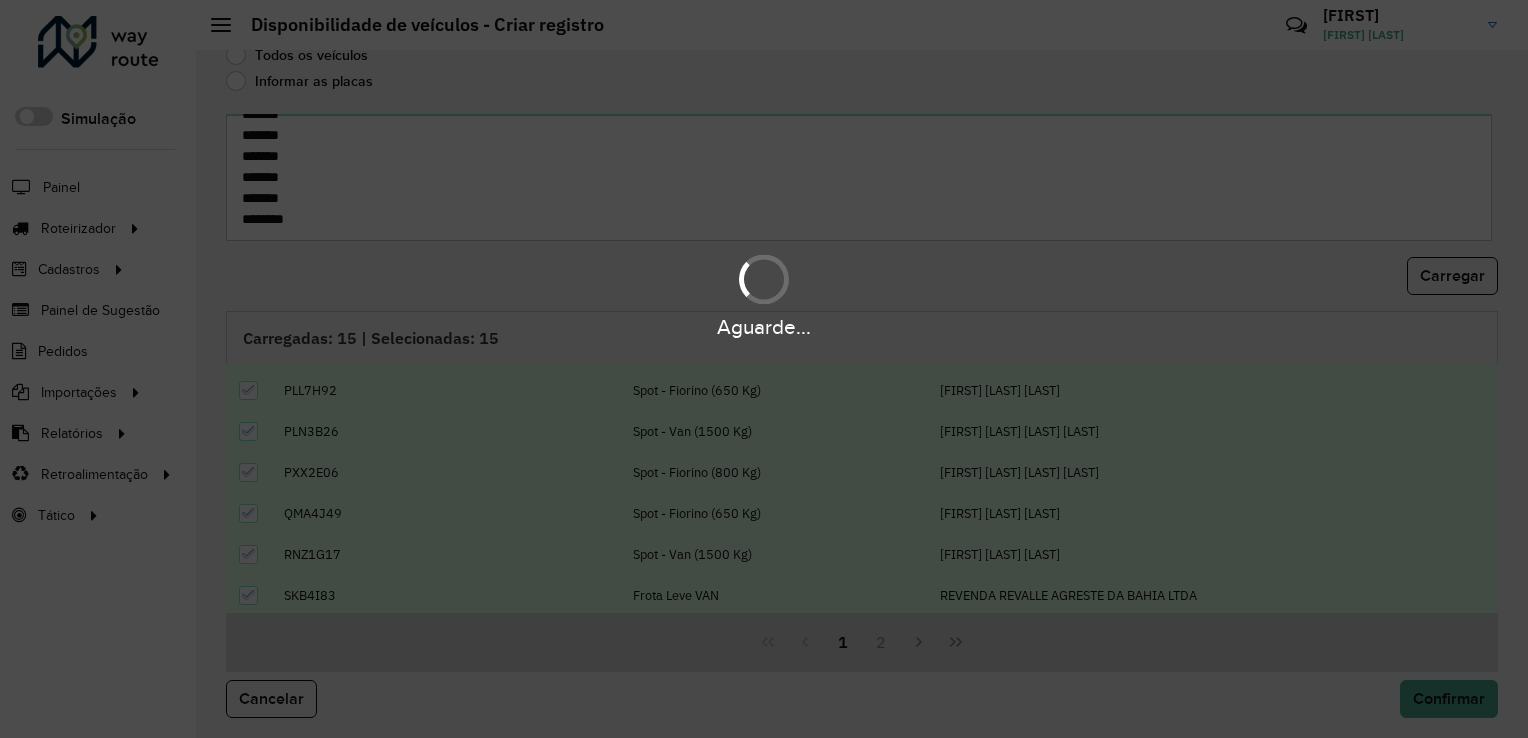 scroll, scrollTop: 0, scrollLeft: 0, axis: both 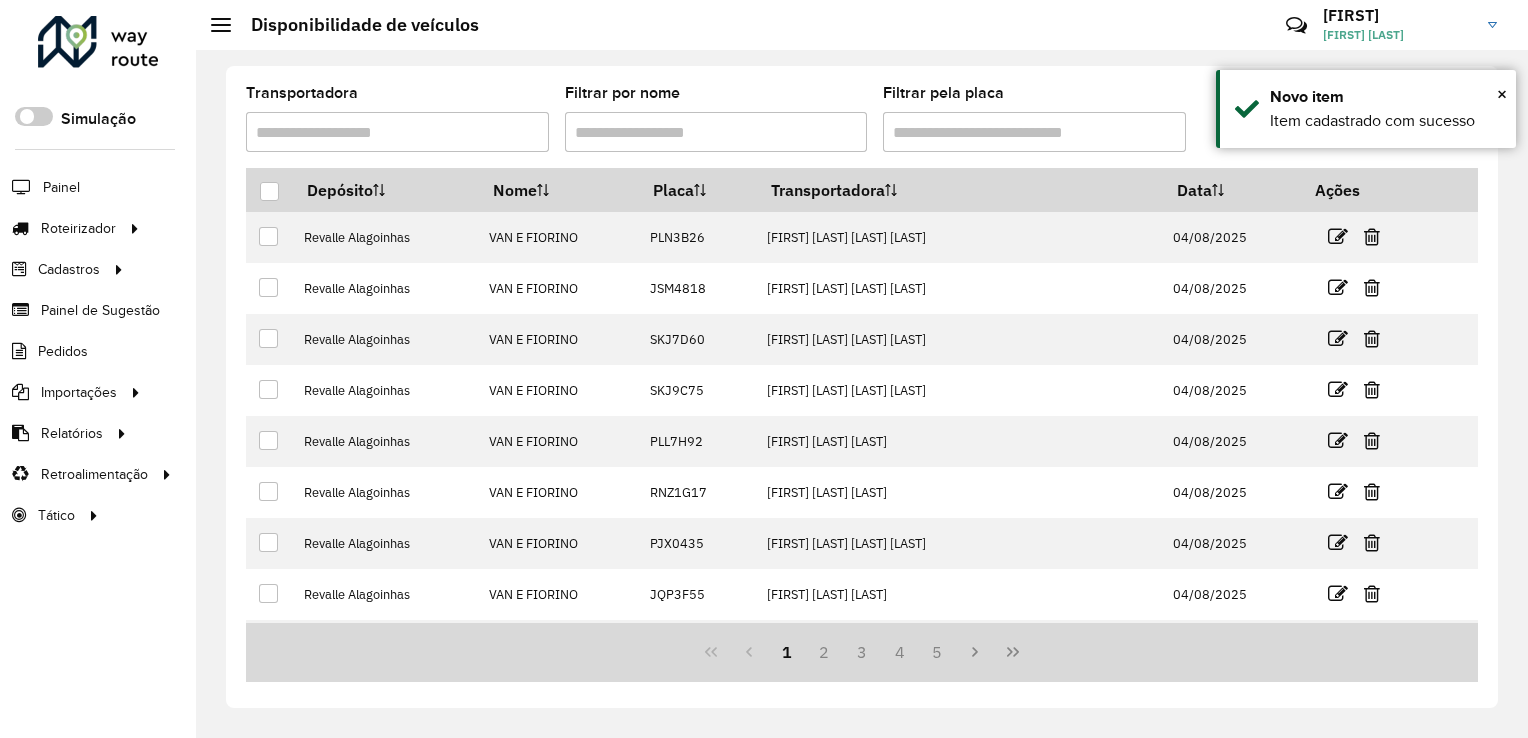 click on "Transportadora   Filtrar por nome   Filtrar pela placa" 